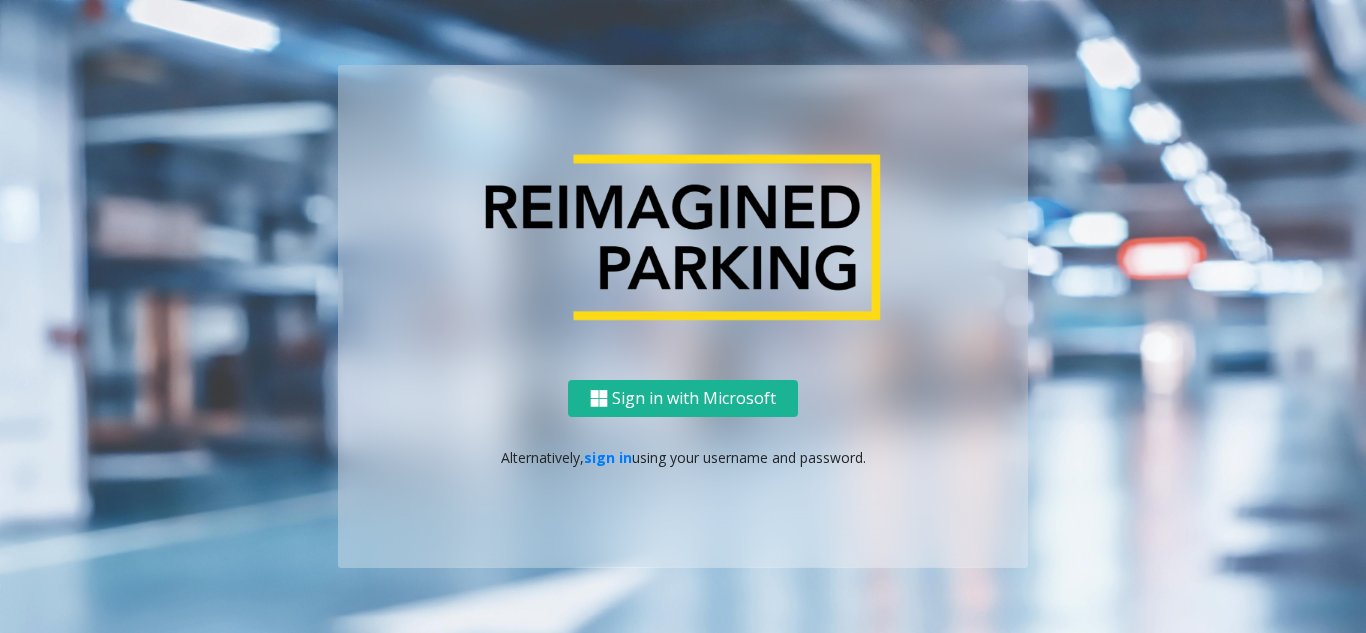 scroll, scrollTop: 0, scrollLeft: 0, axis: both 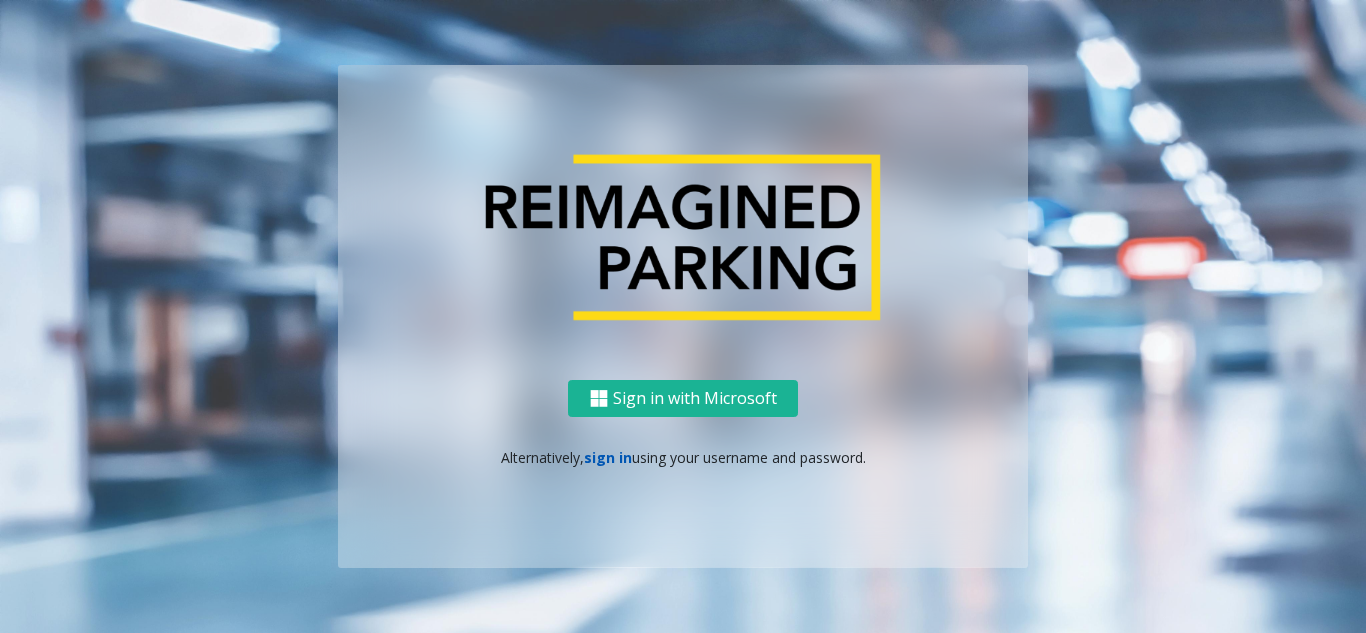 click on "sign in" 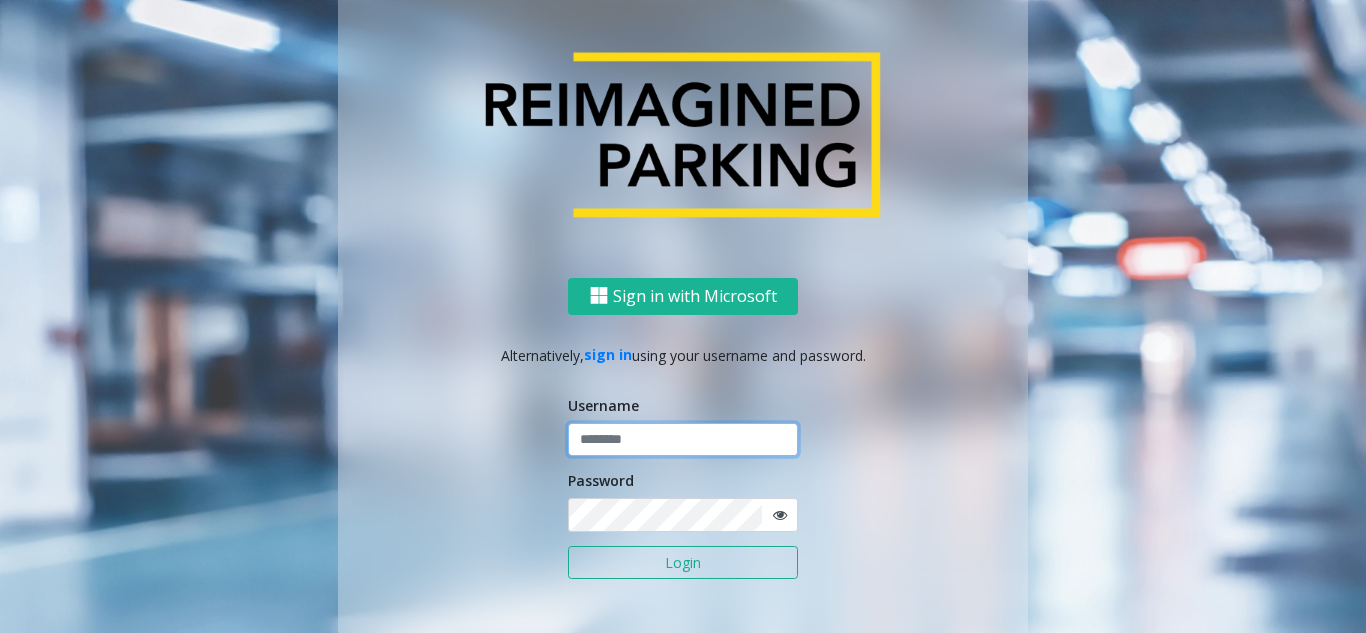 click 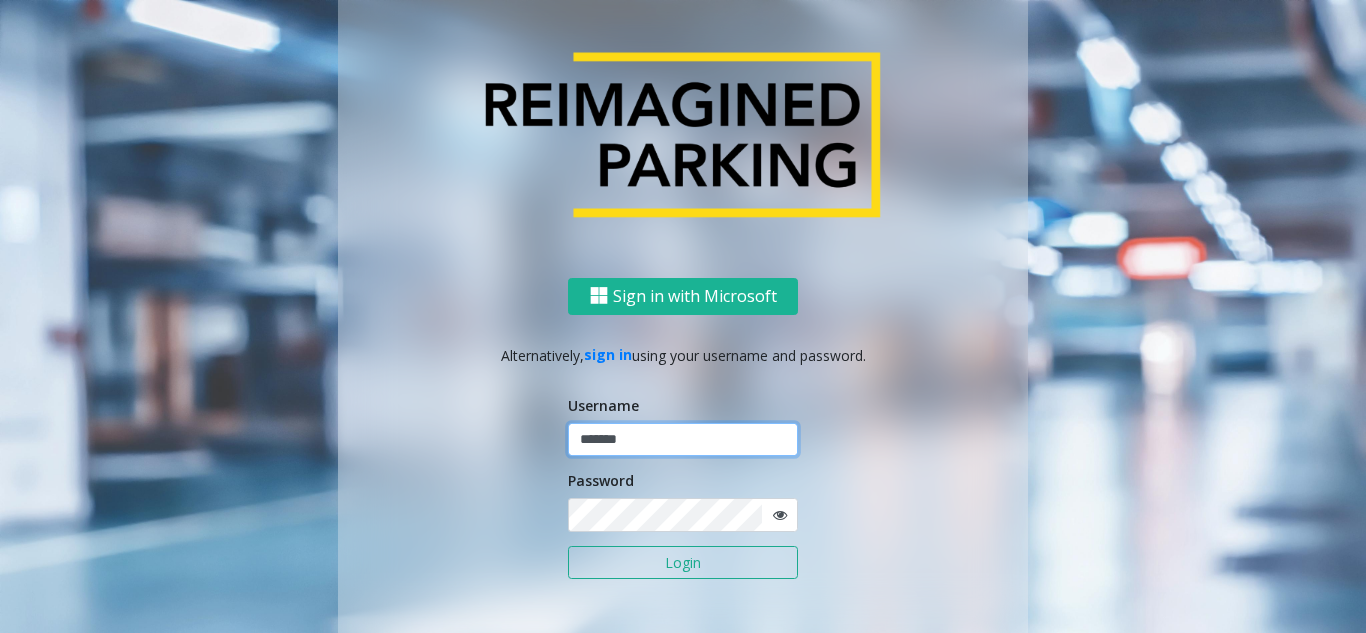 type on "*******" 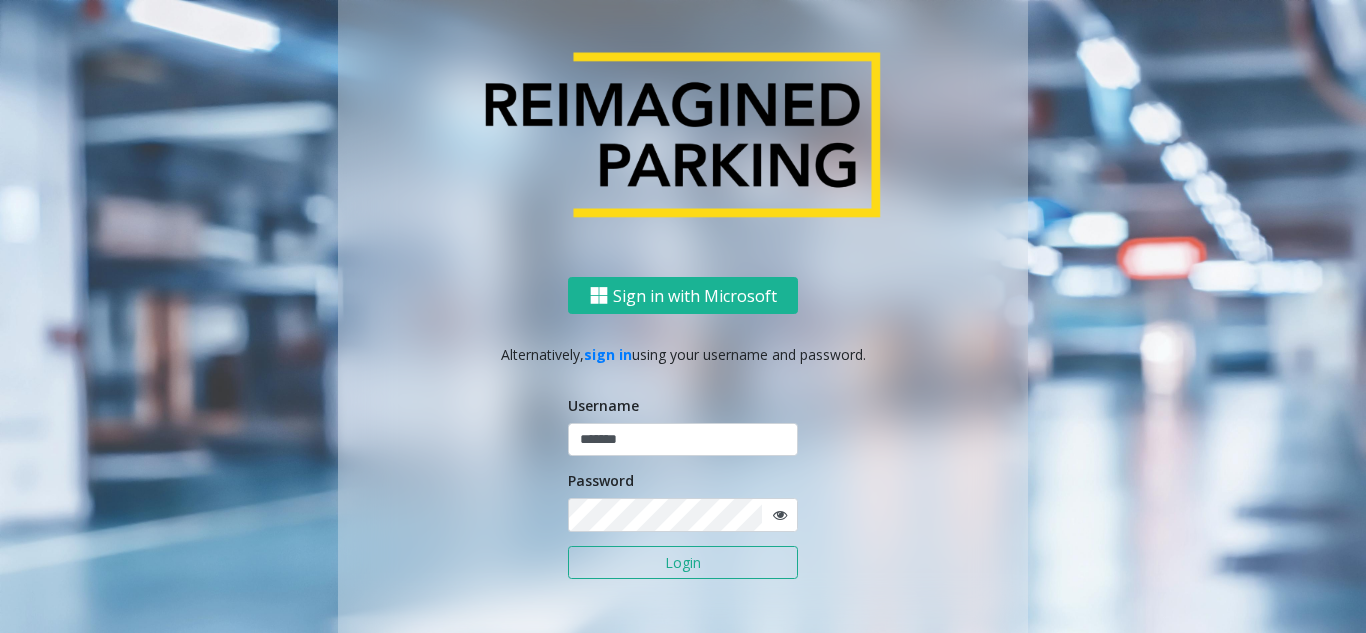click on "Username ******* Password Login" 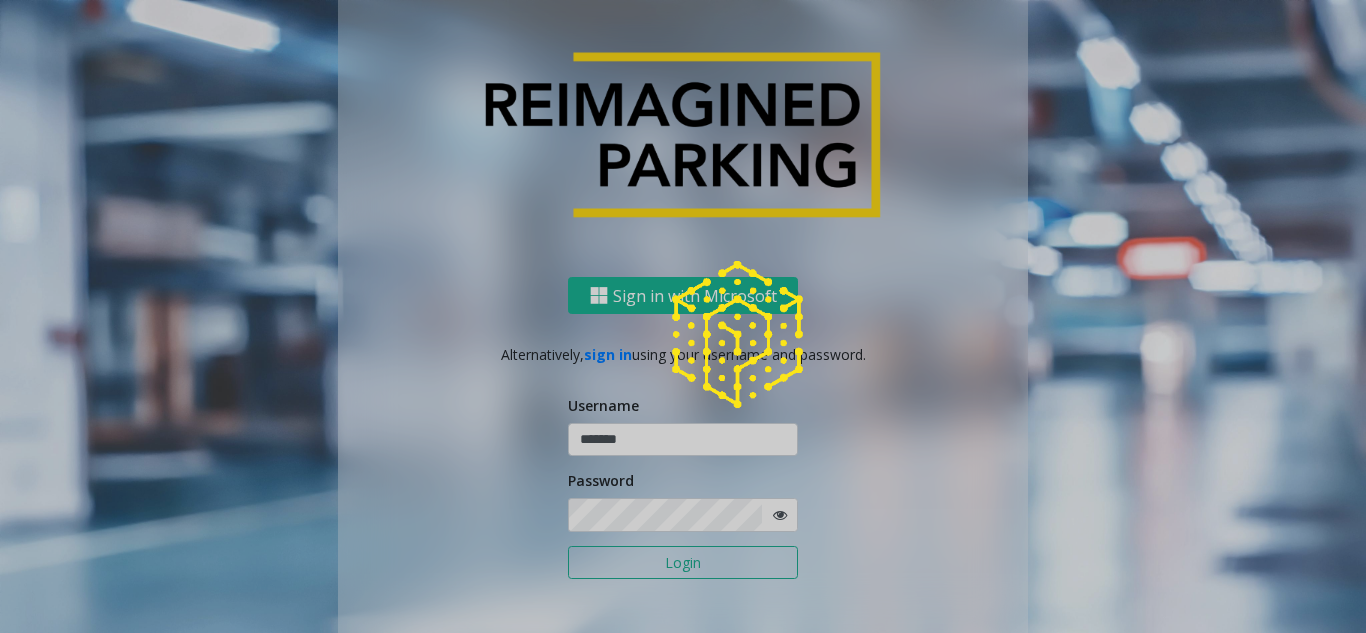 click 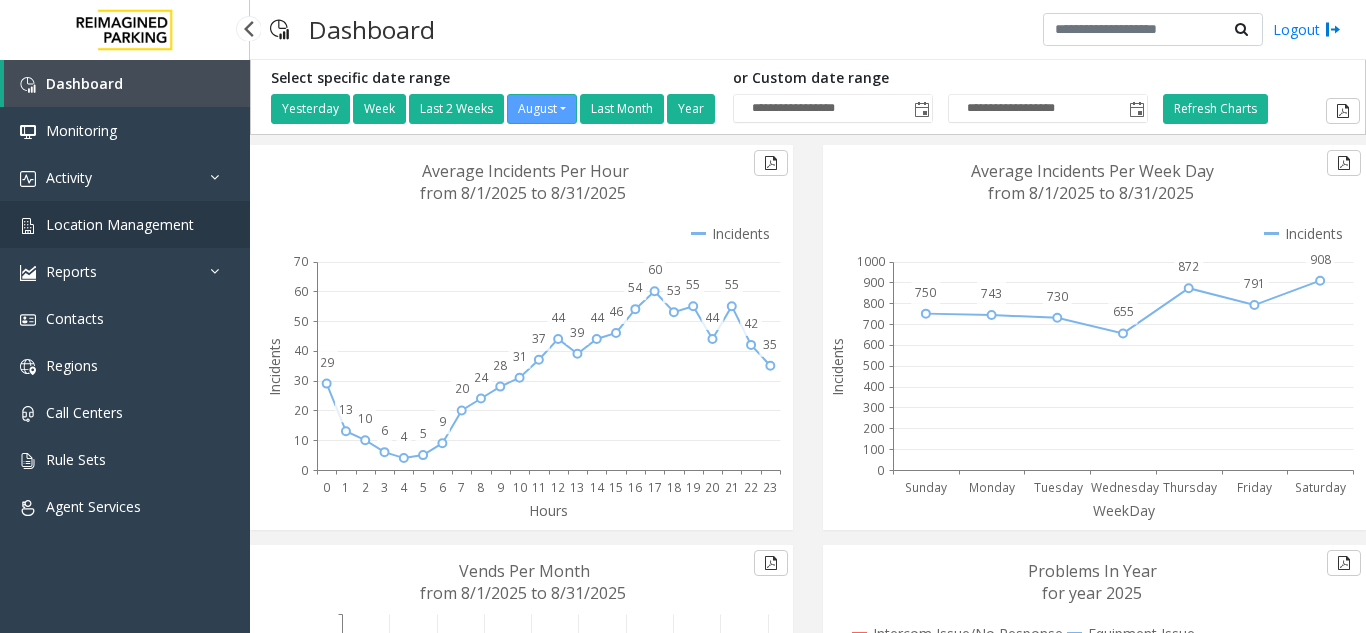 click on "Location Management" at bounding box center (120, 224) 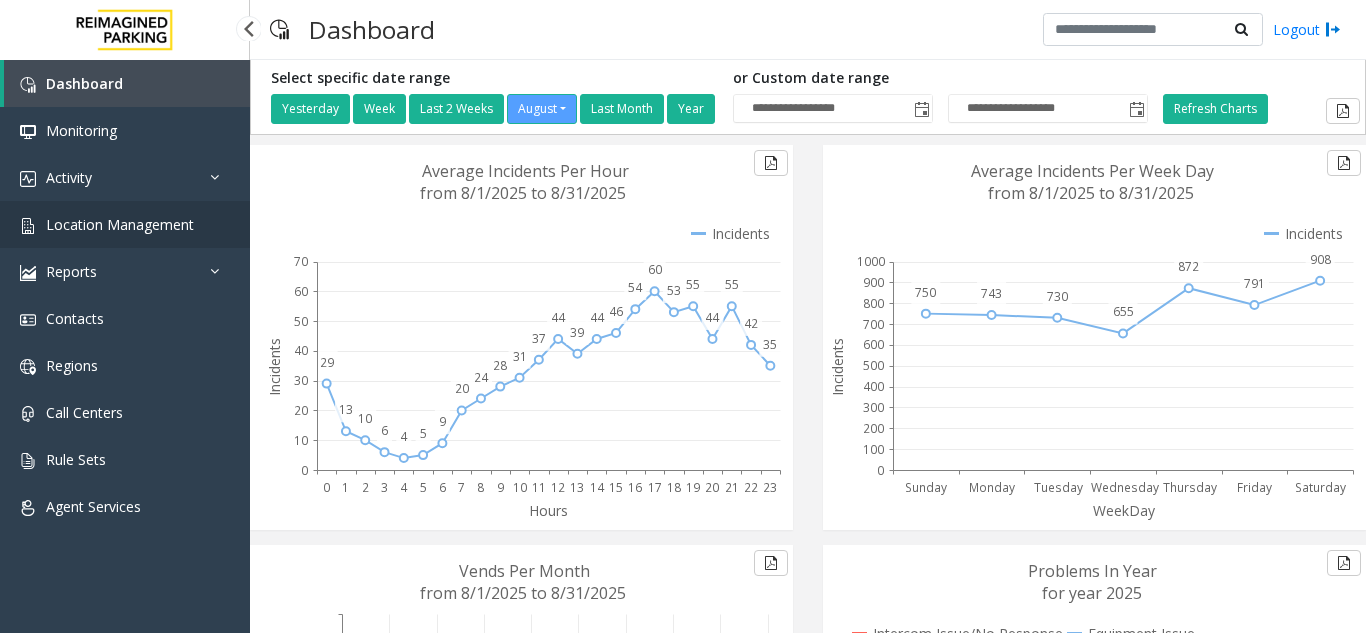 click on "Location Management" at bounding box center [125, 224] 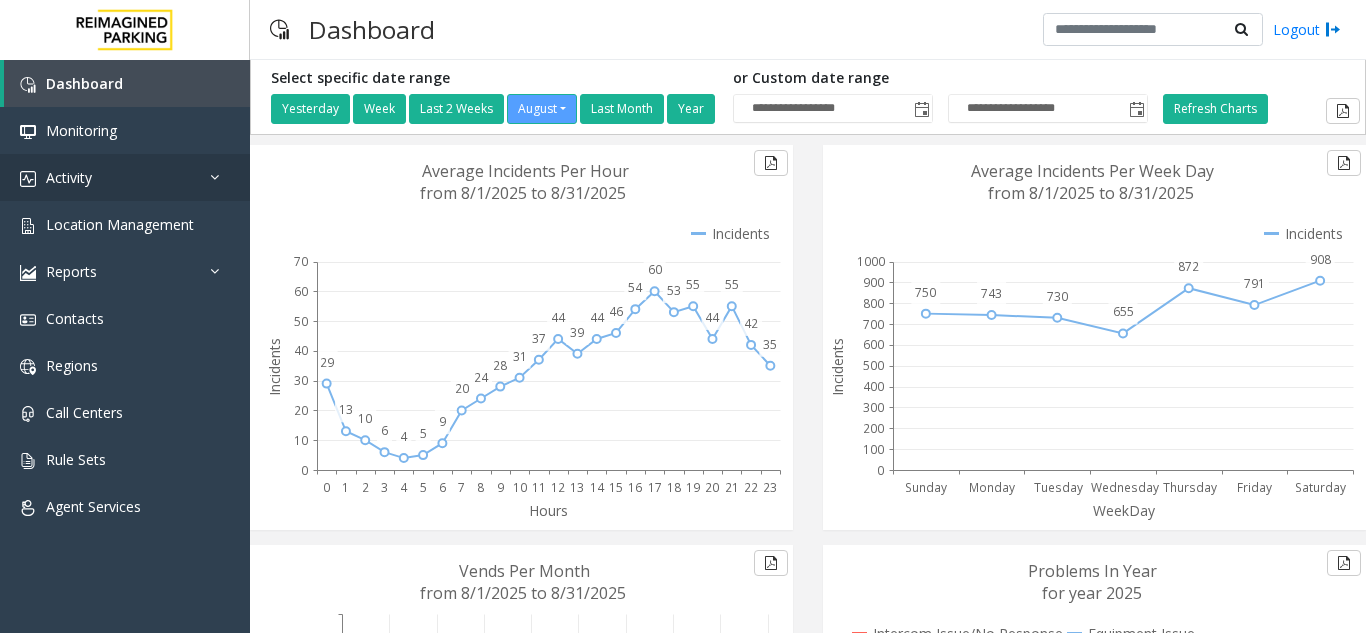 click on "**********" at bounding box center [683, 316] 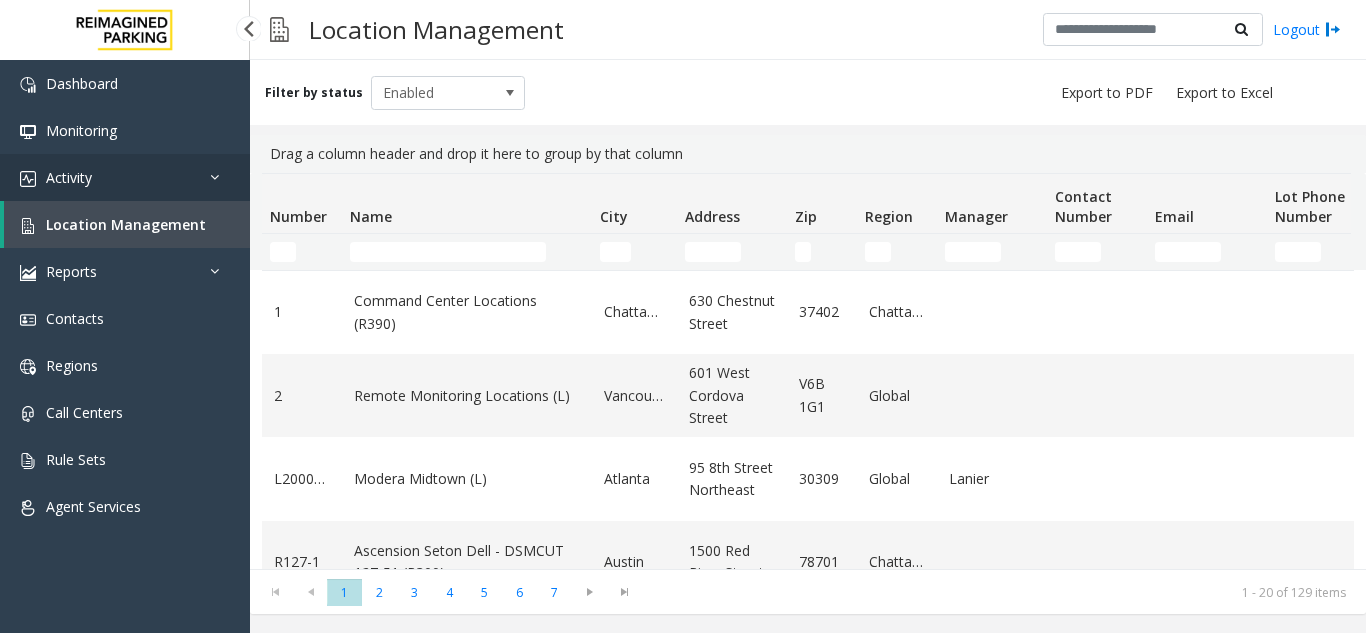click on "Activity" at bounding box center (125, 177) 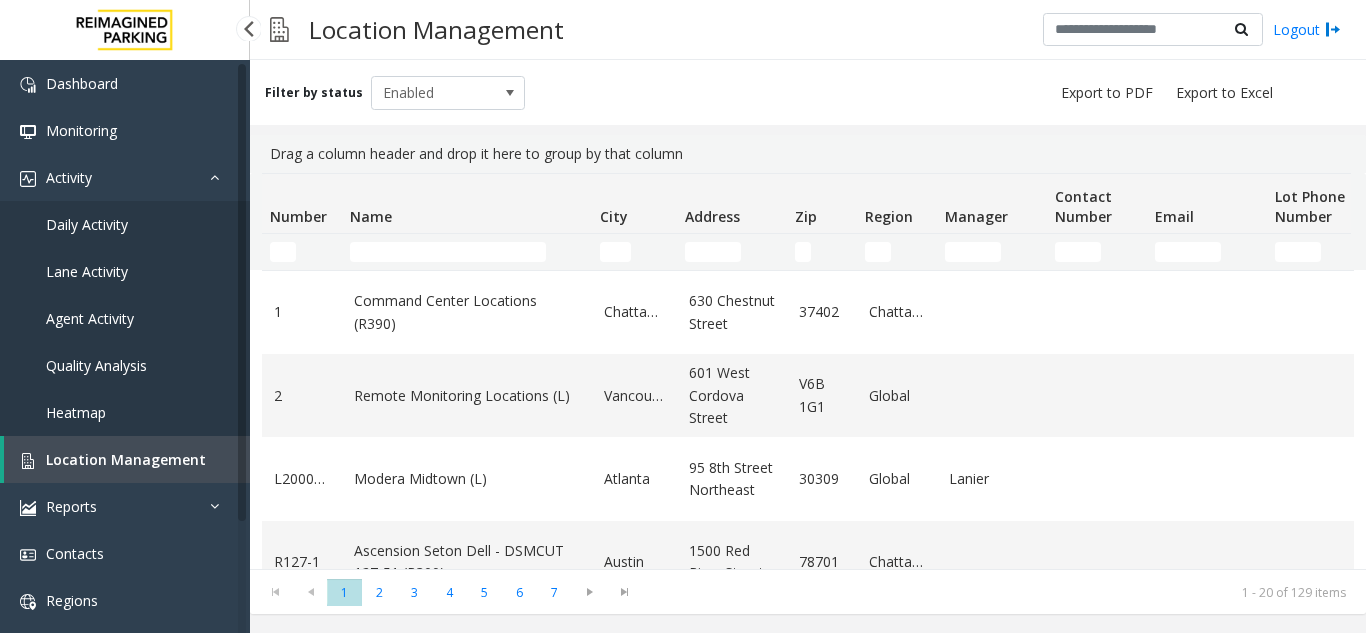 click on "Daily Activity" at bounding box center (125, 224) 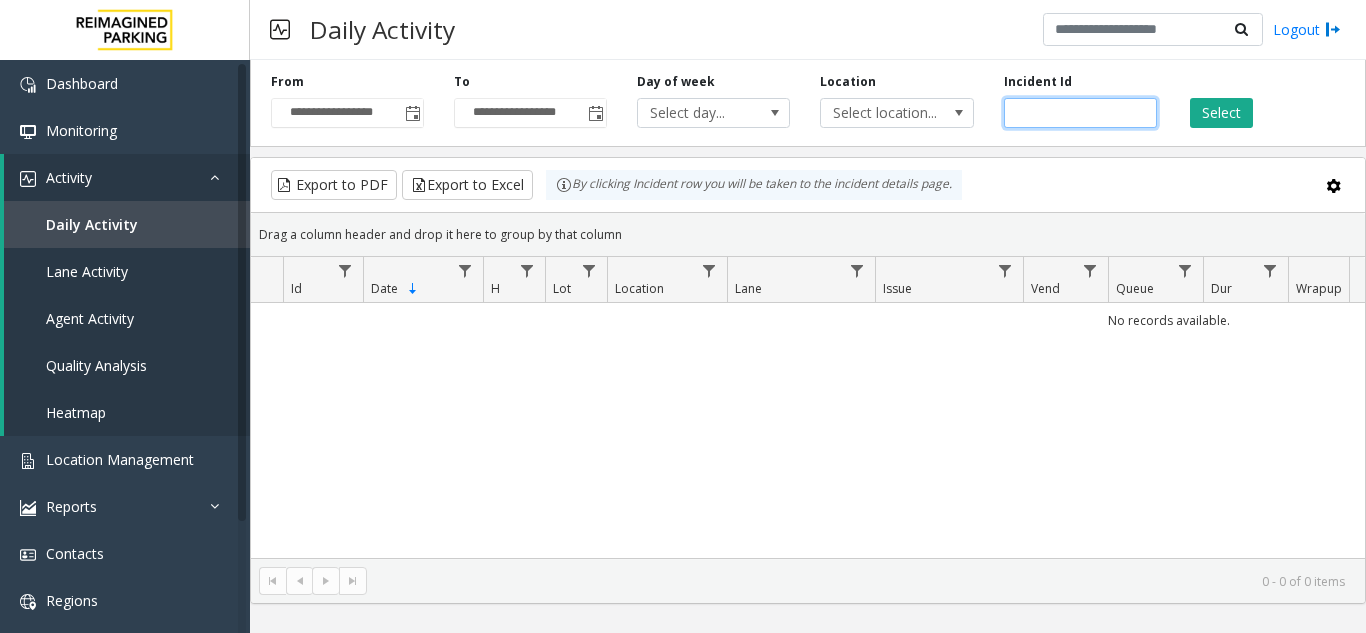 click 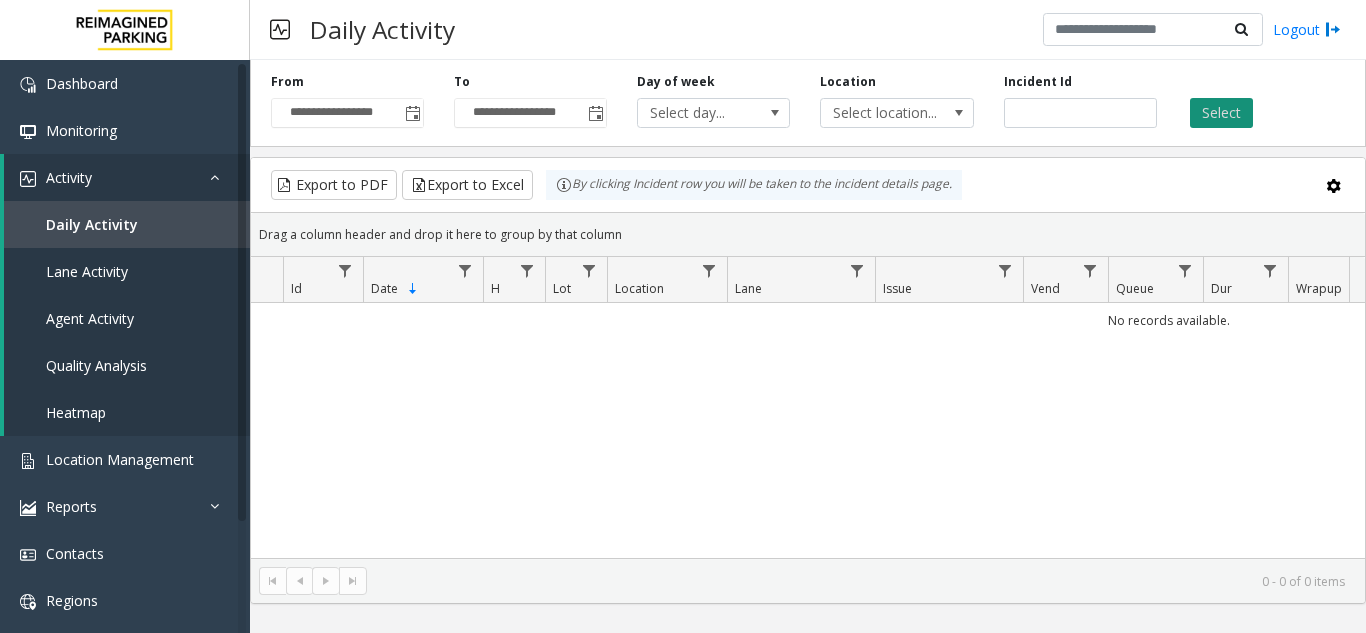 click on "Select" 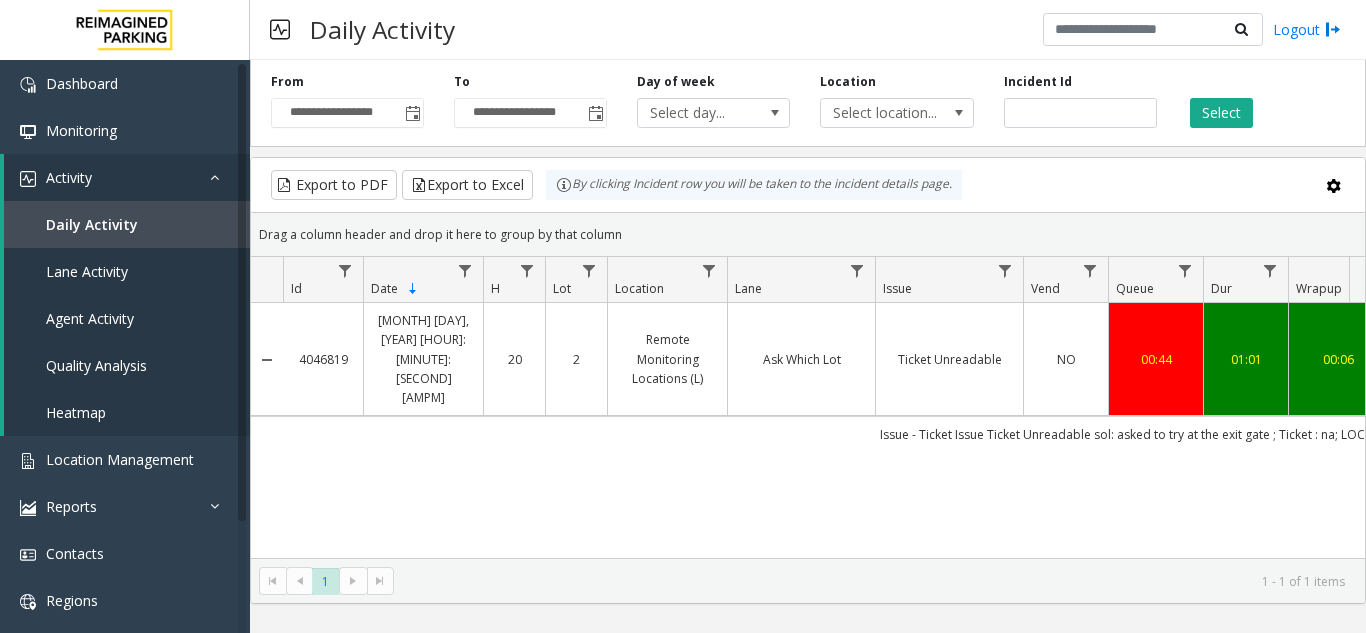 scroll, scrollTop: 0, scrollLeft: 40, axis: horizontal 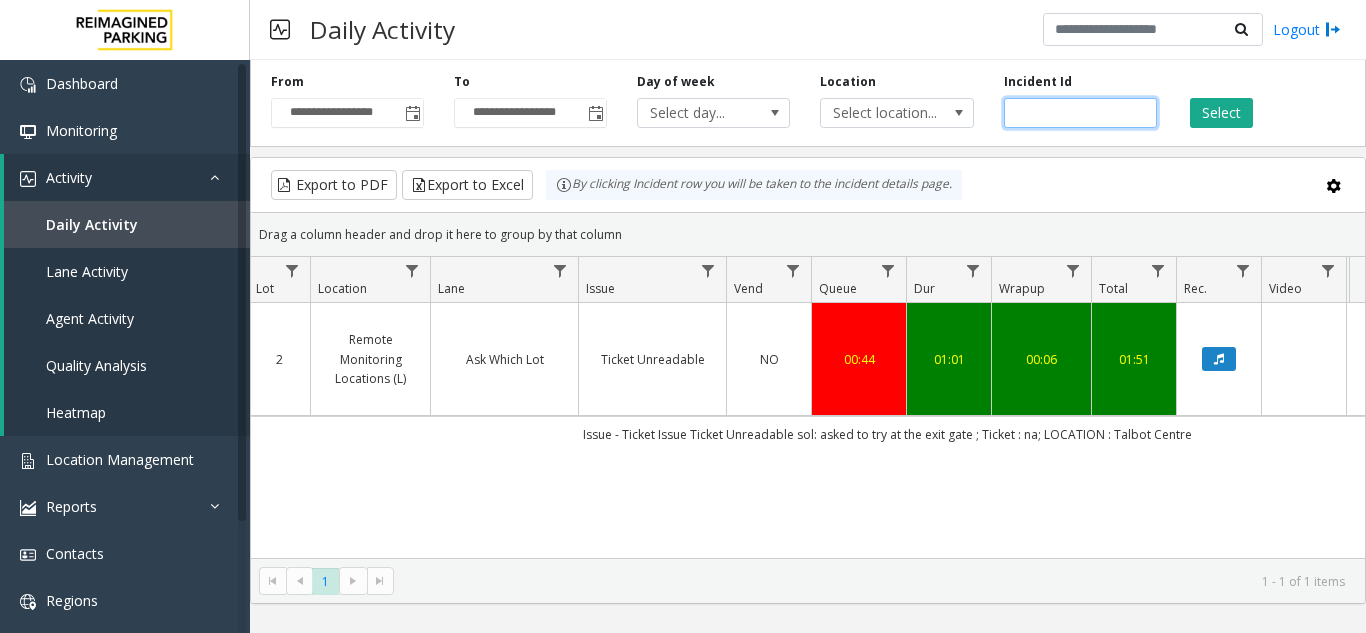 click on "*******" 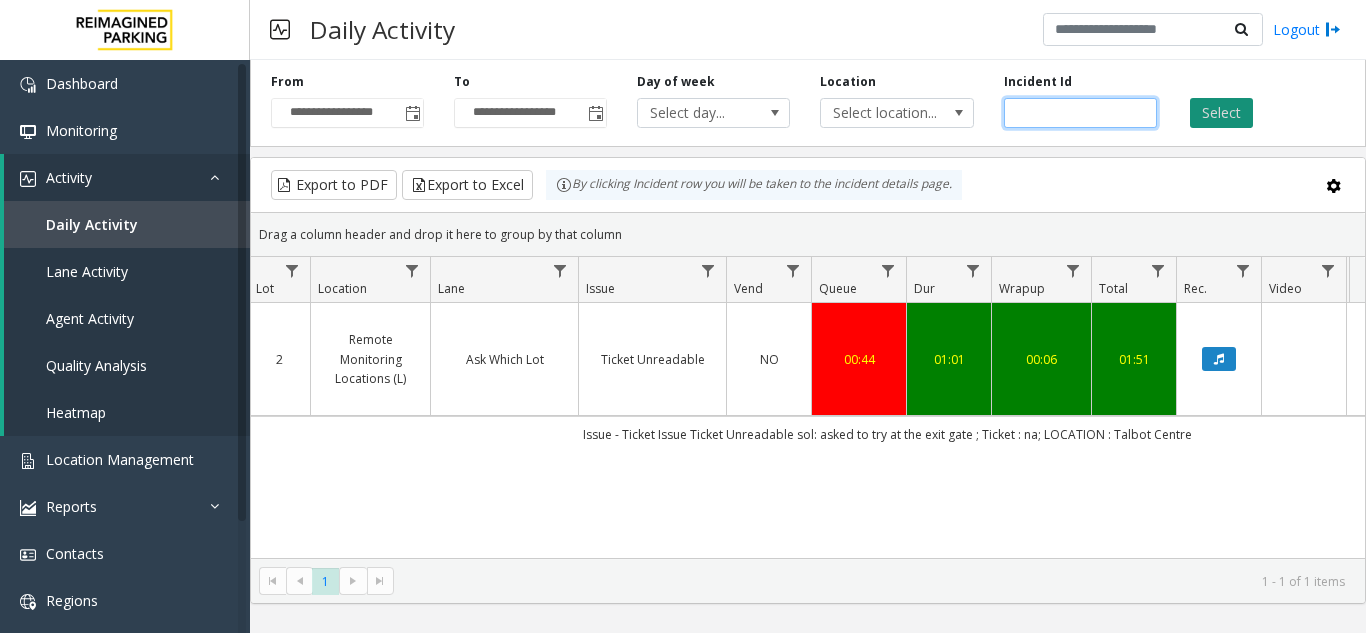 type on "*******" 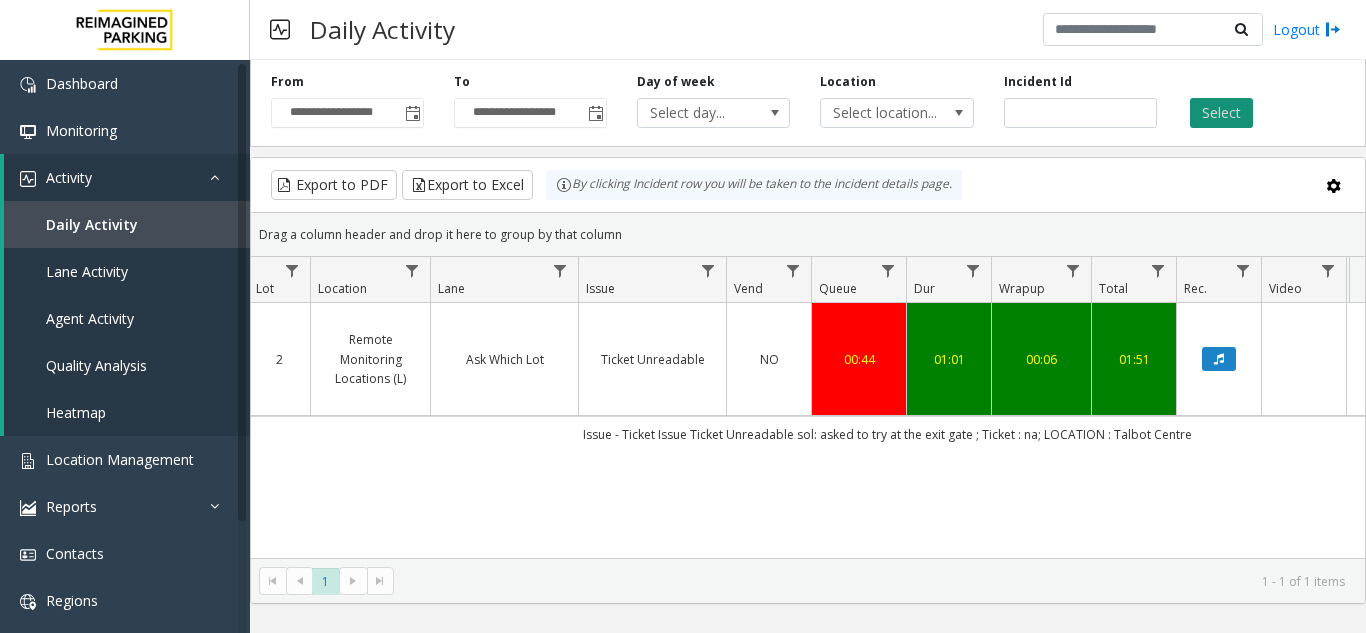 click on "Select" 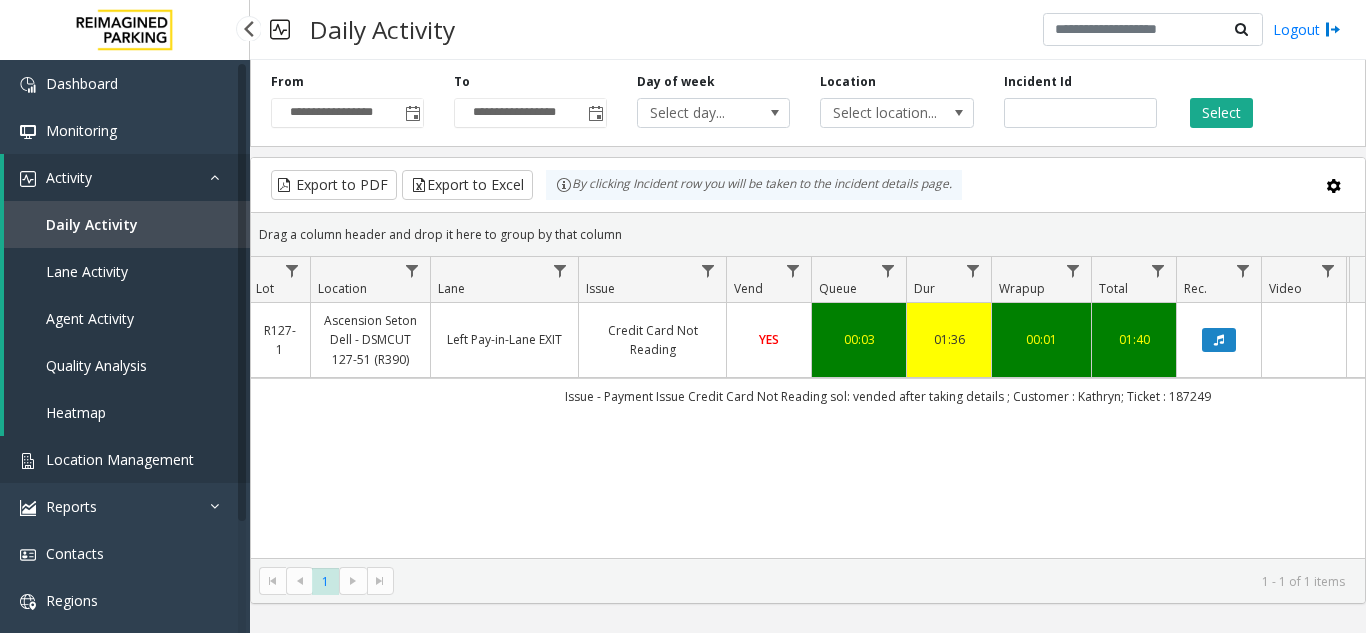 click on "Location Management" at bounding box center [120, 459] 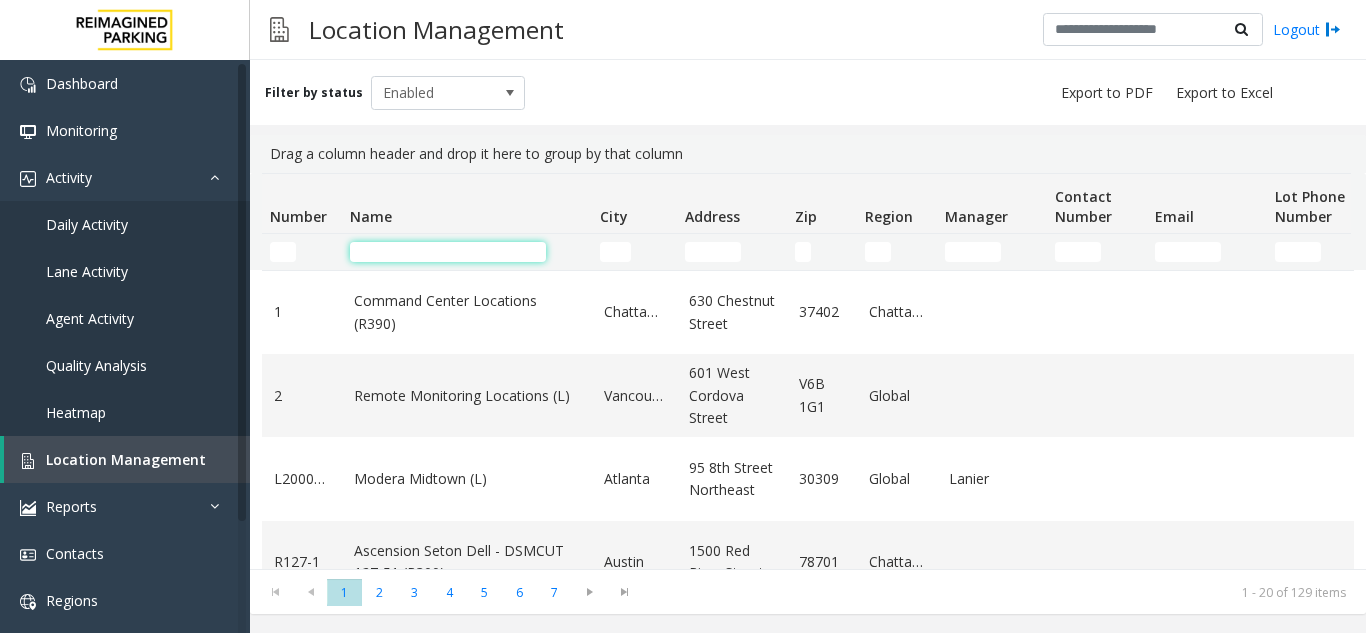 click 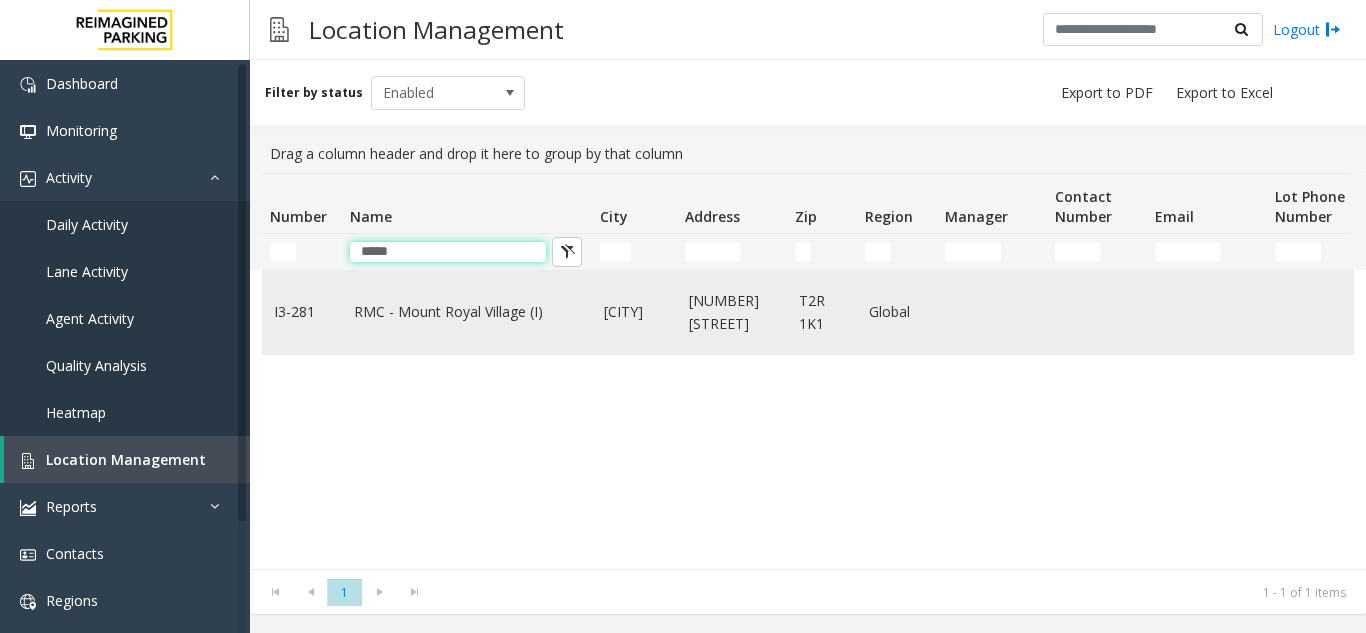type on "*****" 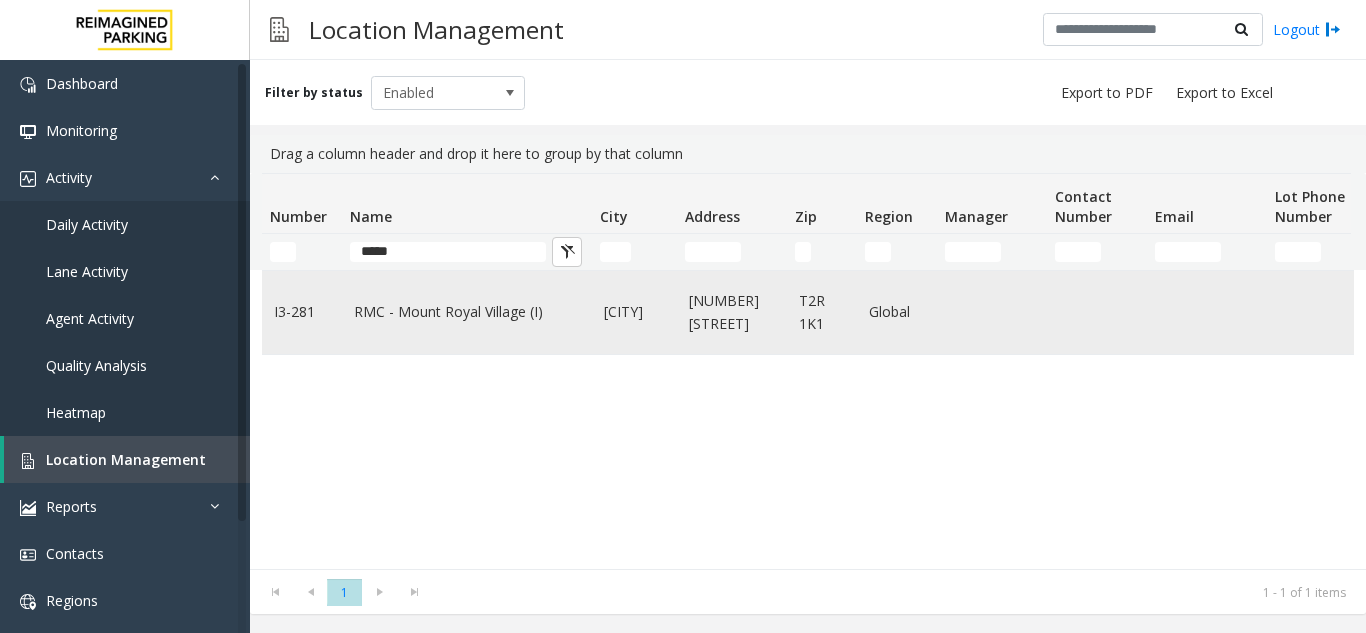 click on "RMC - Mount Royal Village (I)" 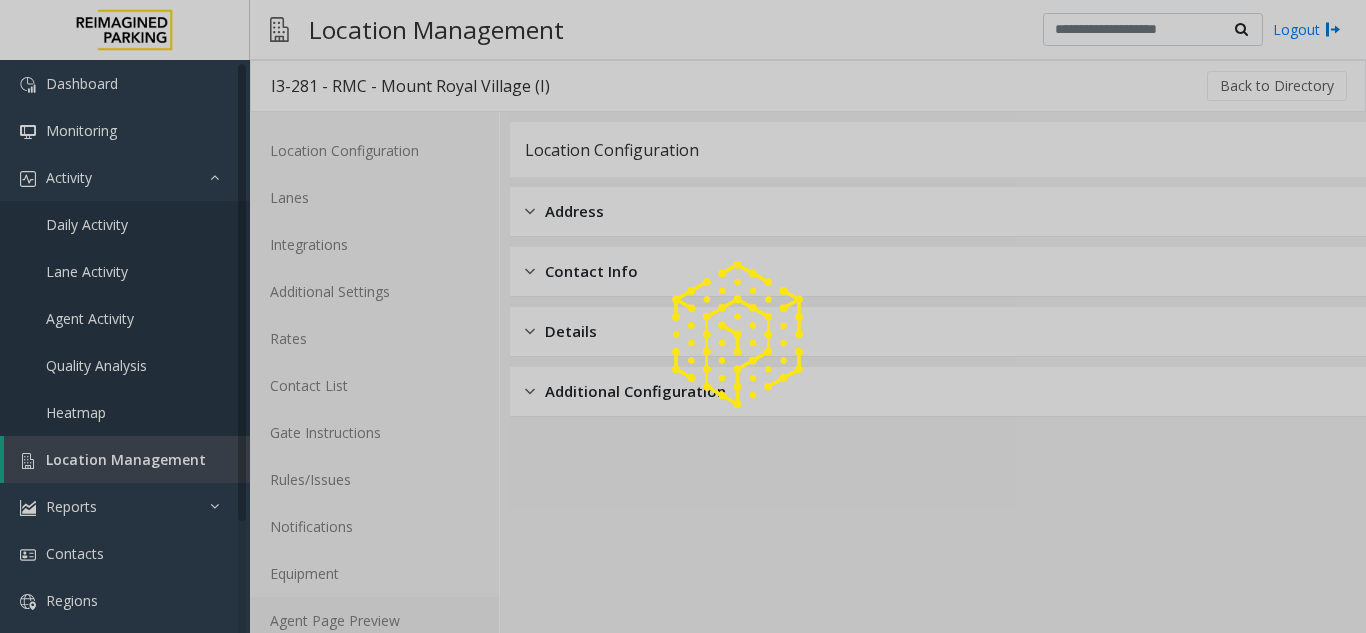 click on "Agent Page Preview" 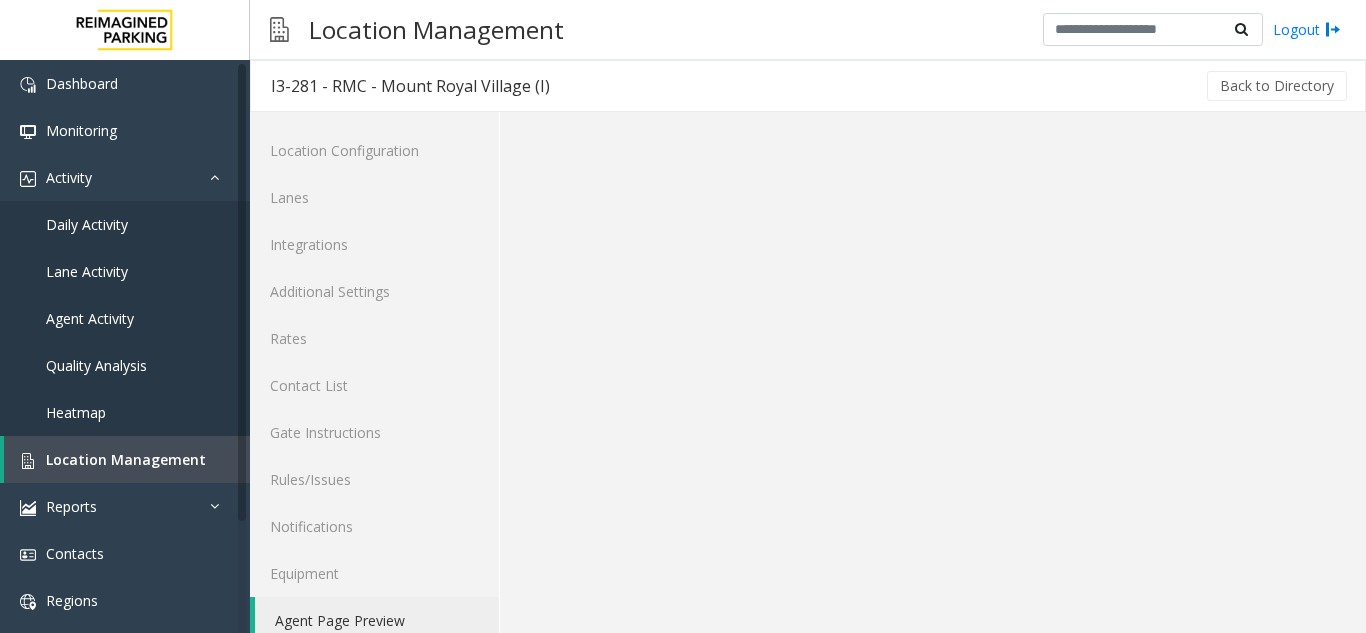 scroll, scrollTop: 26, scrollLeft: 0, axis: vertical 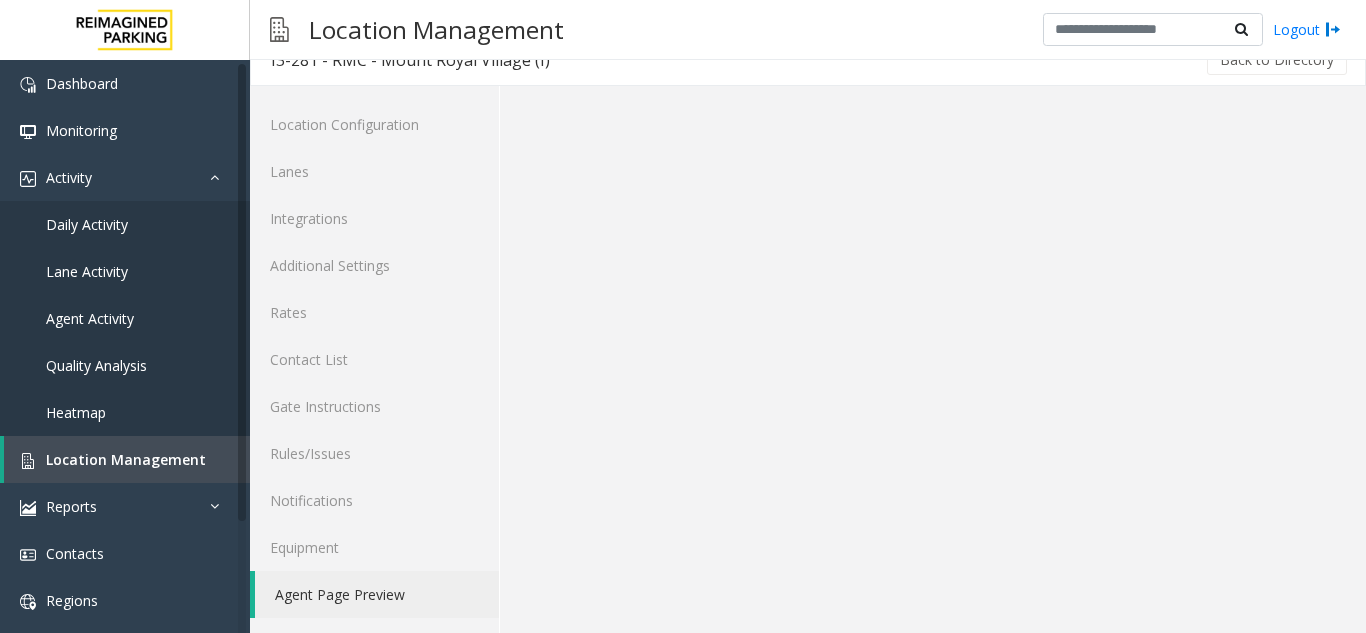 click on "Agent Page Preview" 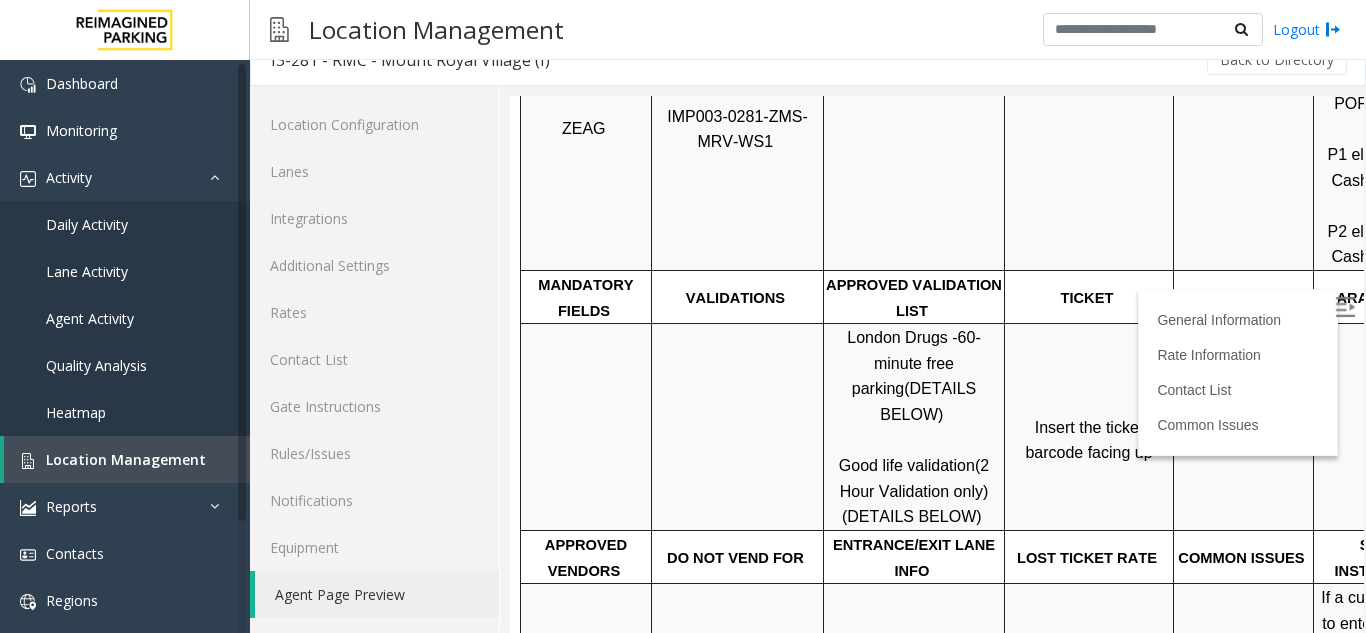 scroll, scrollTop: 600, scrollLeft: 0, axis: vertical 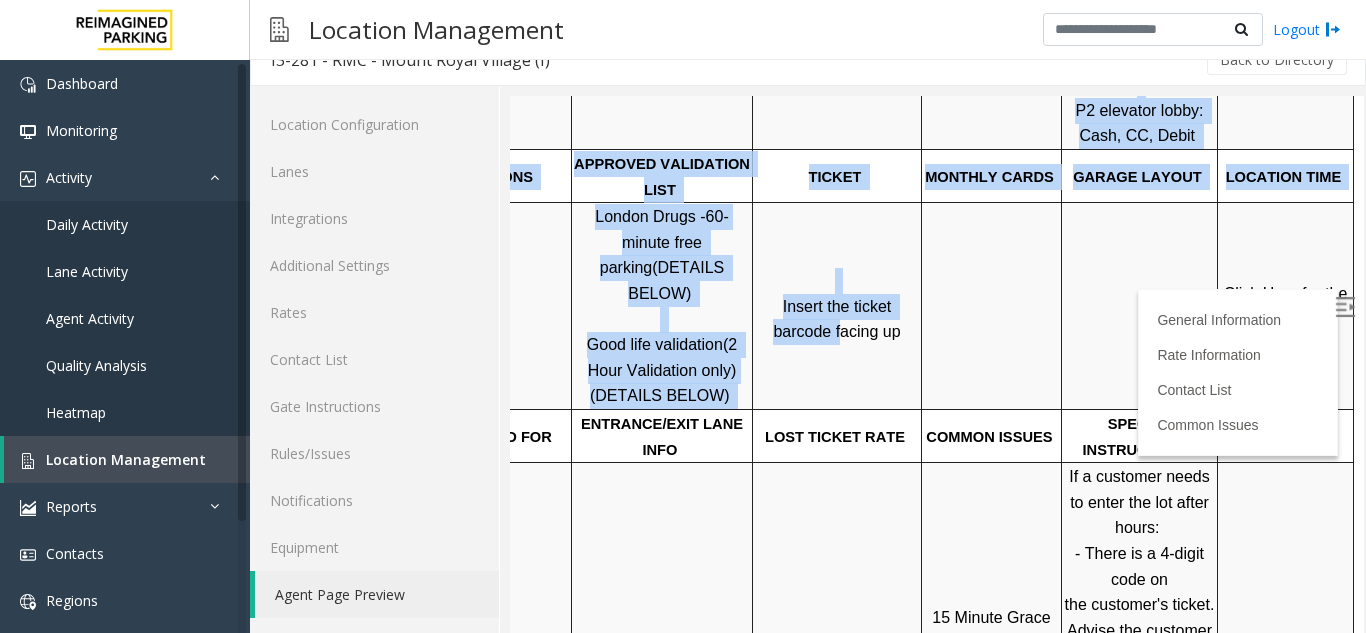 drag, startPoint x: 1029, startPoint y: 396, endPoint x: 1231, endPoint y: 331, distance: 212.20038 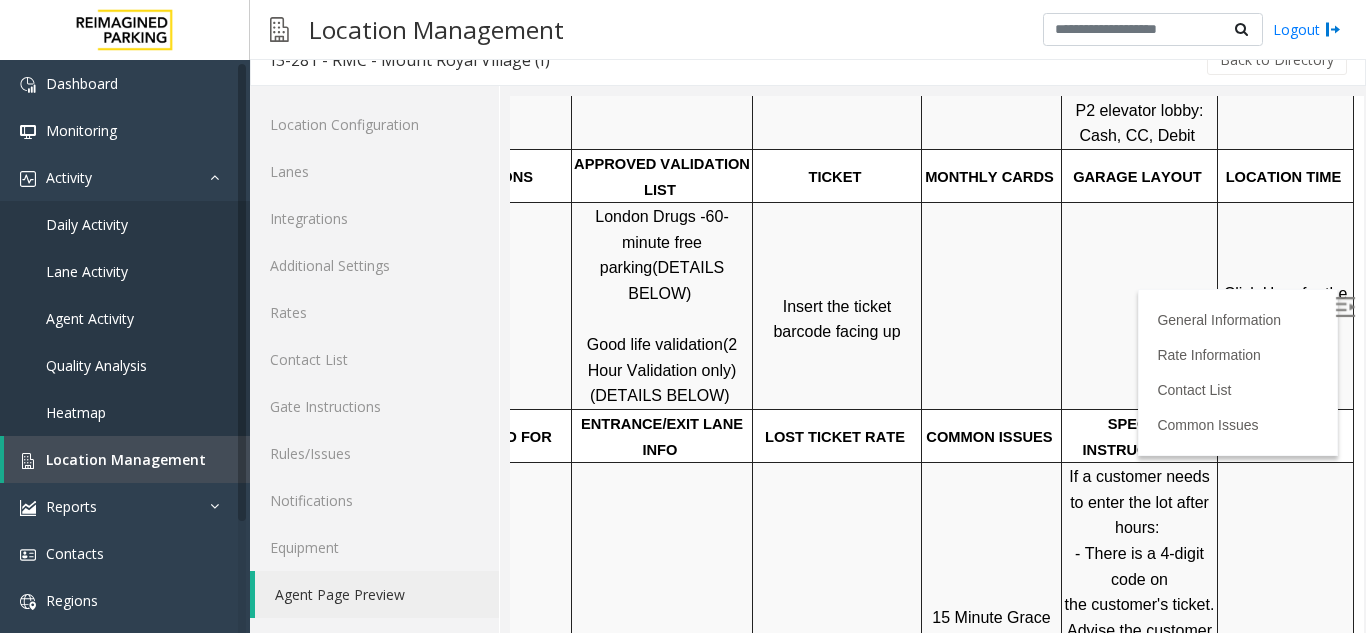 drag, startPoint x: 1071, startPoint y: 288, endPoint x: 1875, endPoint y: 420, distance: 814.7638 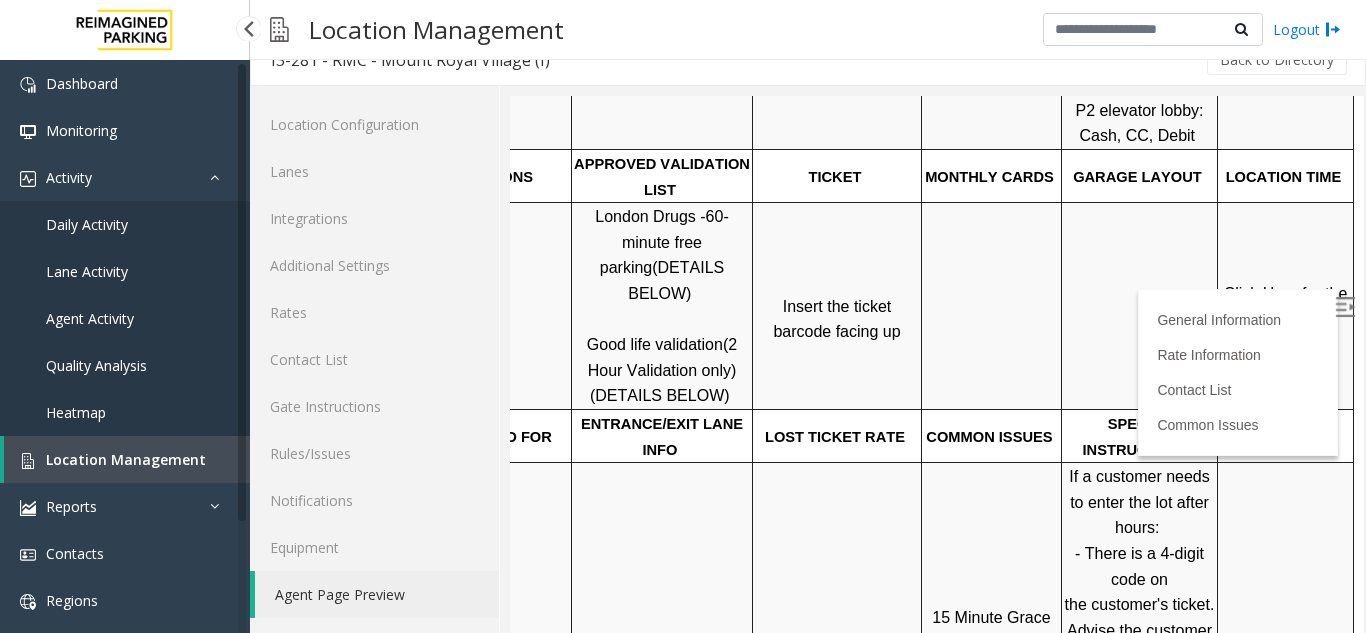 click on "Location Management" at bounding box center (126, 459) 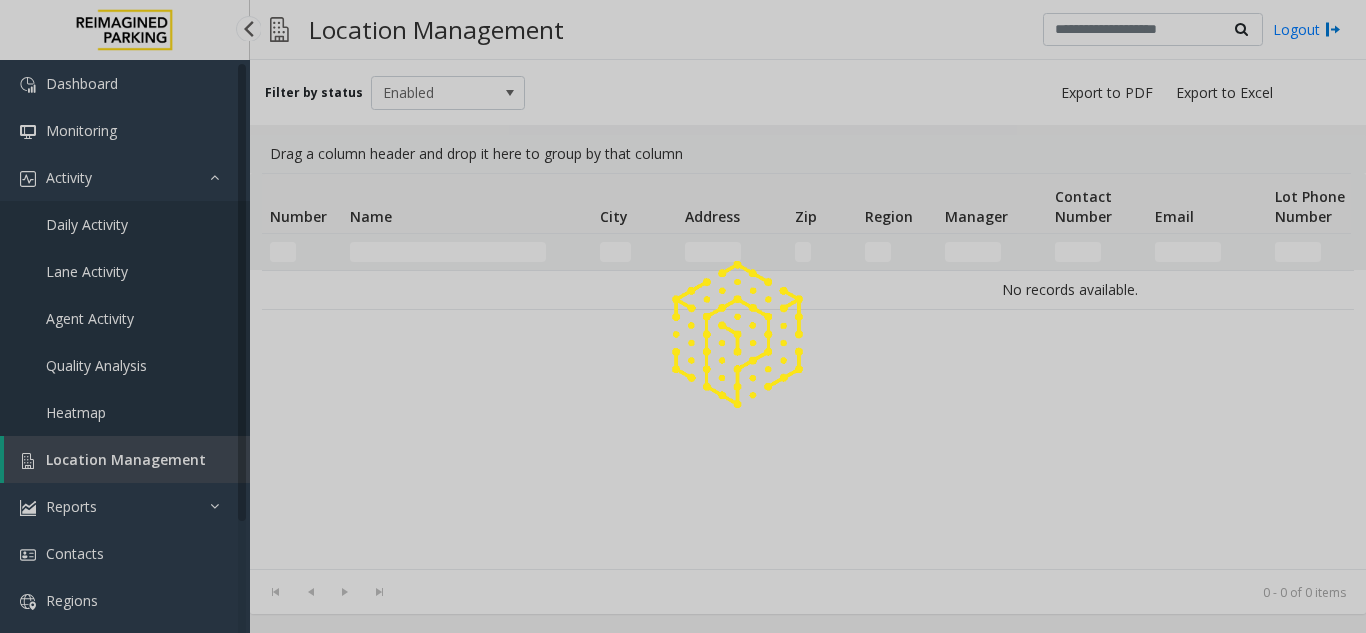 scroll, scrollTop: 0, scrollLeft: 0, axis: both 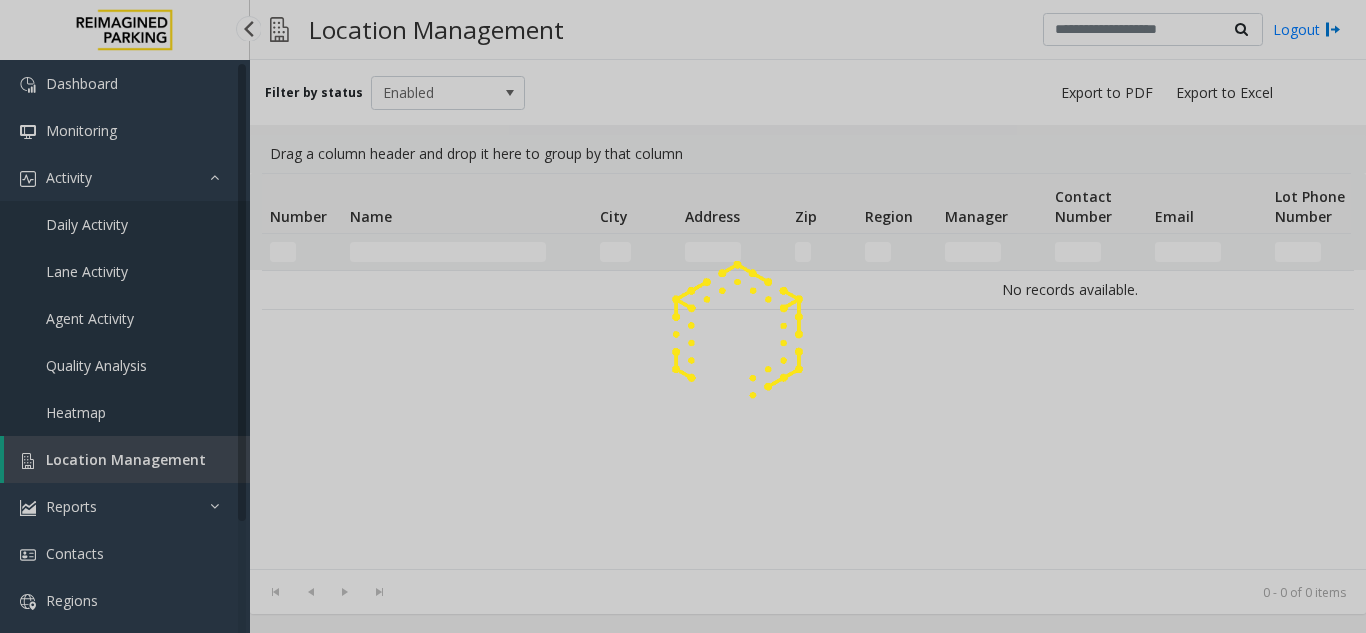 click 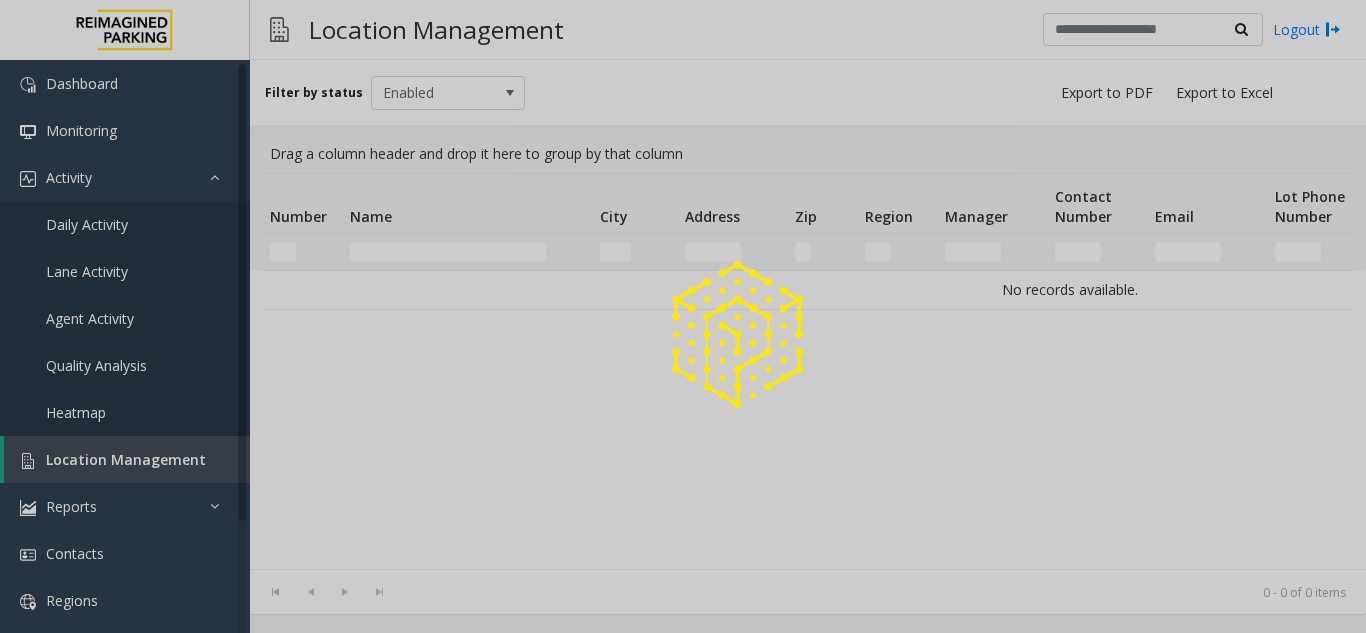 click 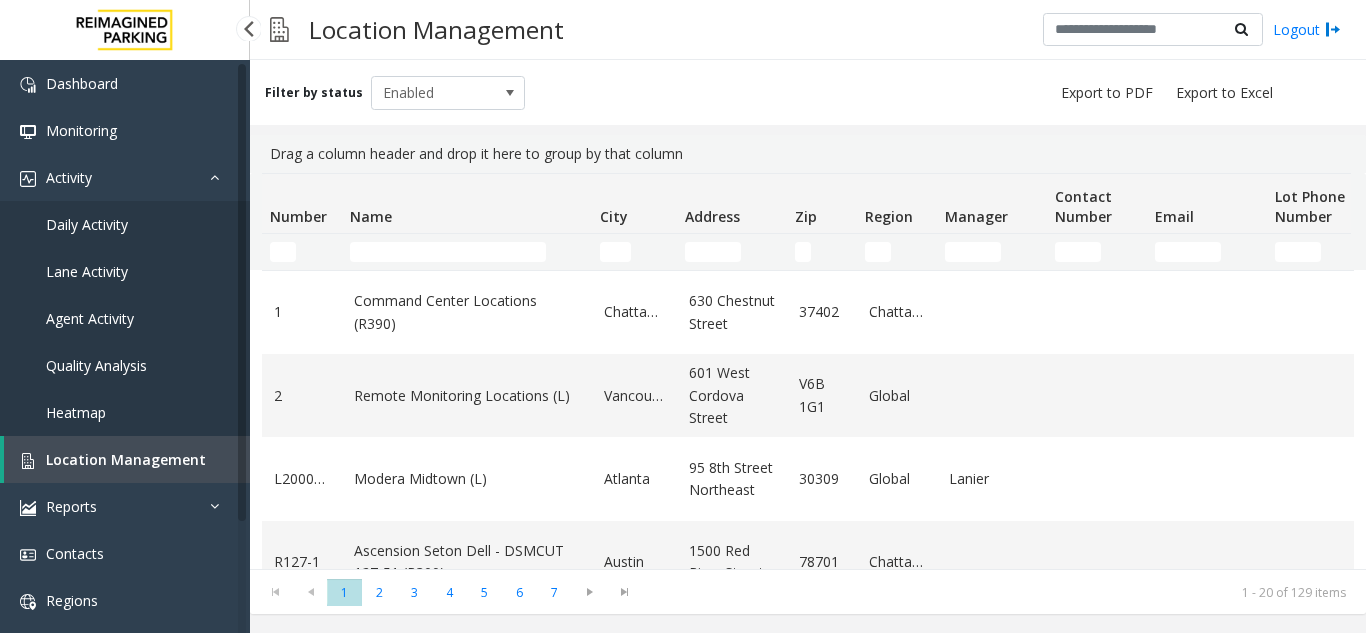 click on "Daily Activity" at bounding box center (125, 224) 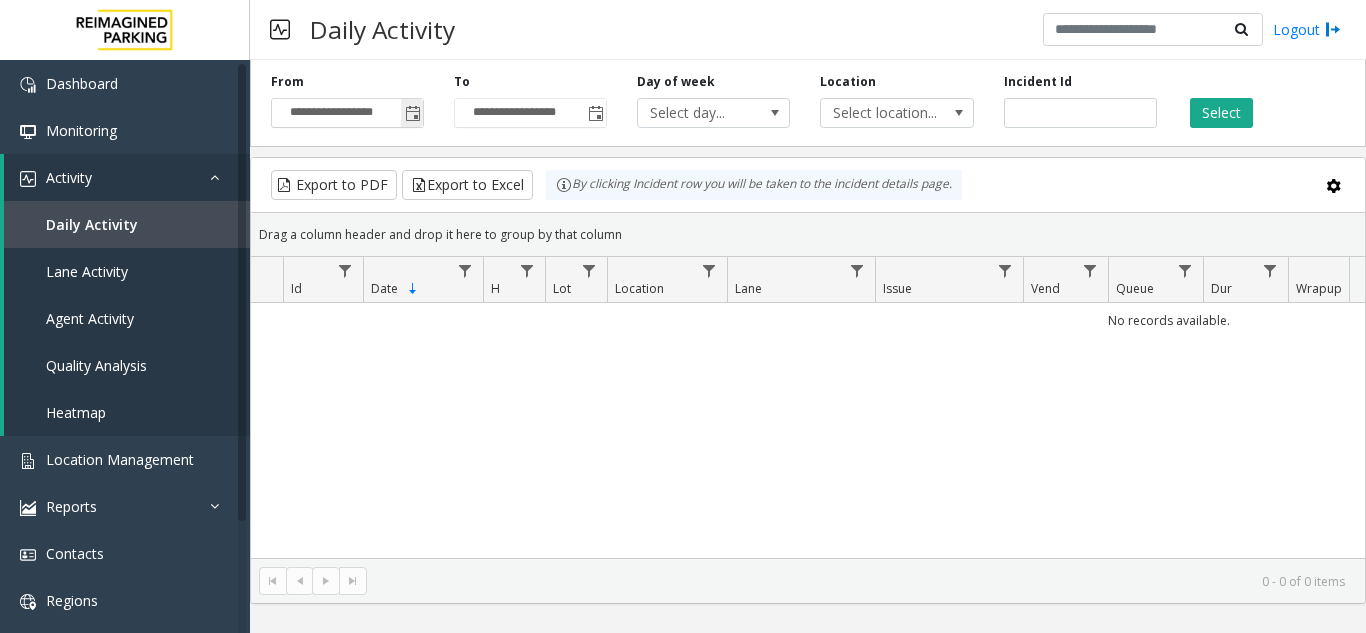 click 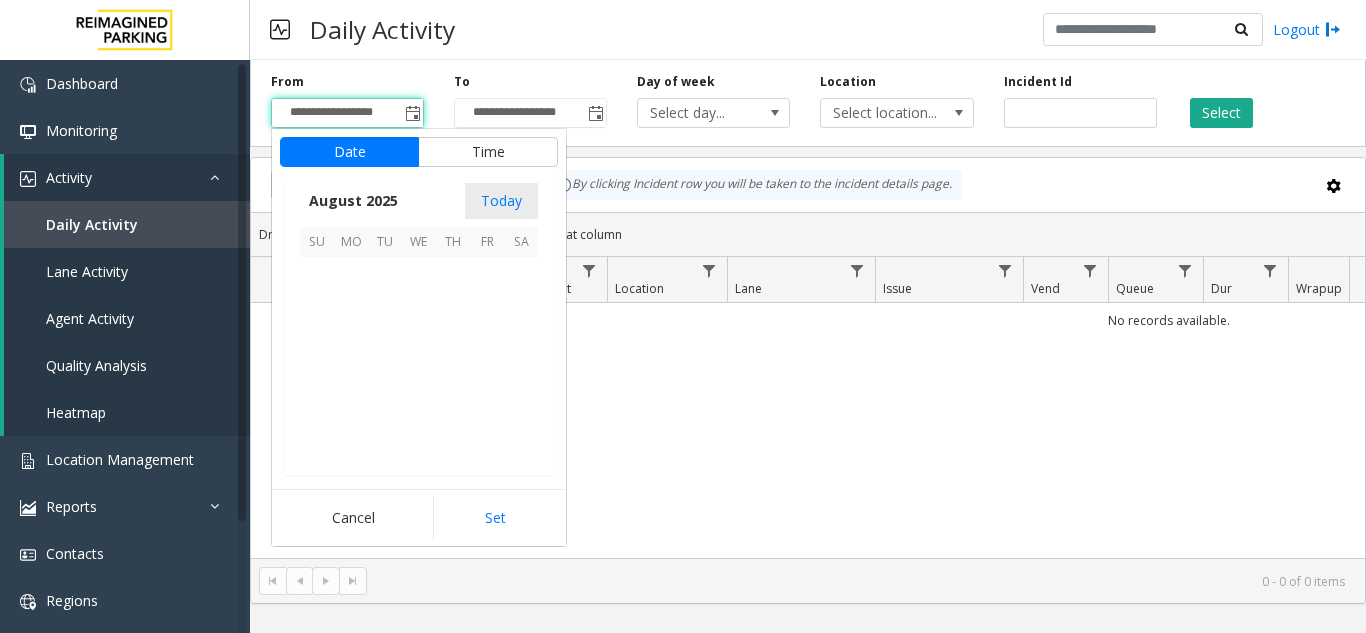 scroll, scrollTop: 358666, scrollLeft: 0, axis: vertical 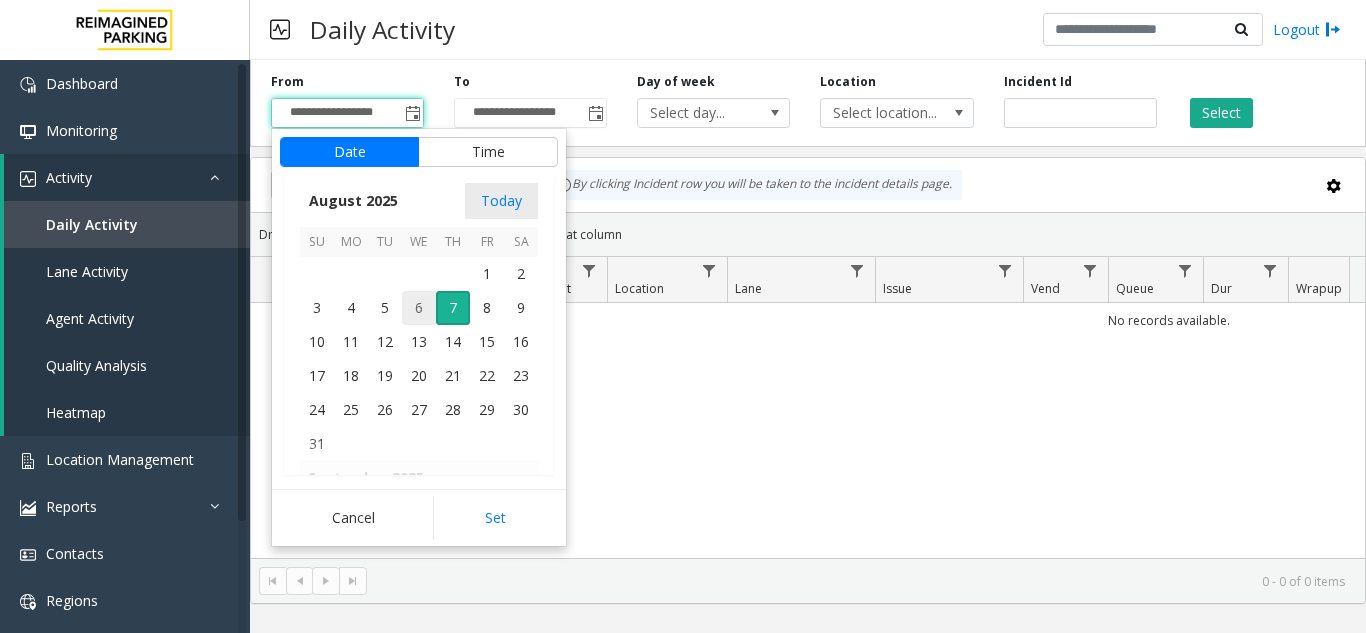 click on "6" at bounding box center (419, 308) 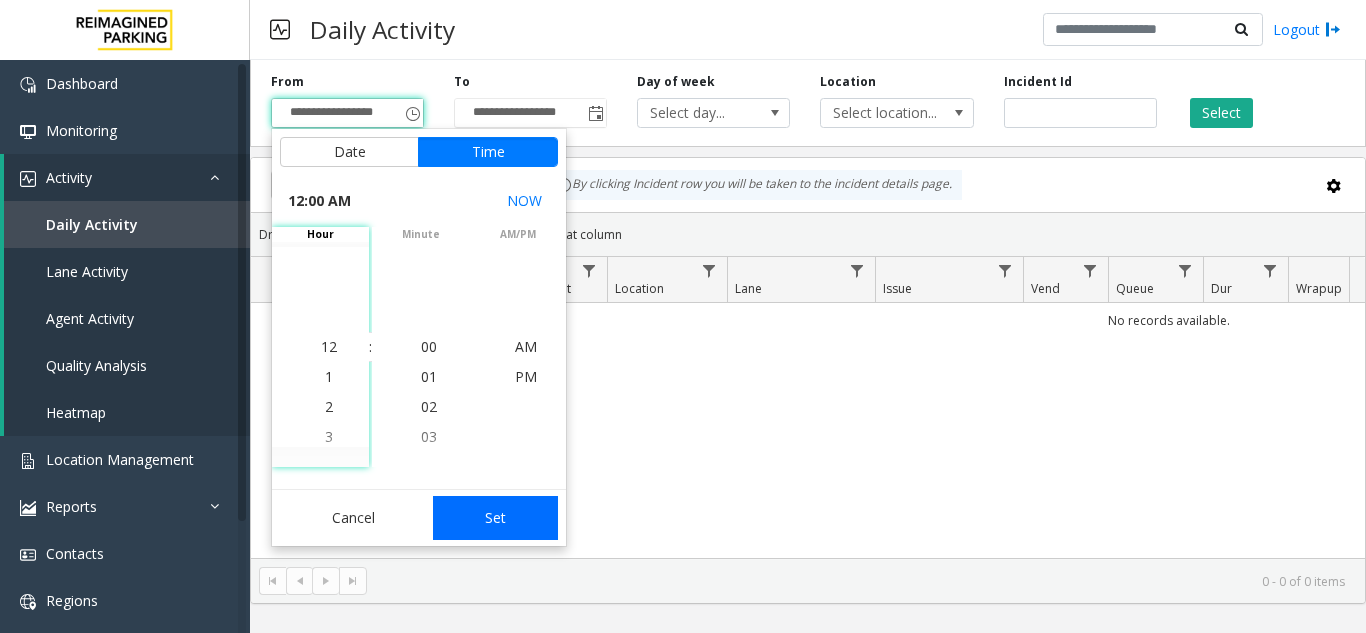 click on "Set" 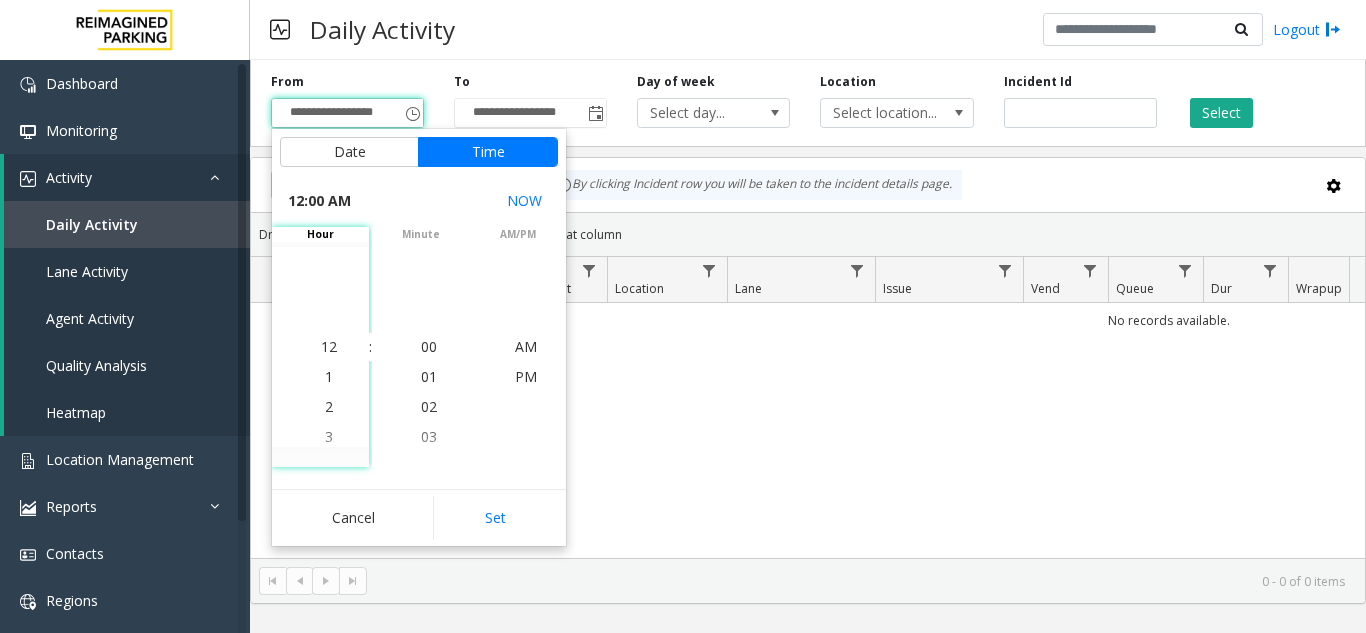 type on "**********" 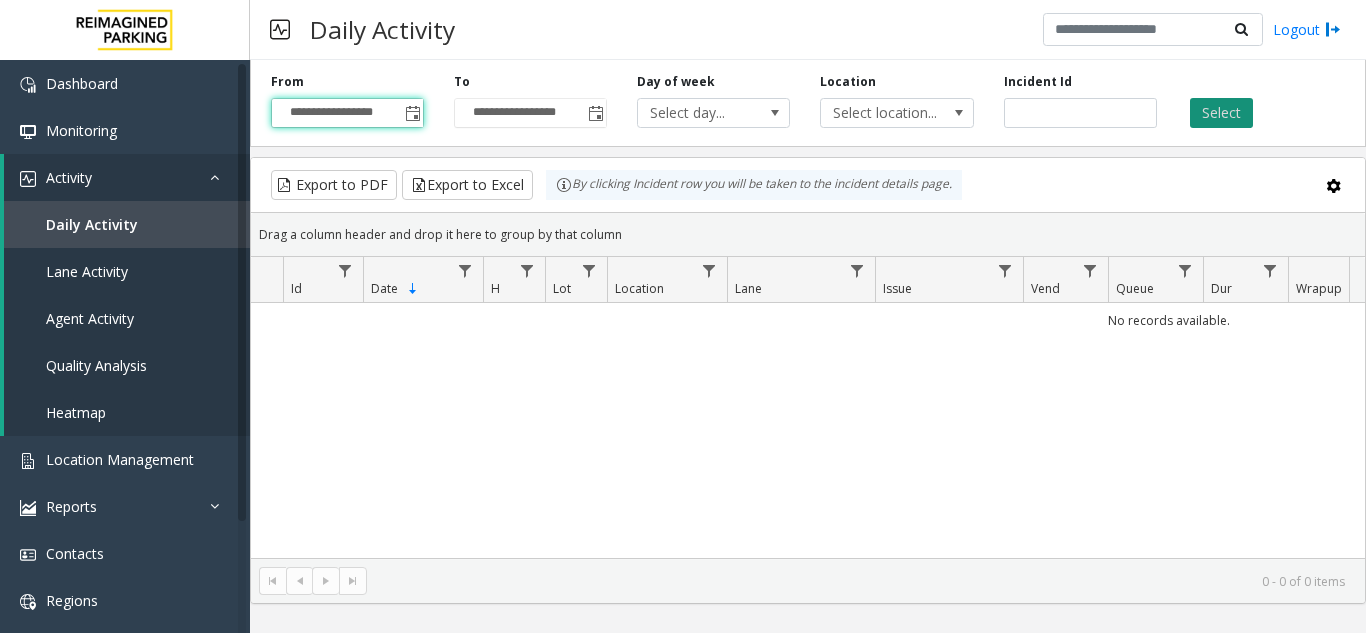 click on "Select" 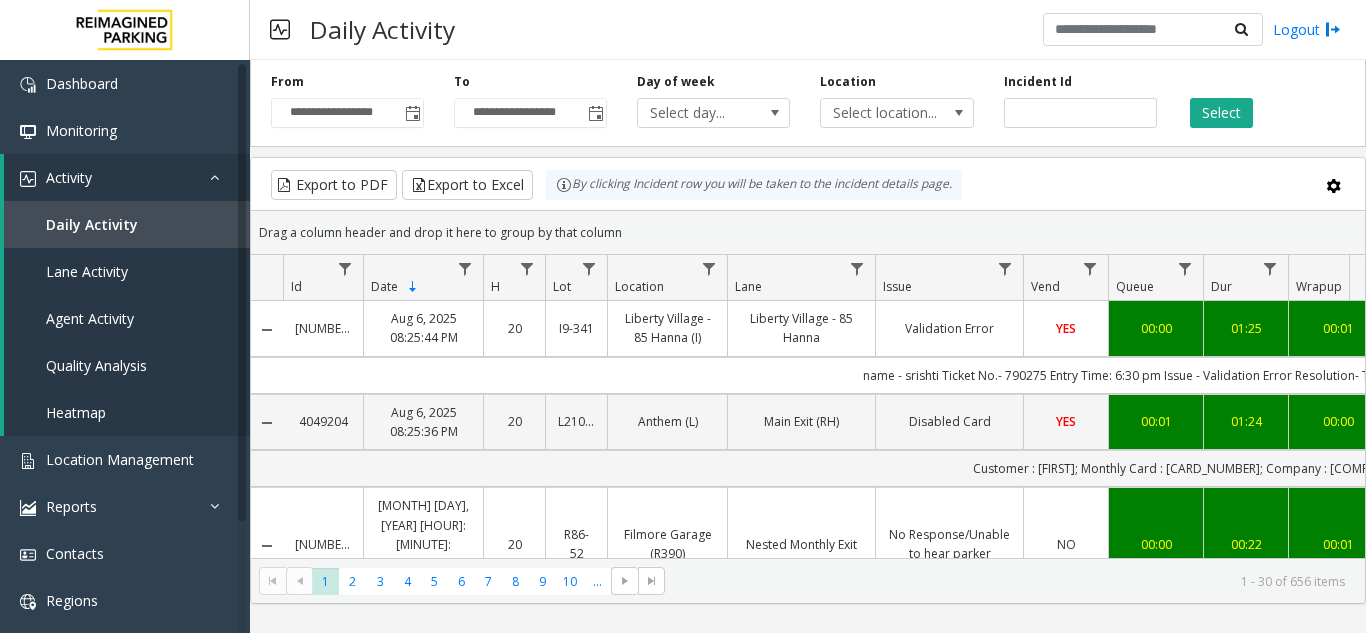 scroll, scrollTop: 0, scrollLeft: 102, axis: horizontal 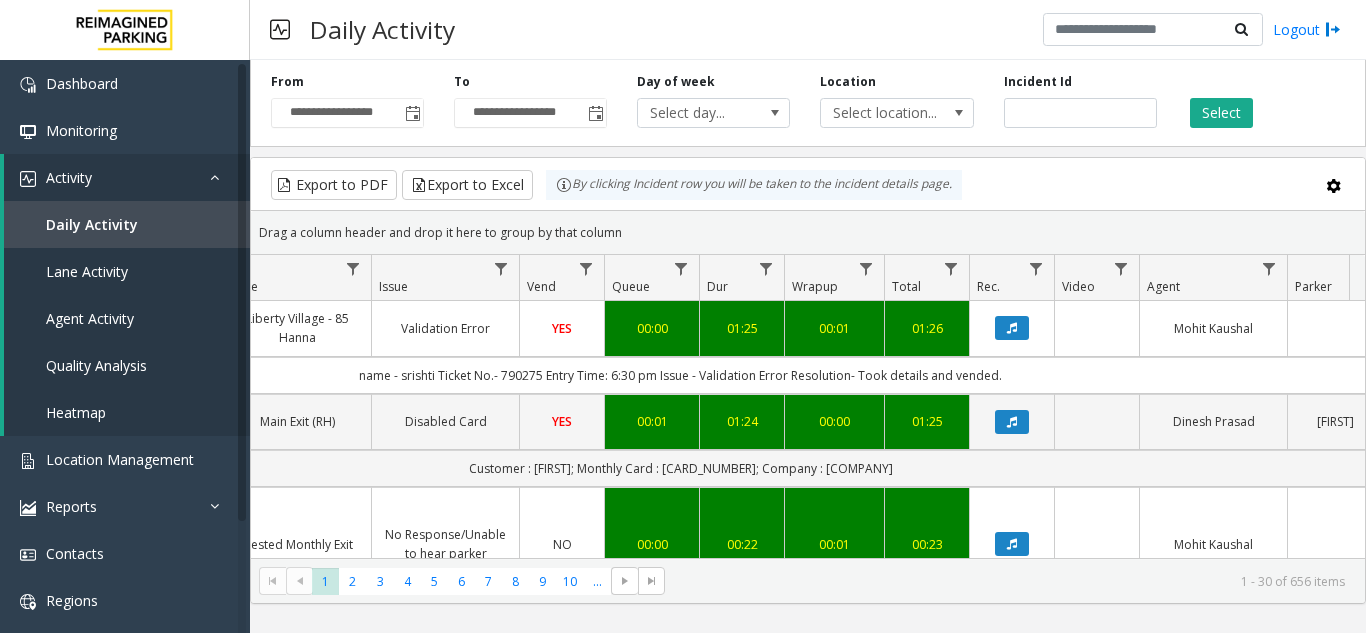 click on "Drag a column header and drop it here to group by that column" 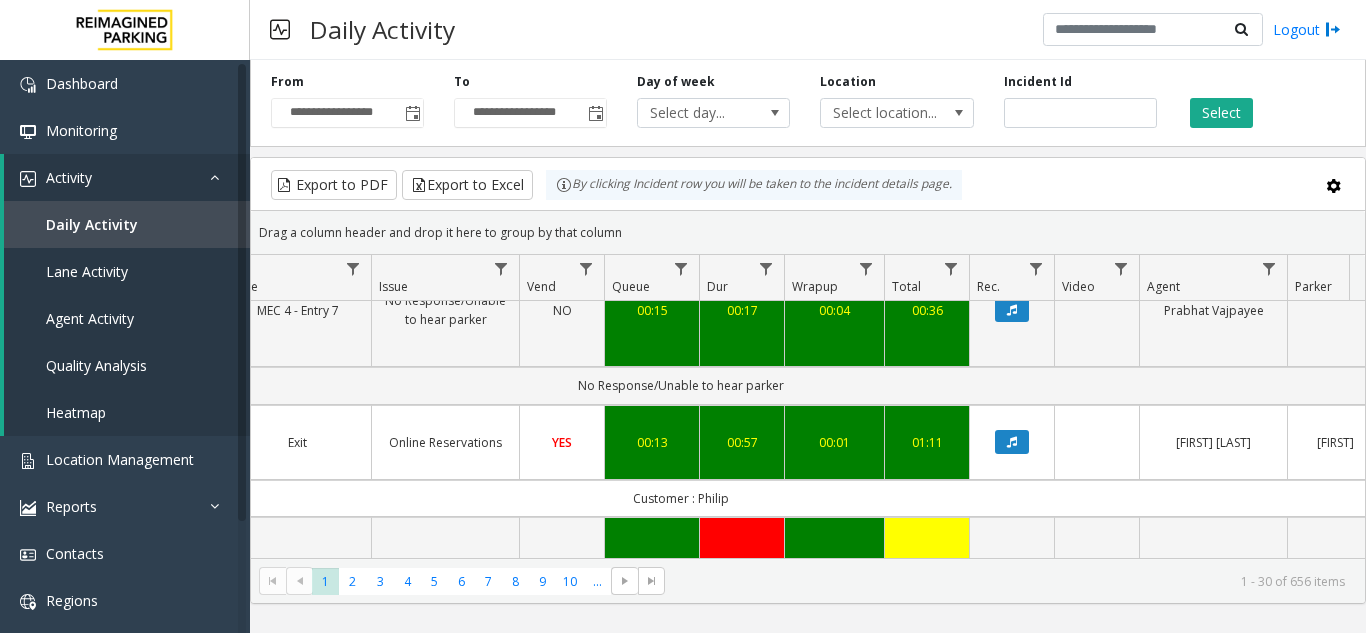 scroll, scrollTop: 2600, scrollLeft: 504, axis: both 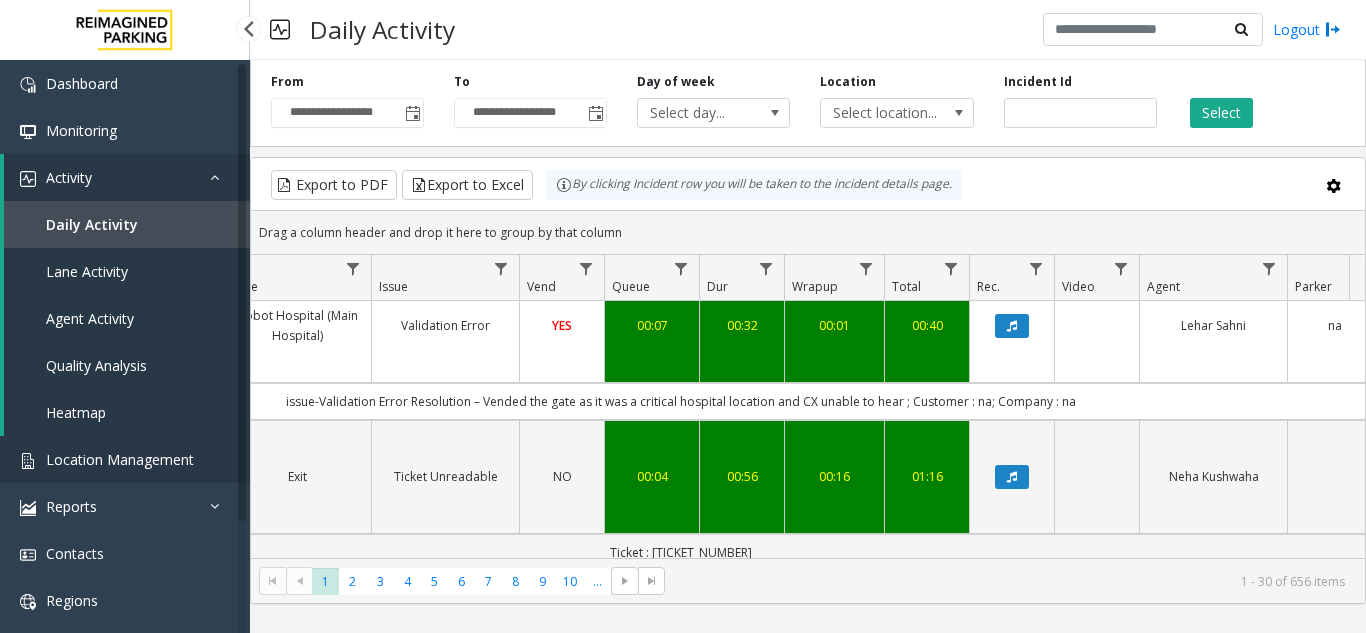 click on "Location Management" at bounding box center (120, 459) 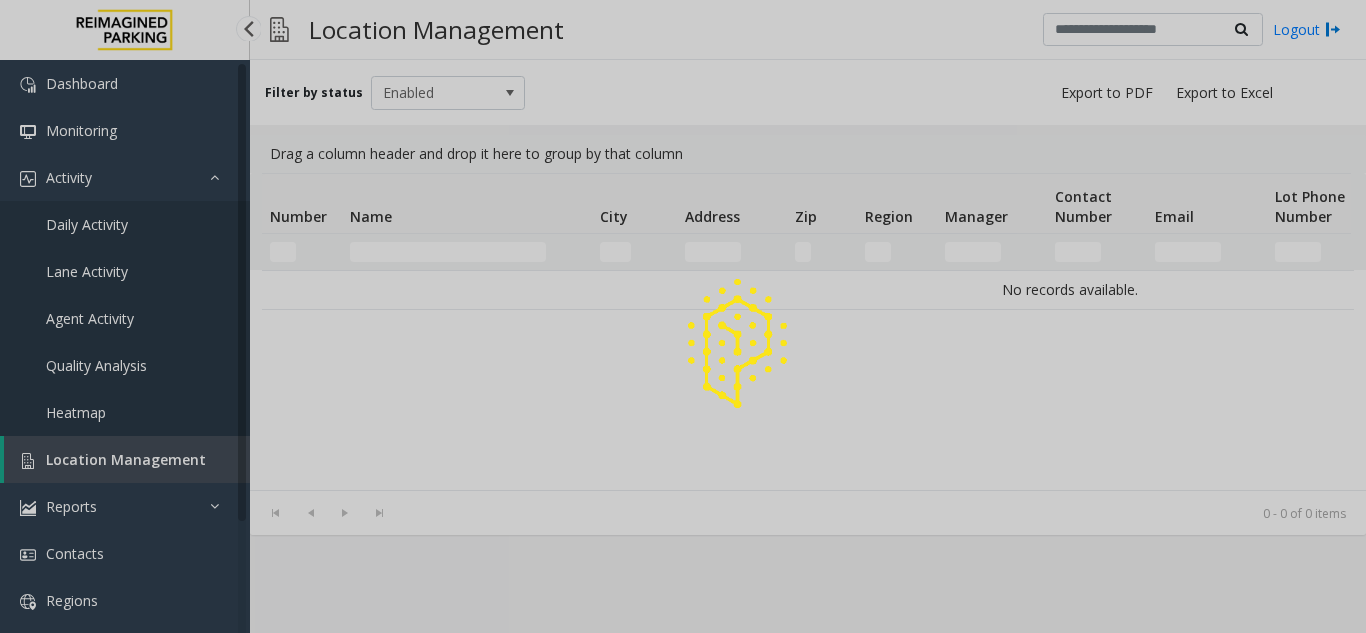 click 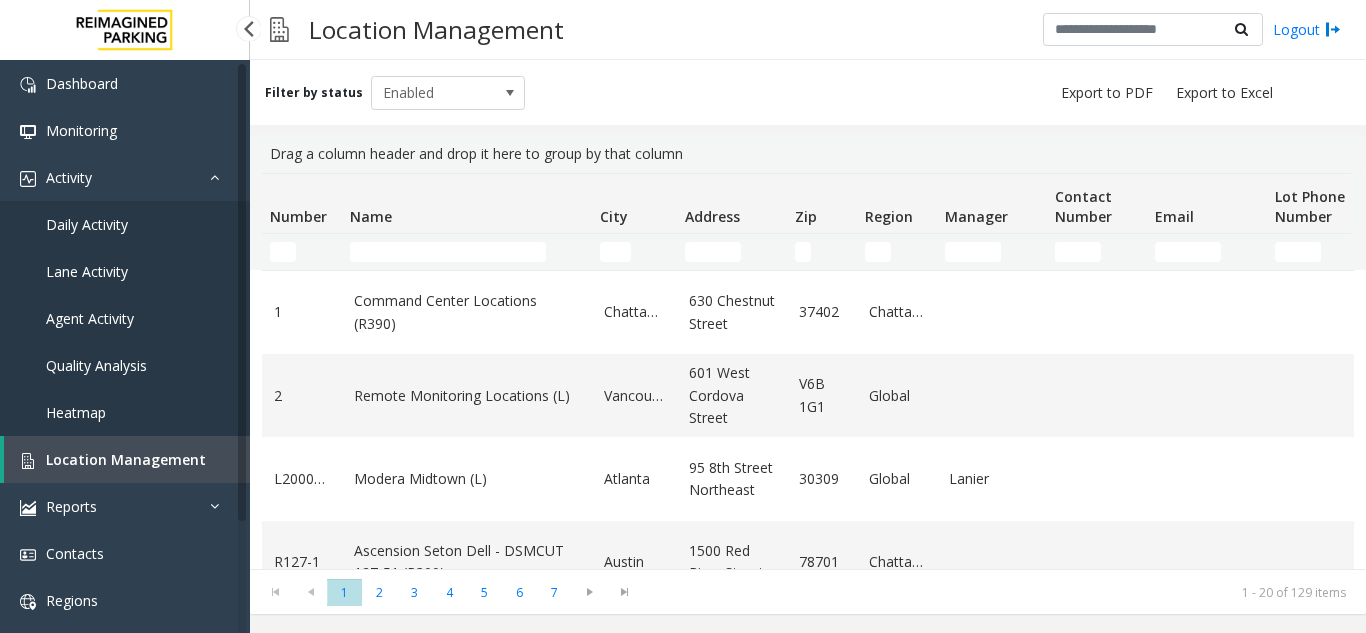 click on "Daily Activity" at bounding box center (125, 224) 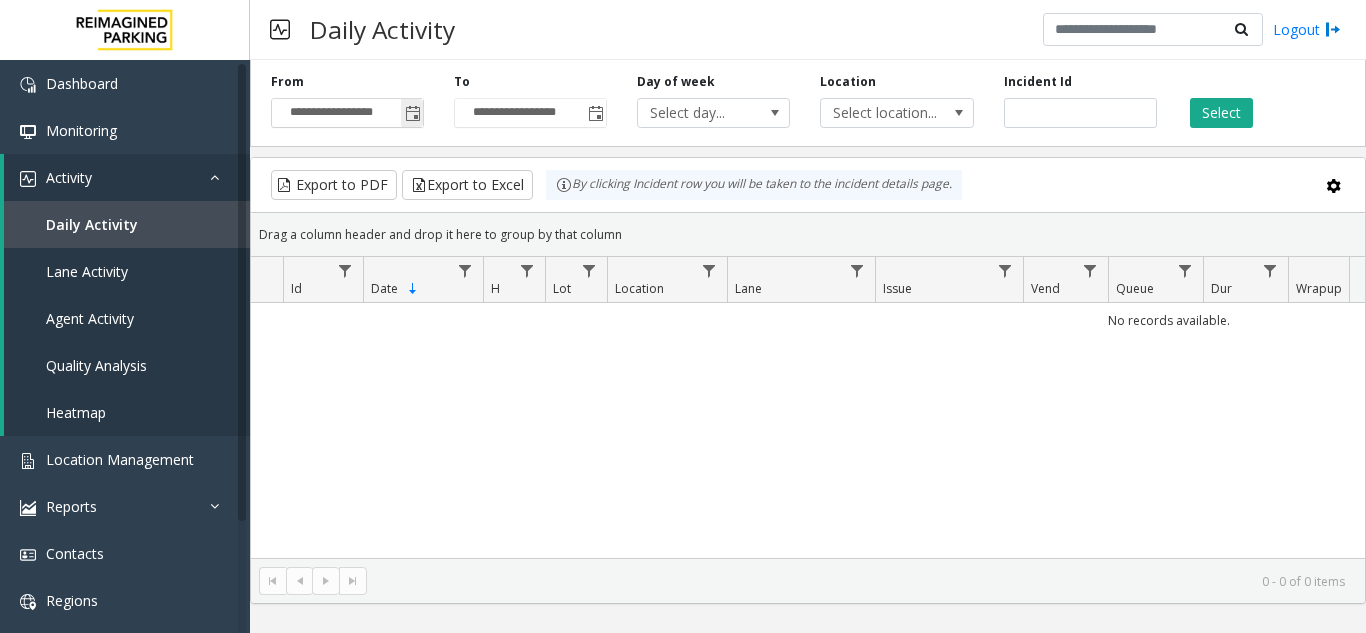 click 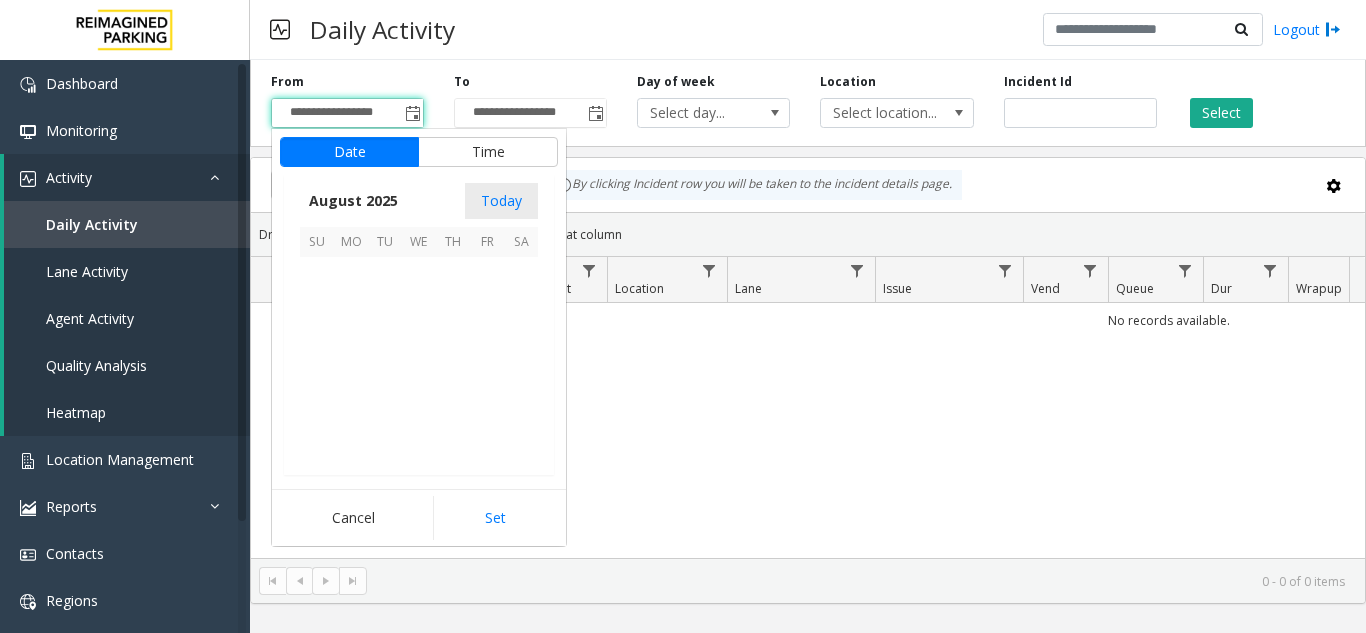 scroll, scrollTop: 358666, scrollLeft: 0, axis: vertical 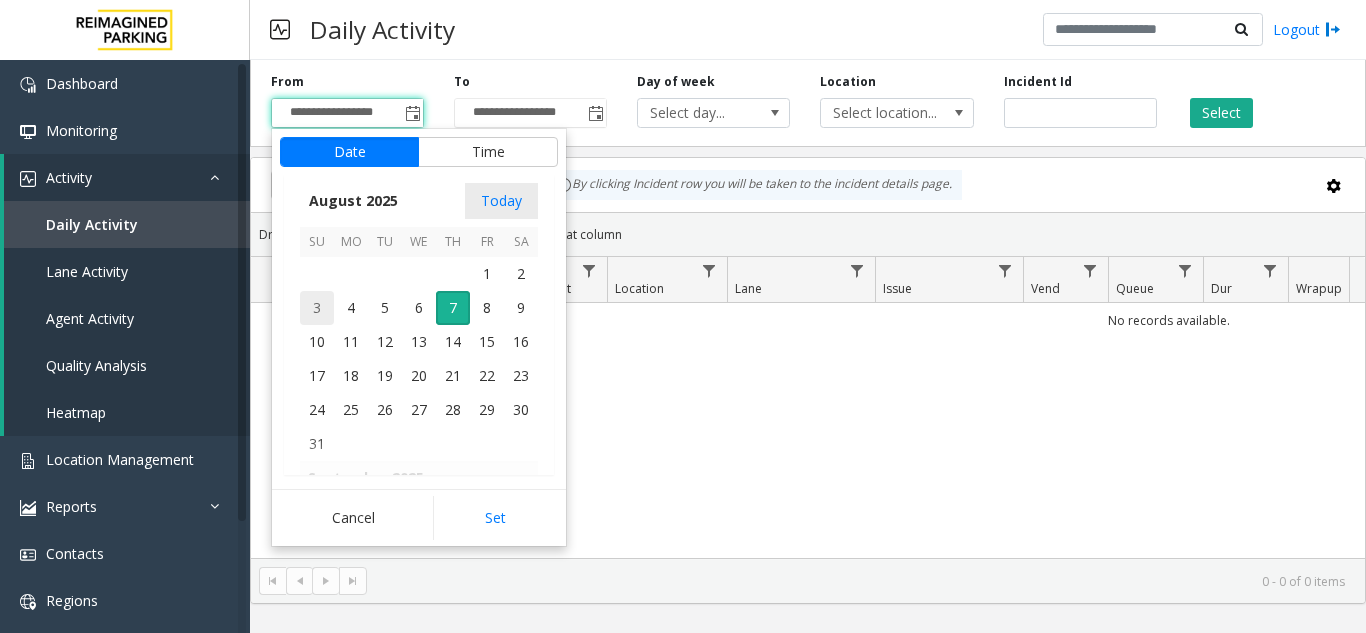 click on "3" at bounding box center [317, 308] 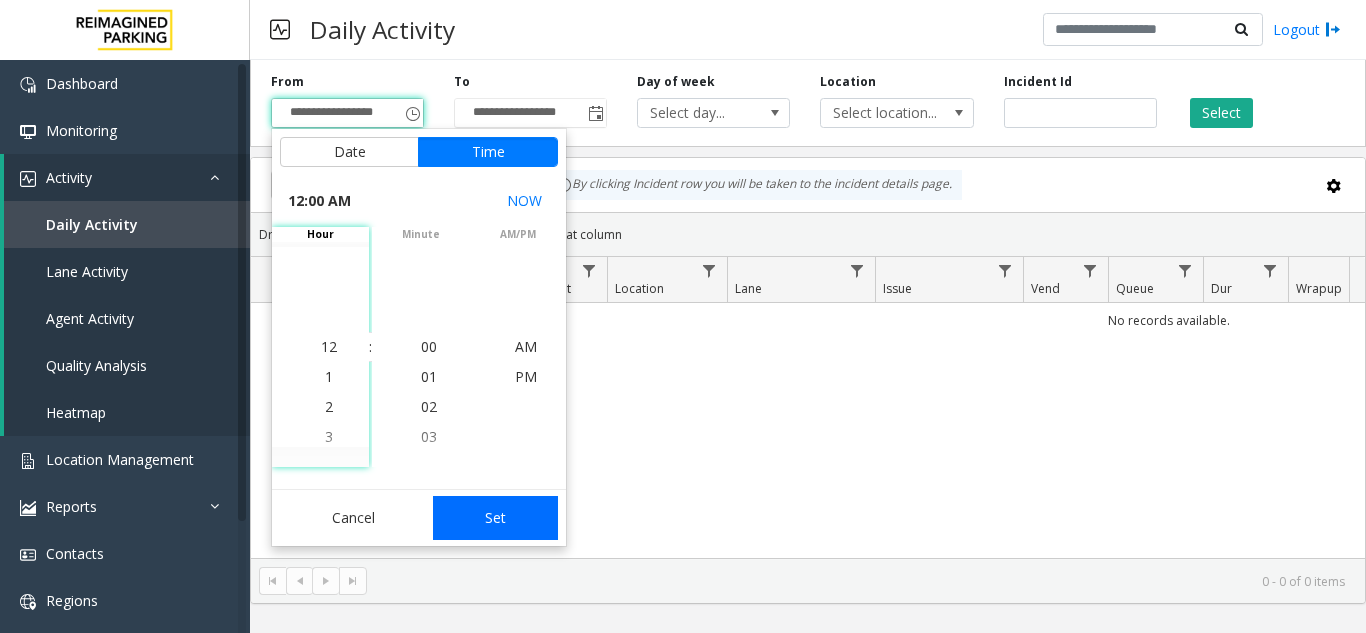 click on "Set" 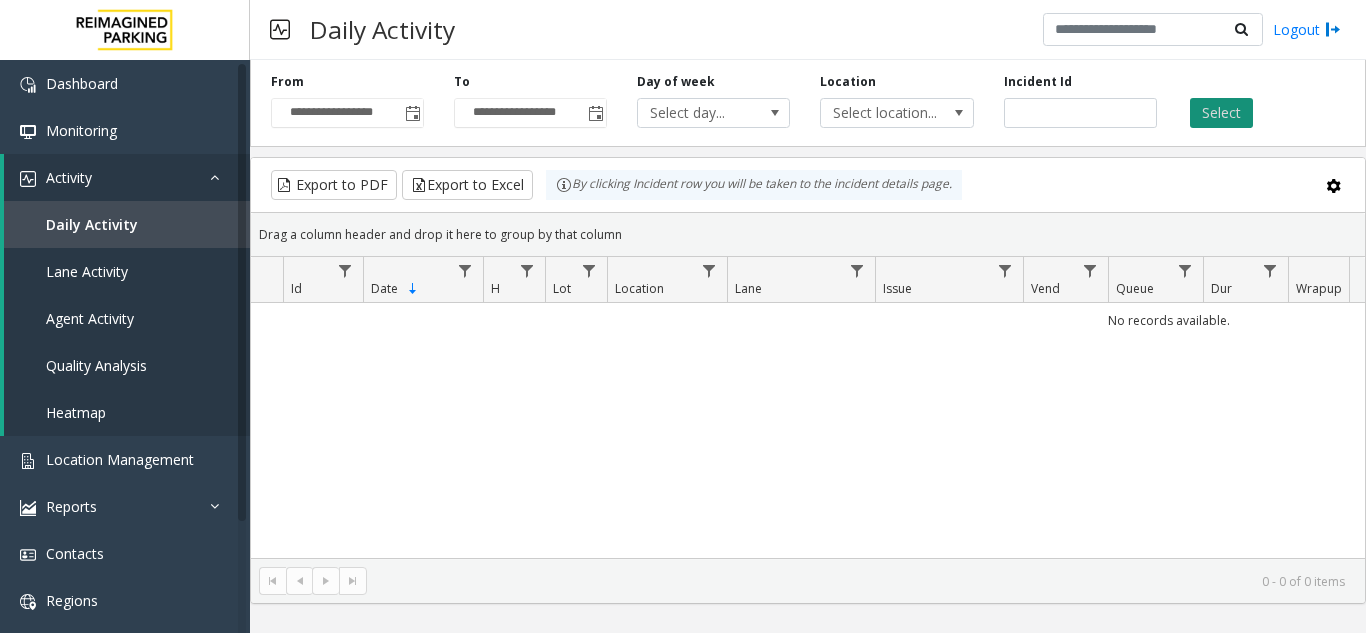 click on "Select" 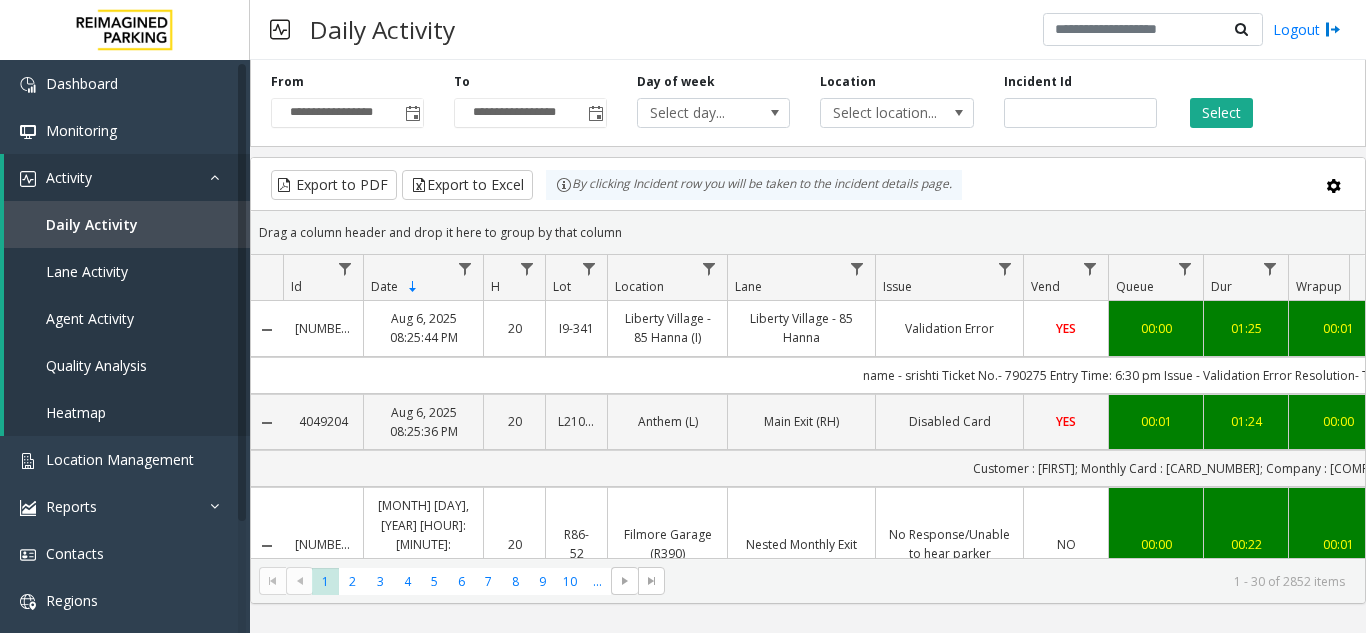 scroll, scrollTop: 0, scrollLeft: 268, axis: horizontal 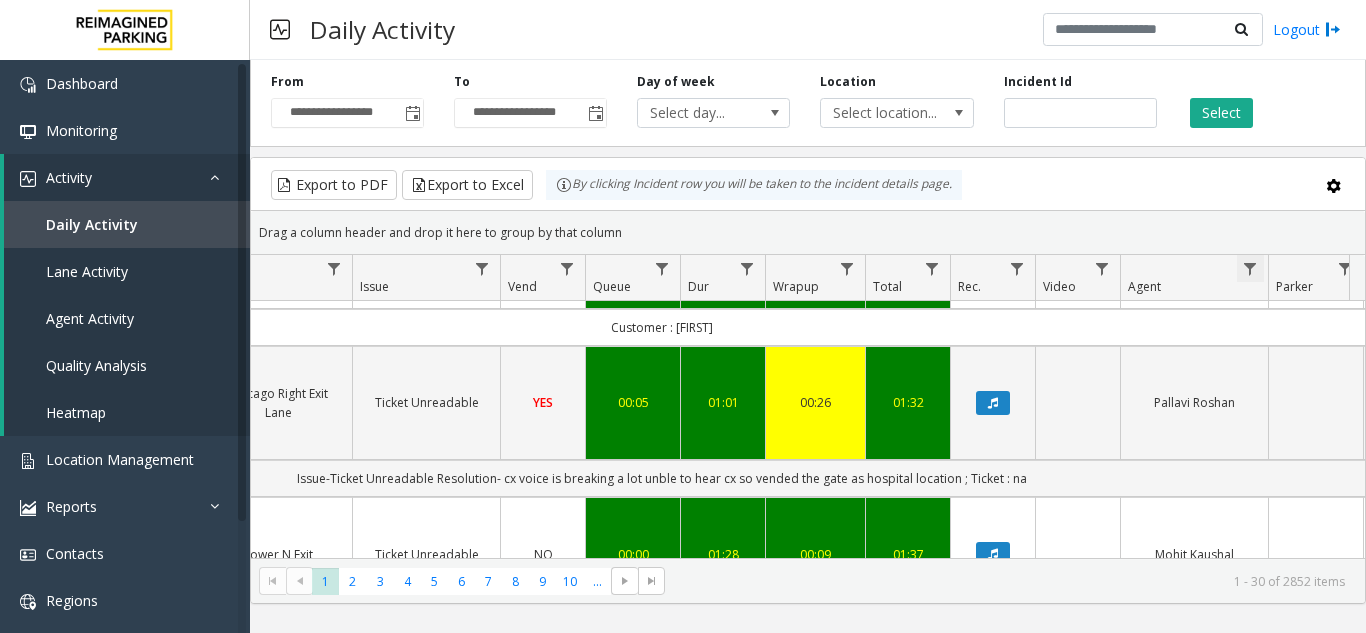 click 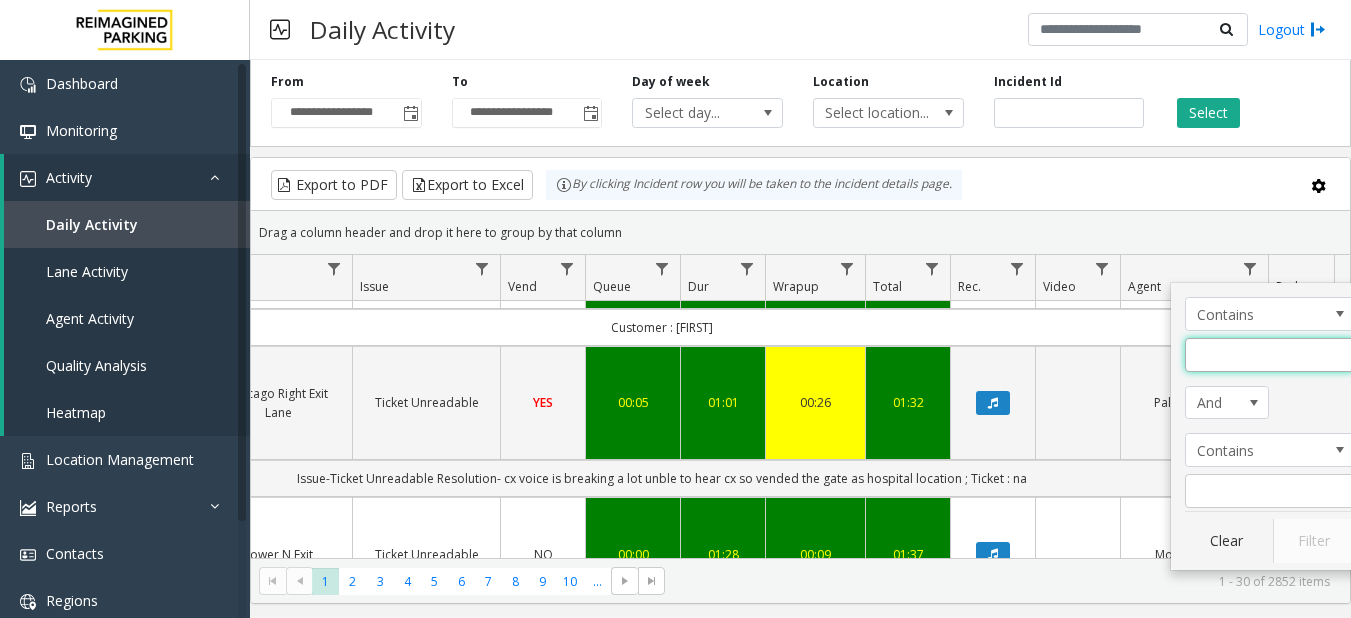 click 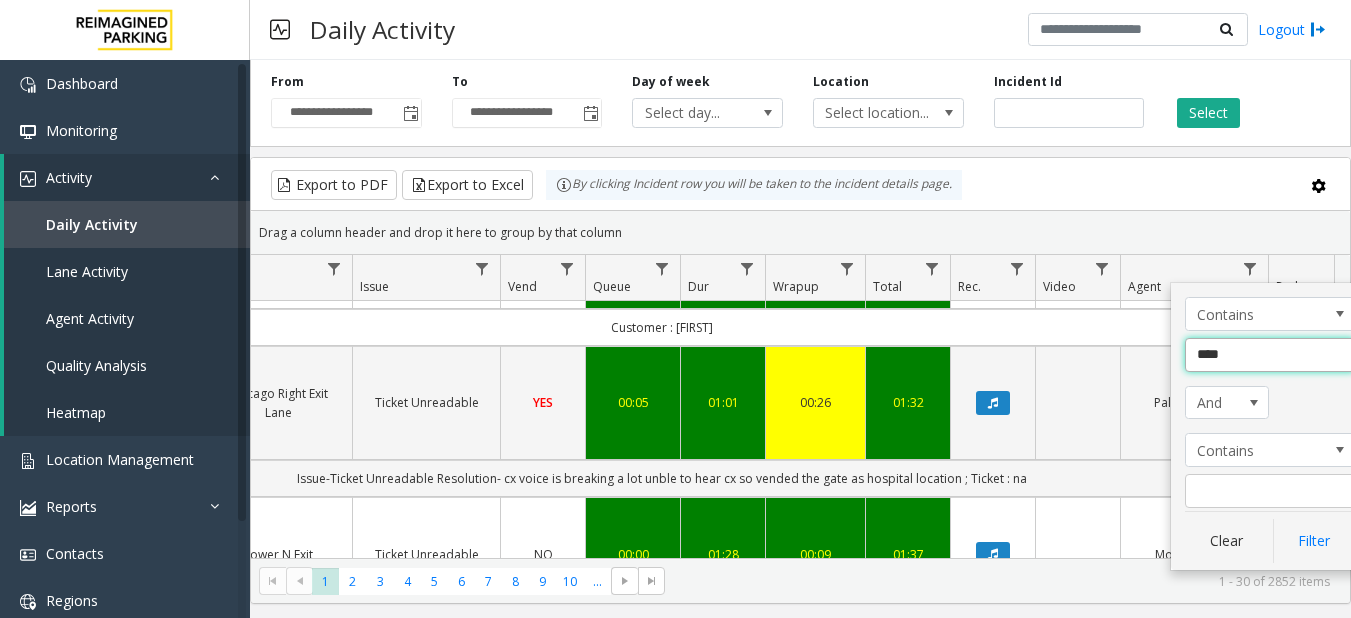 type on "*****" 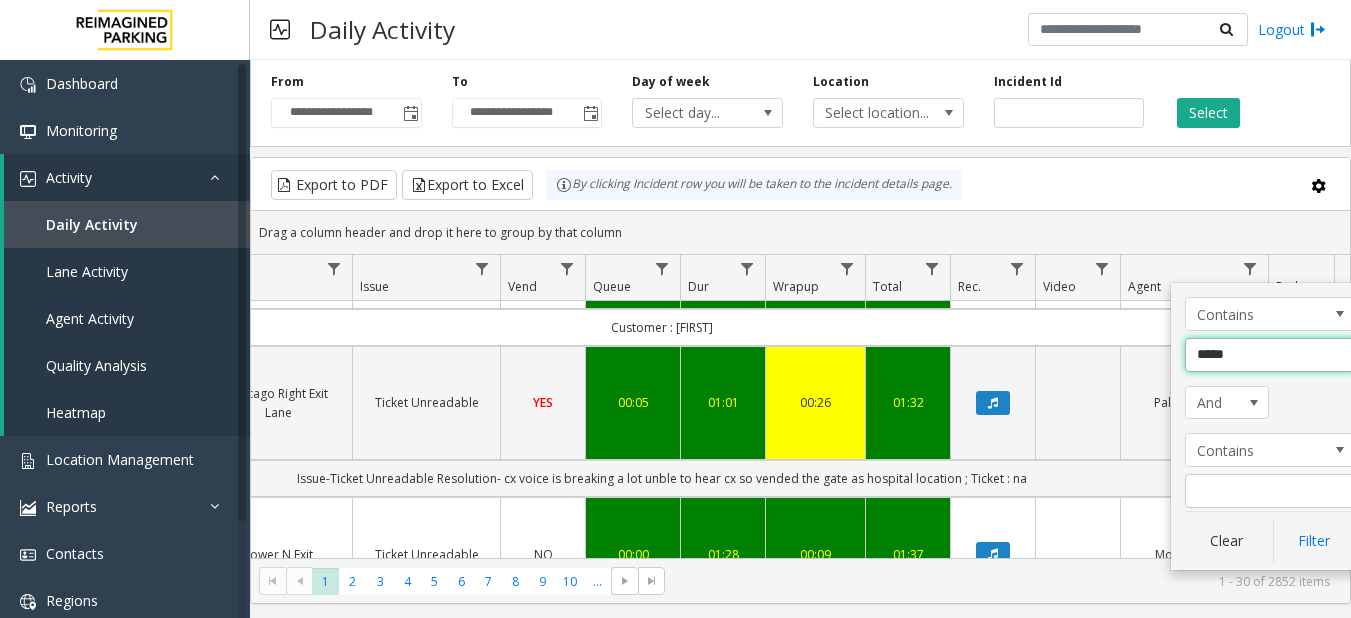 click on "Filter" 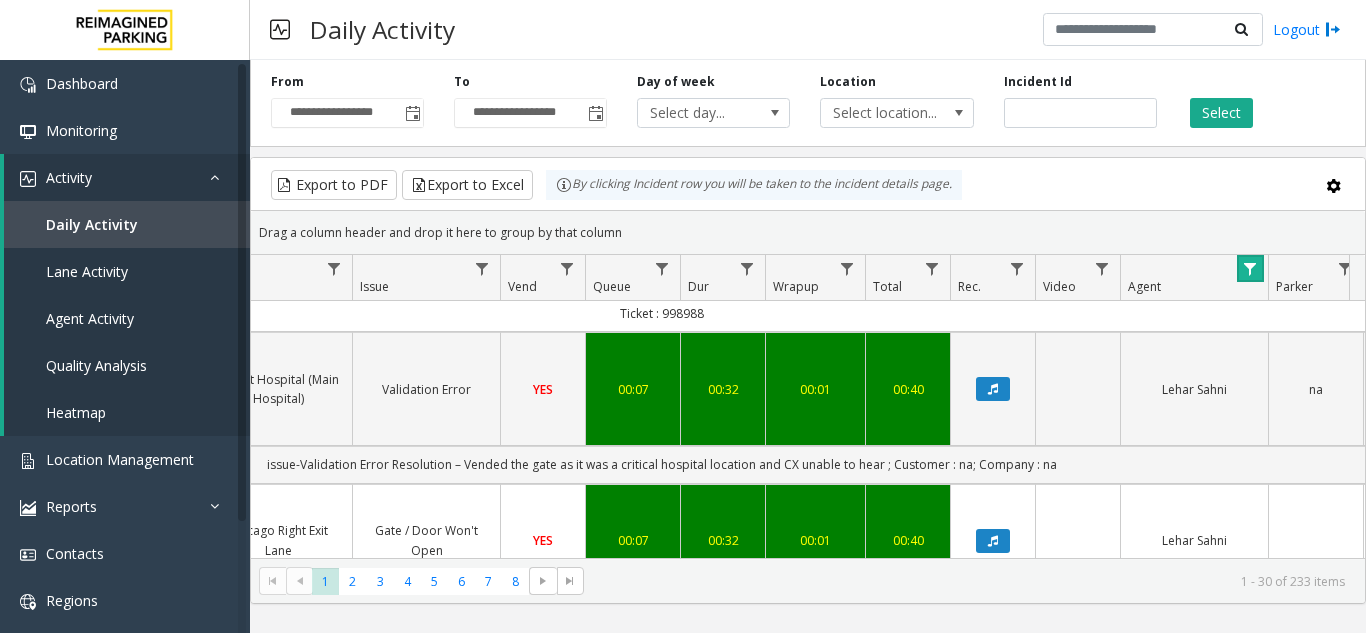 scroll, scrollTop: 0, scrollLeft: 523, axis: horizontal 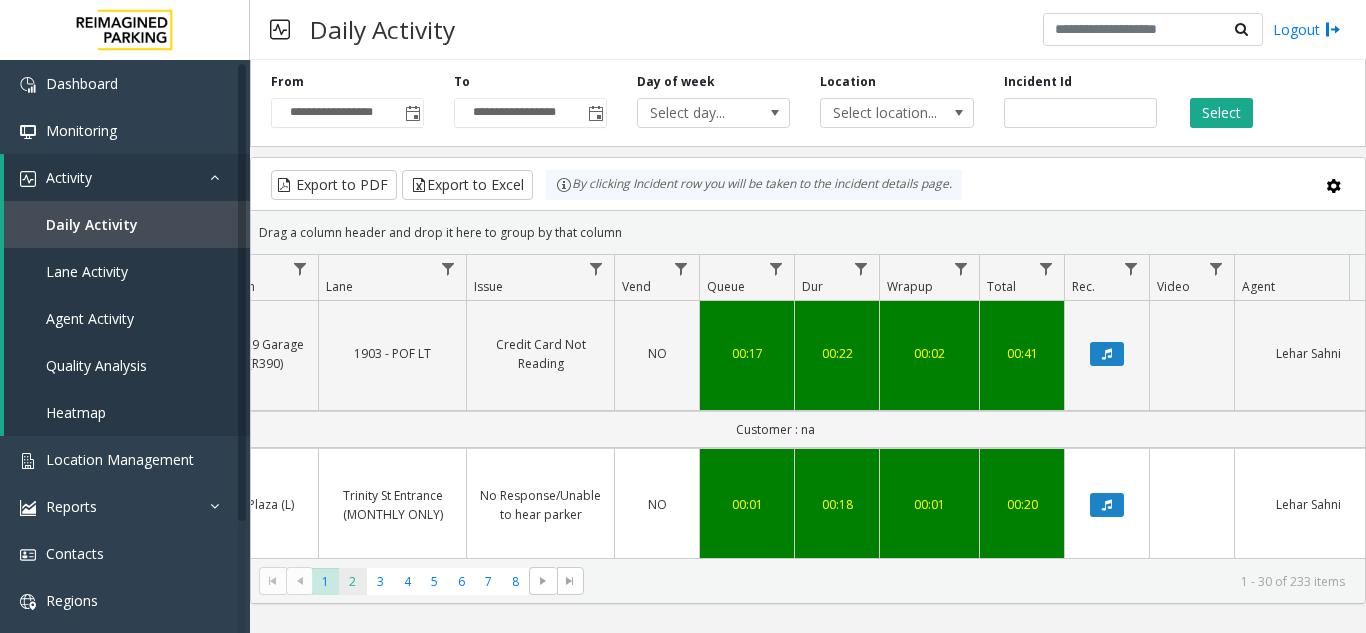 click on "2" 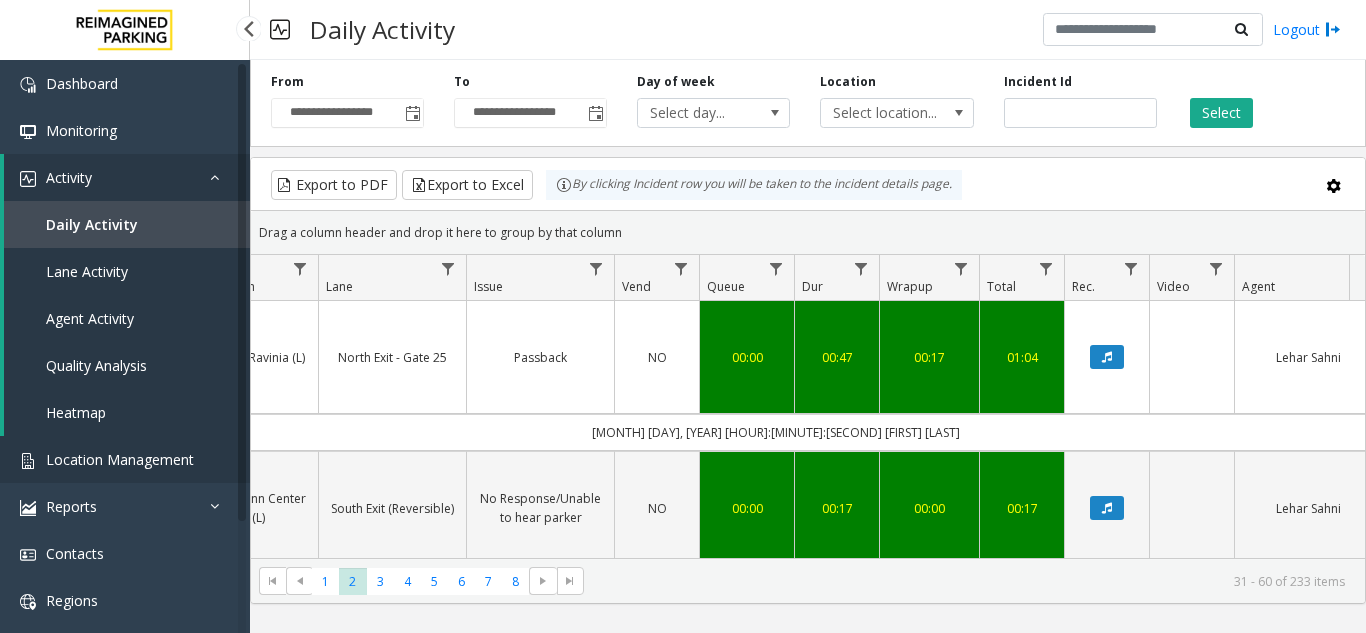 click on "Location Management" at bounding box center (120, 459) 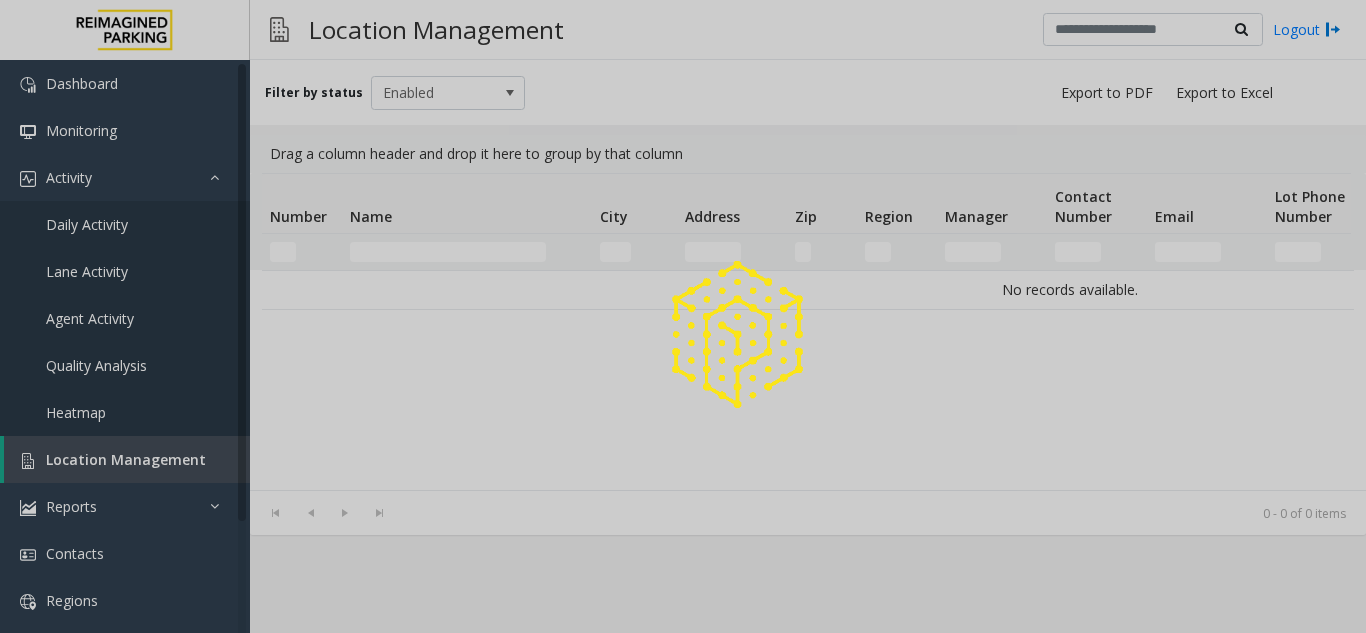 click 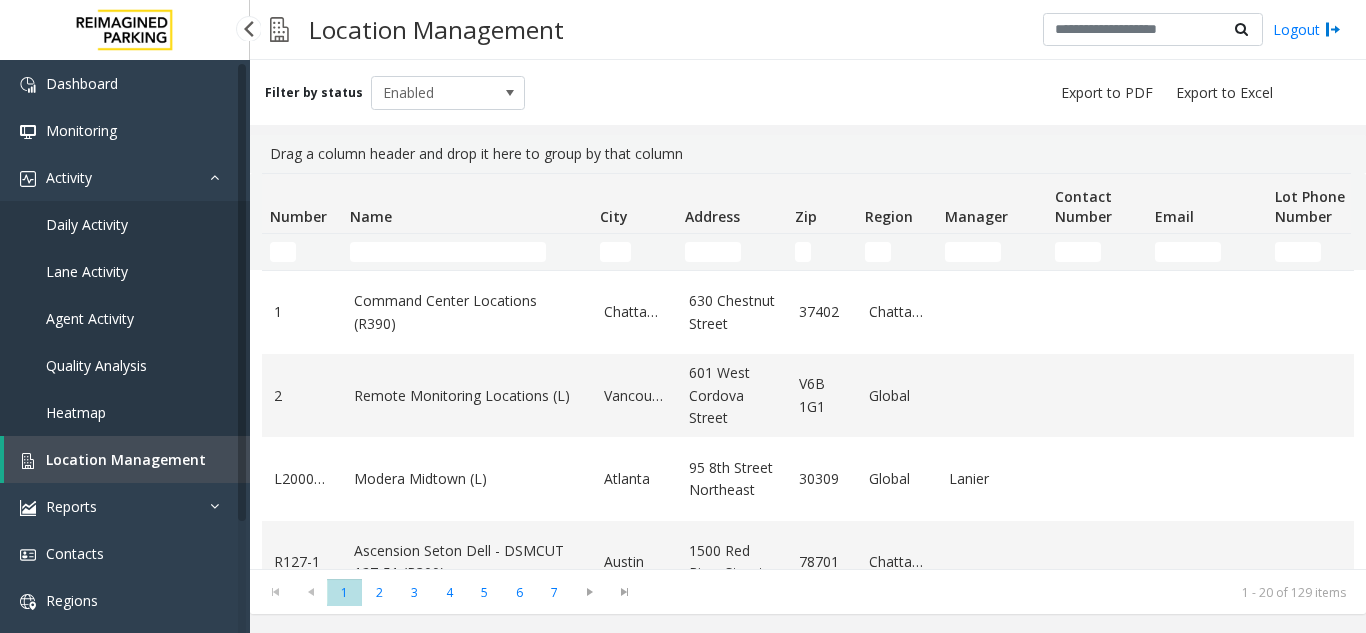 click on "Daily Activity" at bounding box center [125, 224] 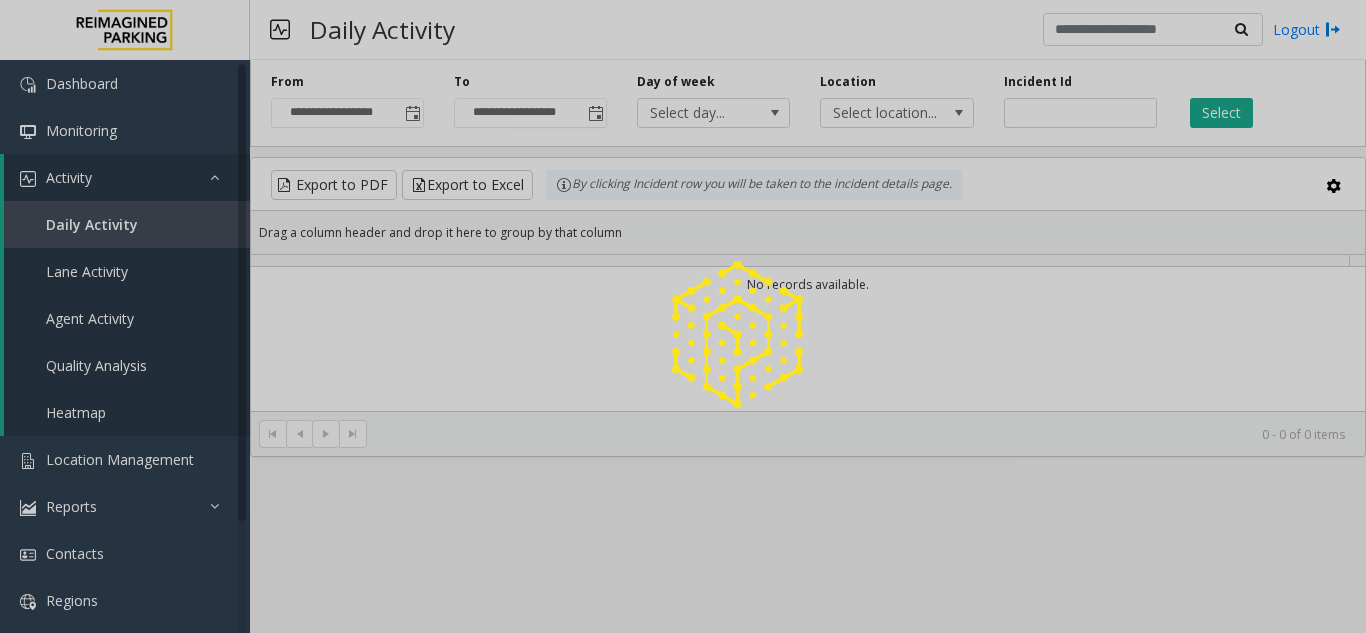 click 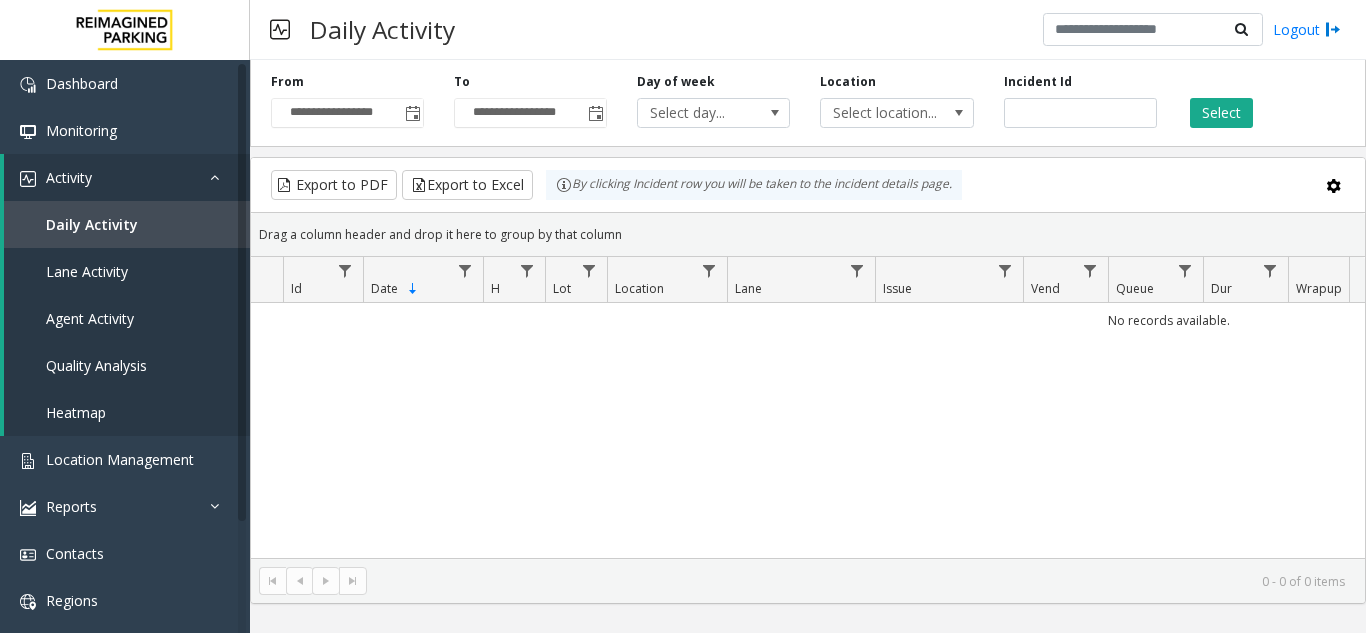 click 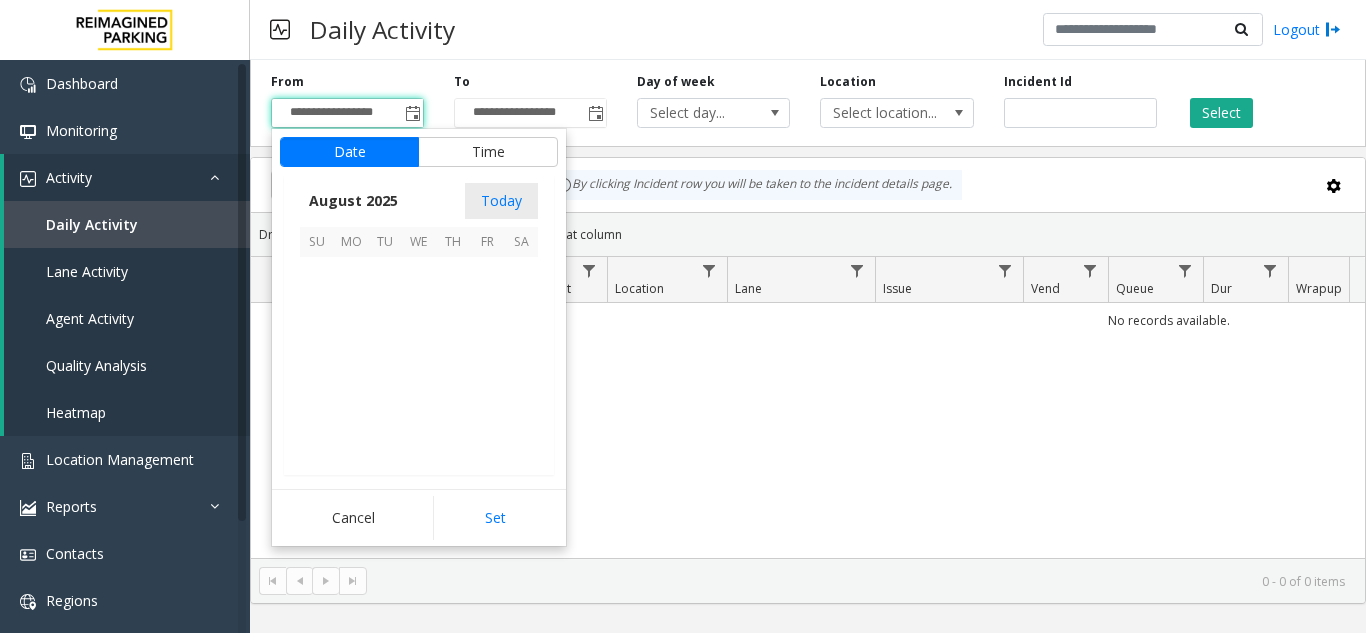 scroll, scrollTop: 358666, scrollLeft: 0, axis: vertical 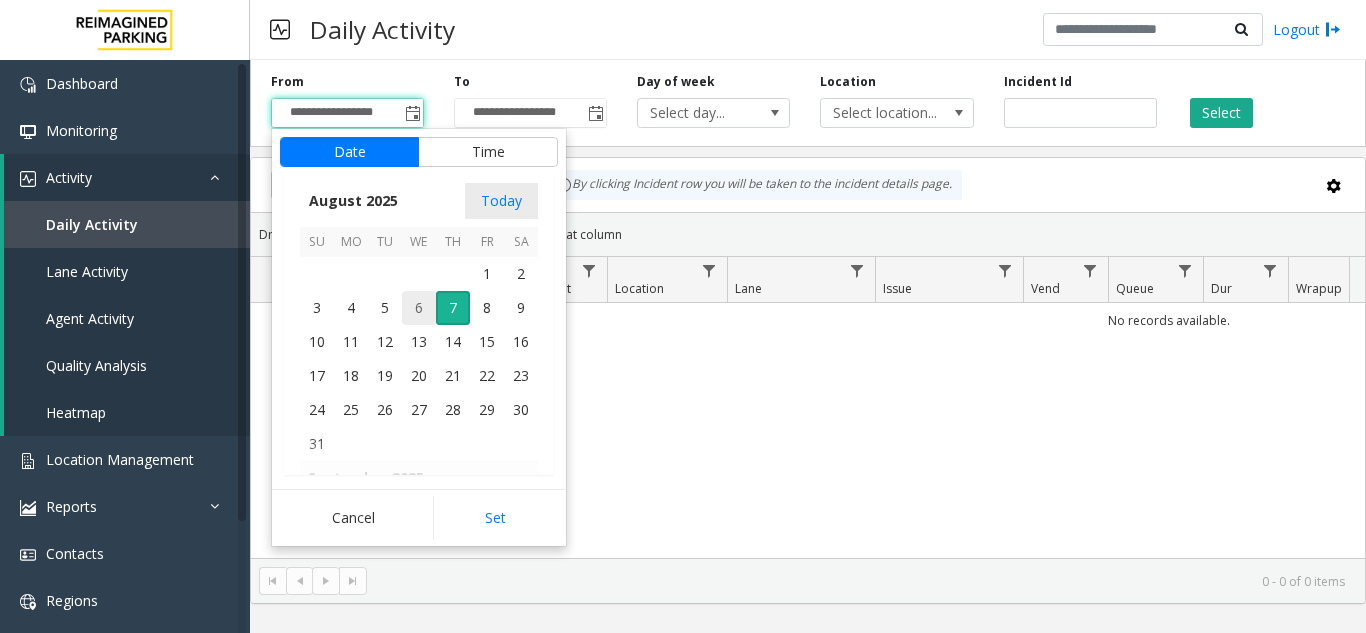 click on "6" at bounding box center [419, 308] 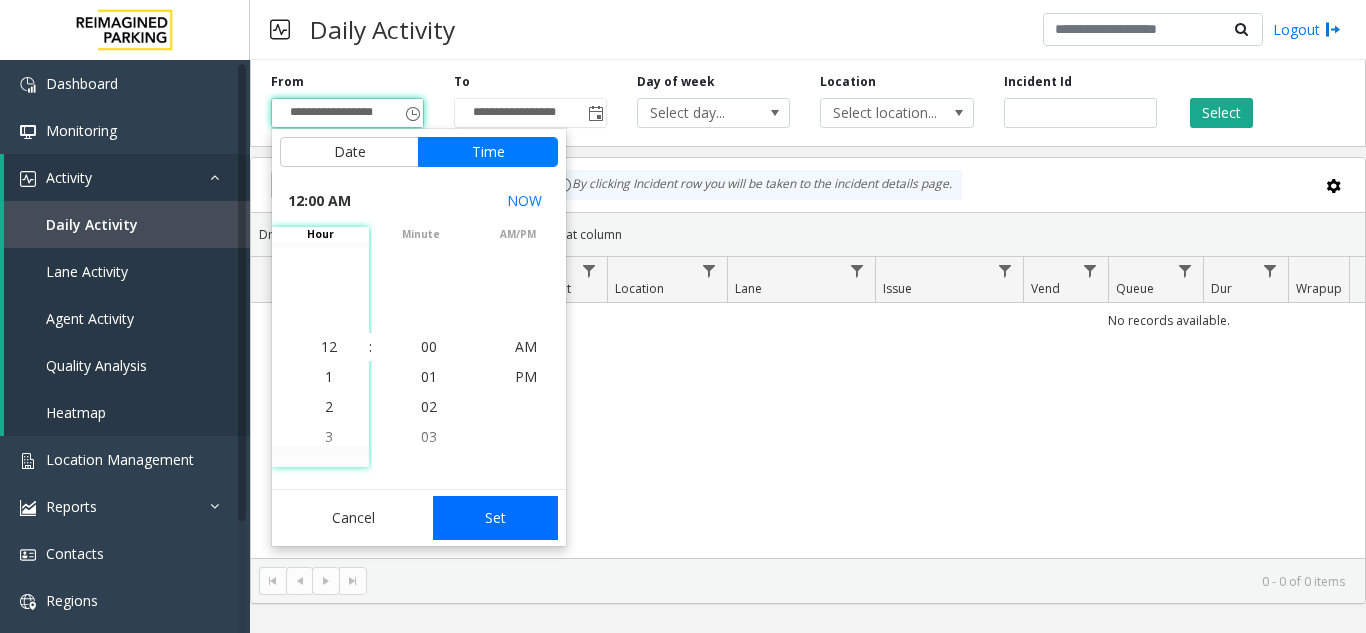 click on "Set" 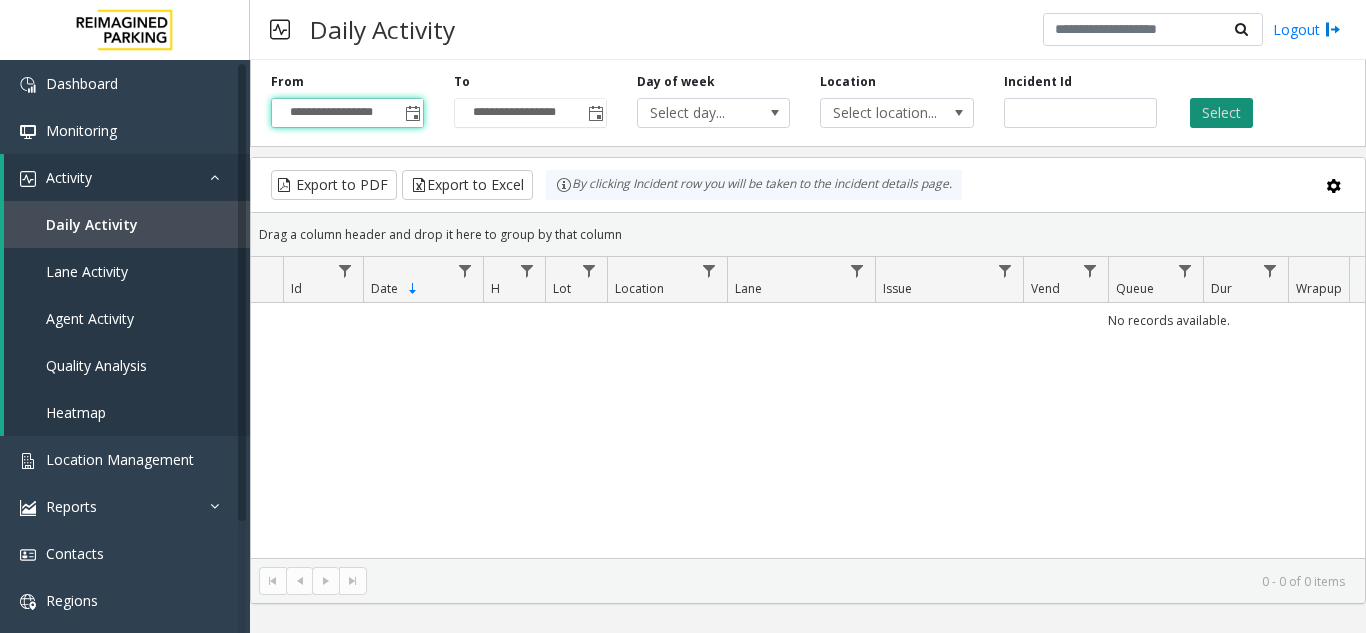 click on "Select" 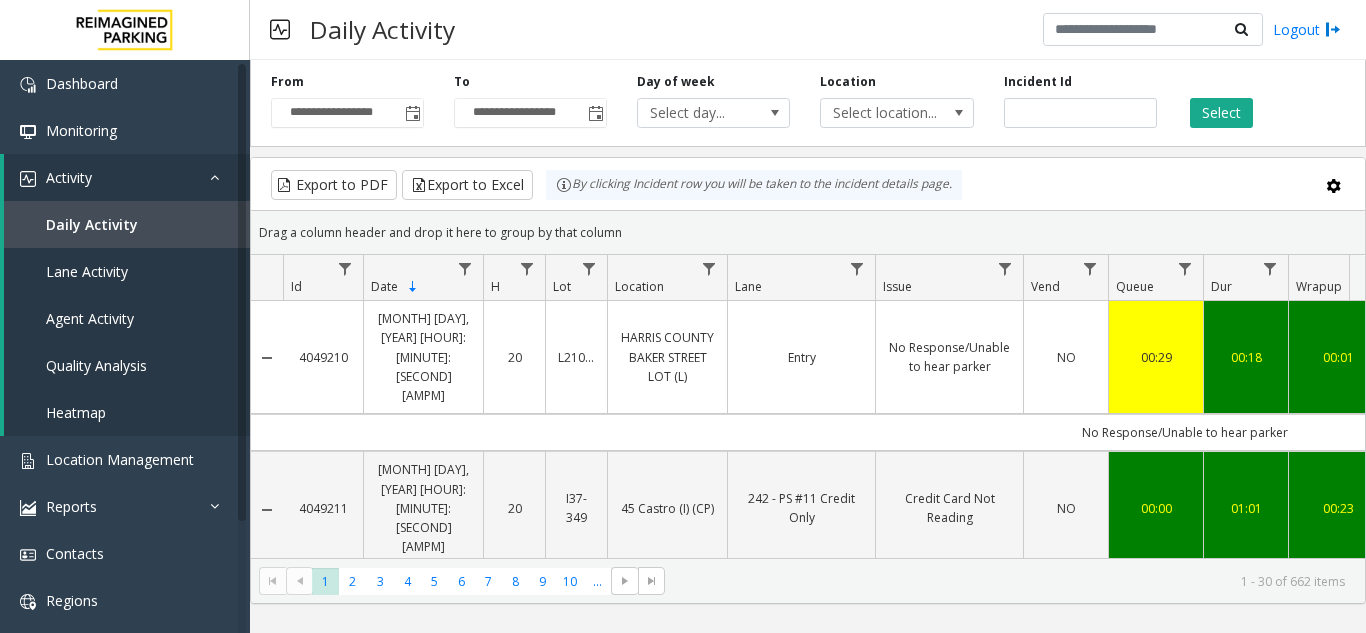 scroll, scrollTop: 0, scrollLeft: 41, axis: horizontal 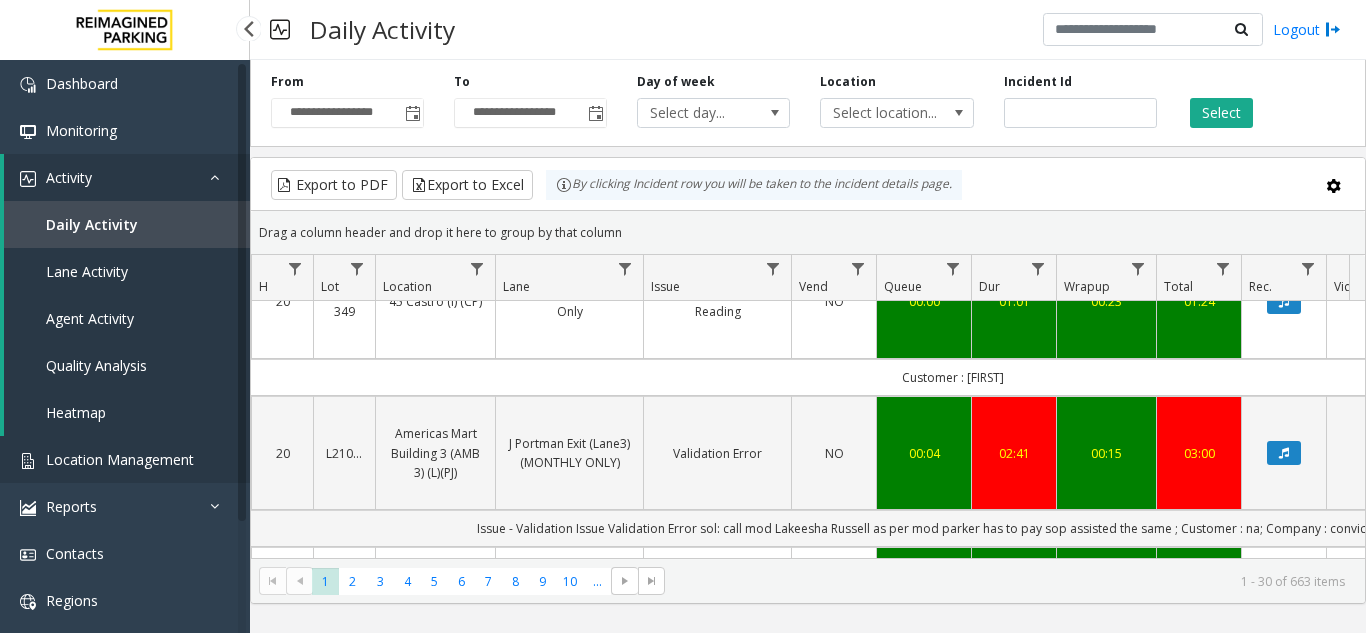 click on "Location Management" at bounding box center [120, 459] 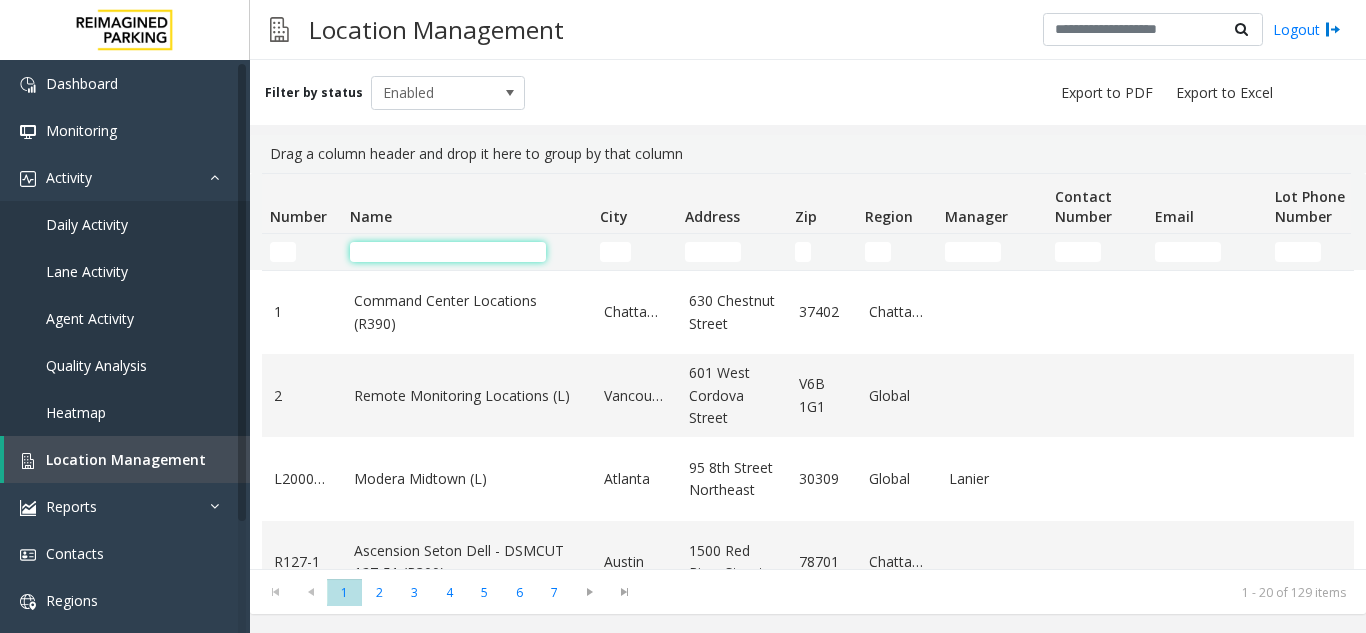 click 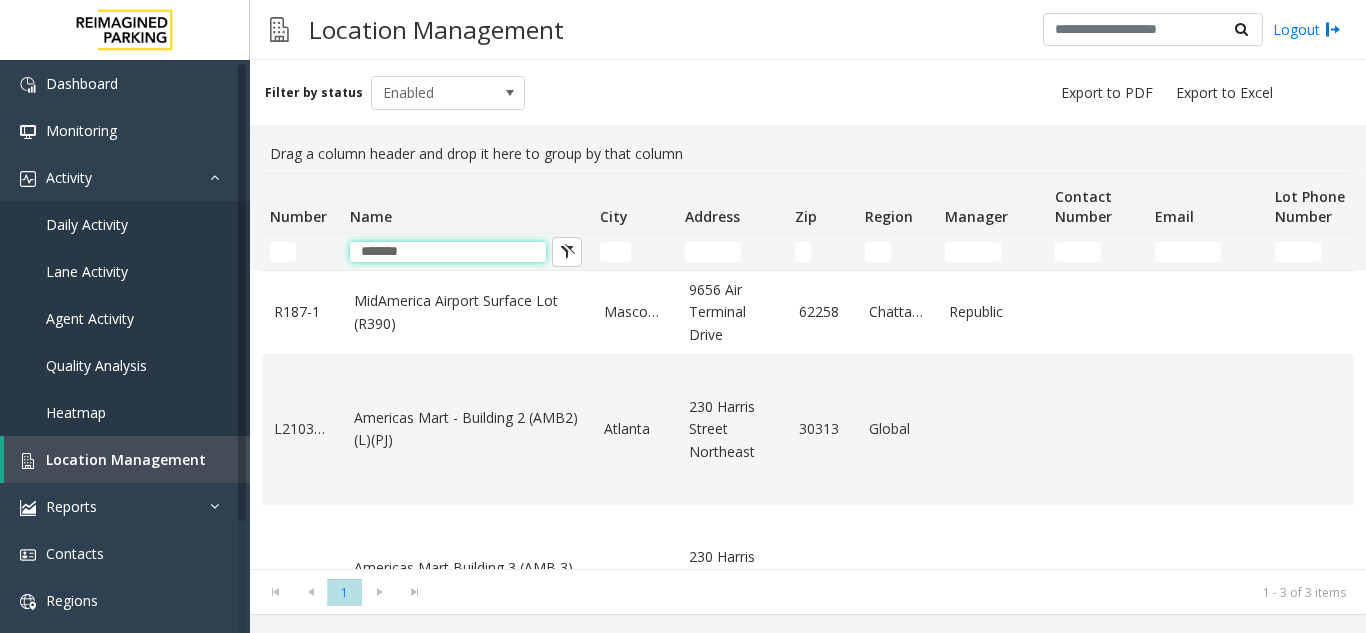 type on "*******" 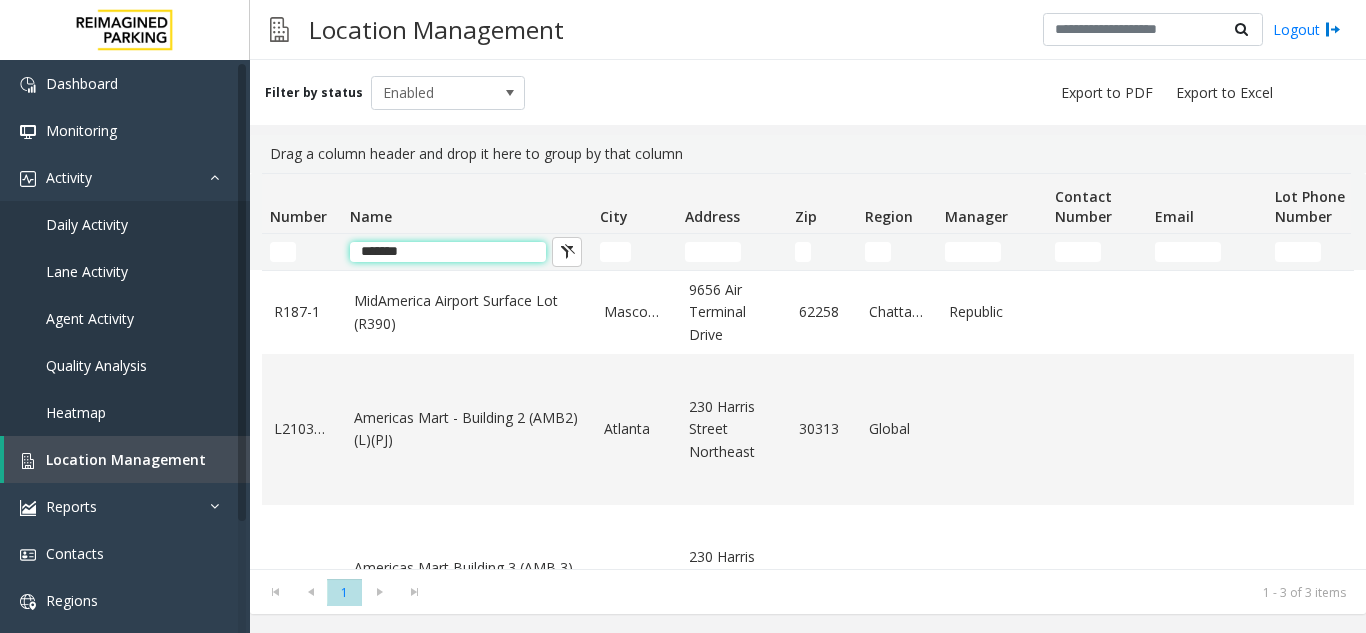 click on "*******" 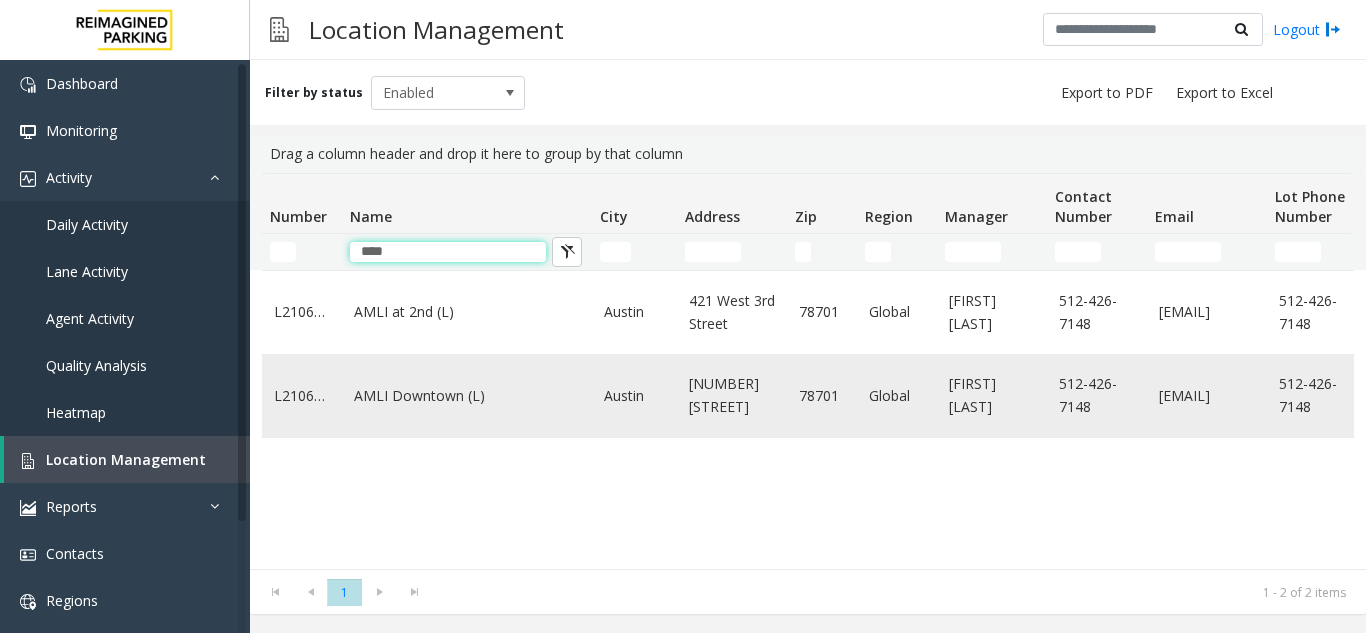 type on "****" 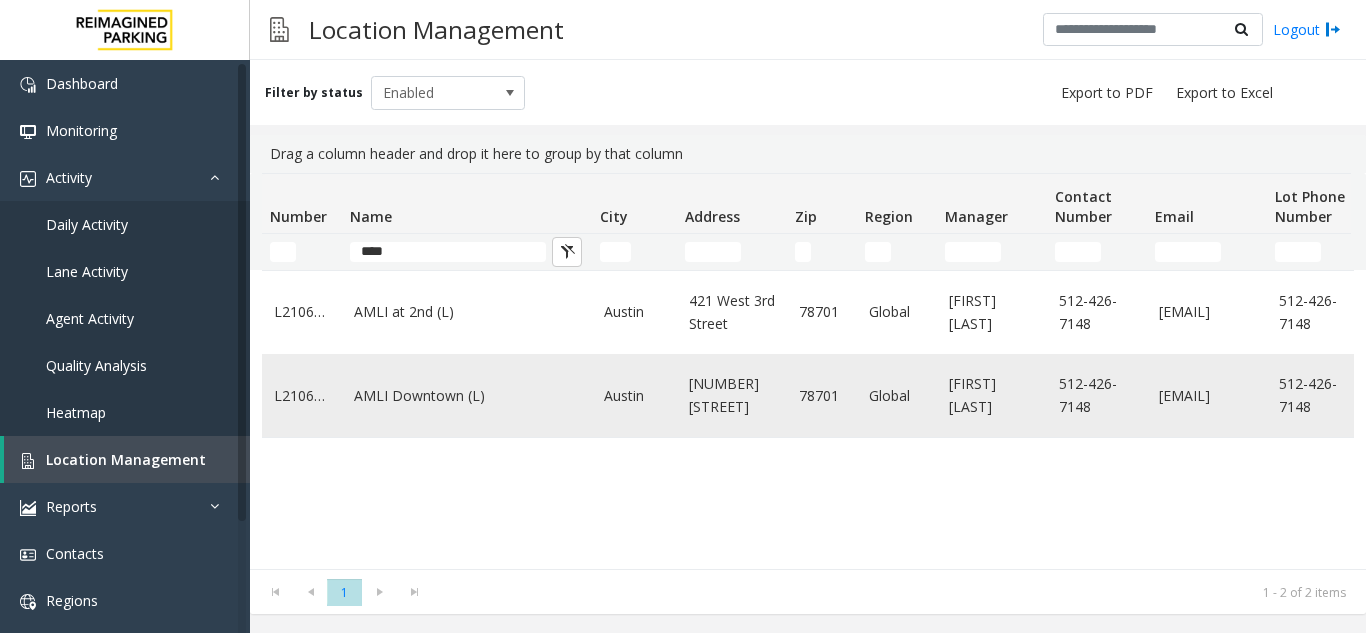 click on "AMLI Downtown (L)" 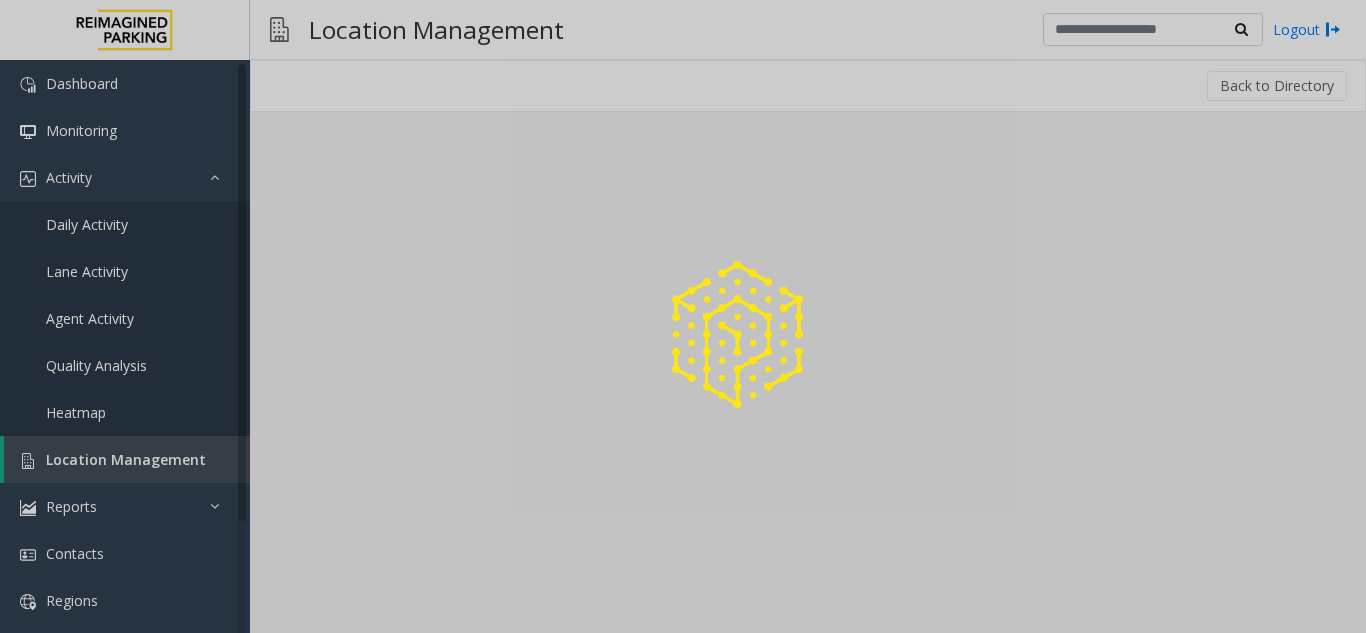 click 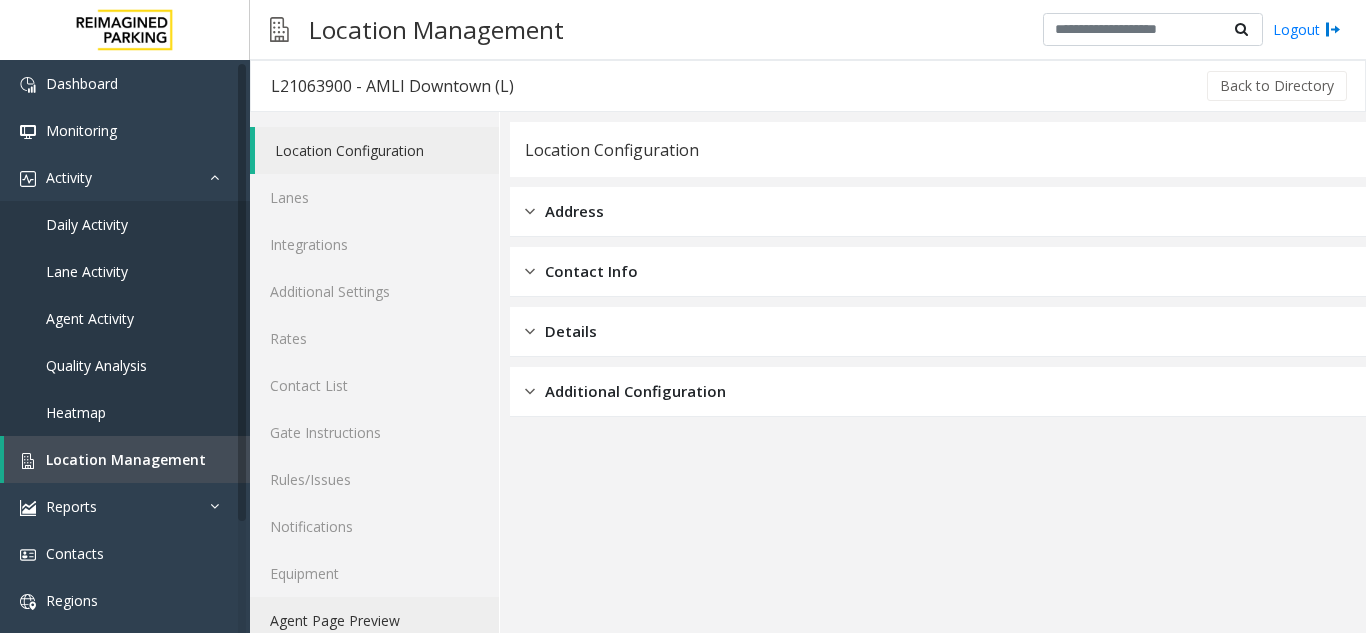 click on "Agent Page Preview" 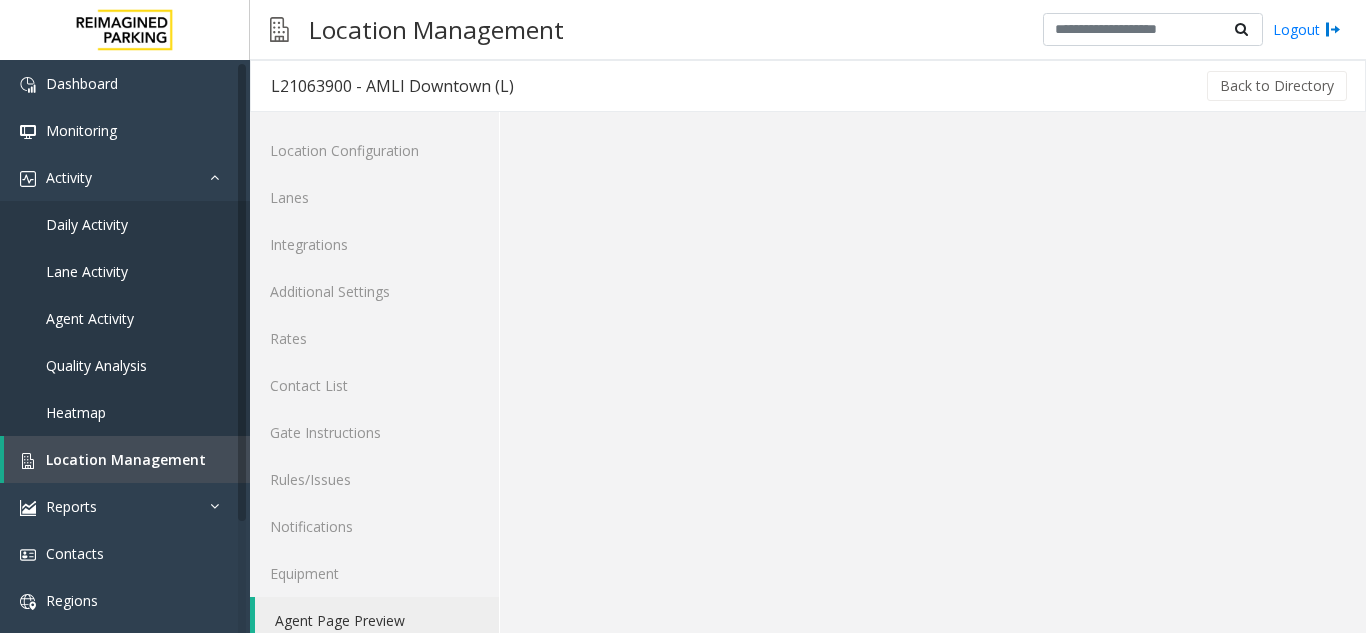 scroll, scrollTop: 26, scrollLeft: 0, axis: vertical 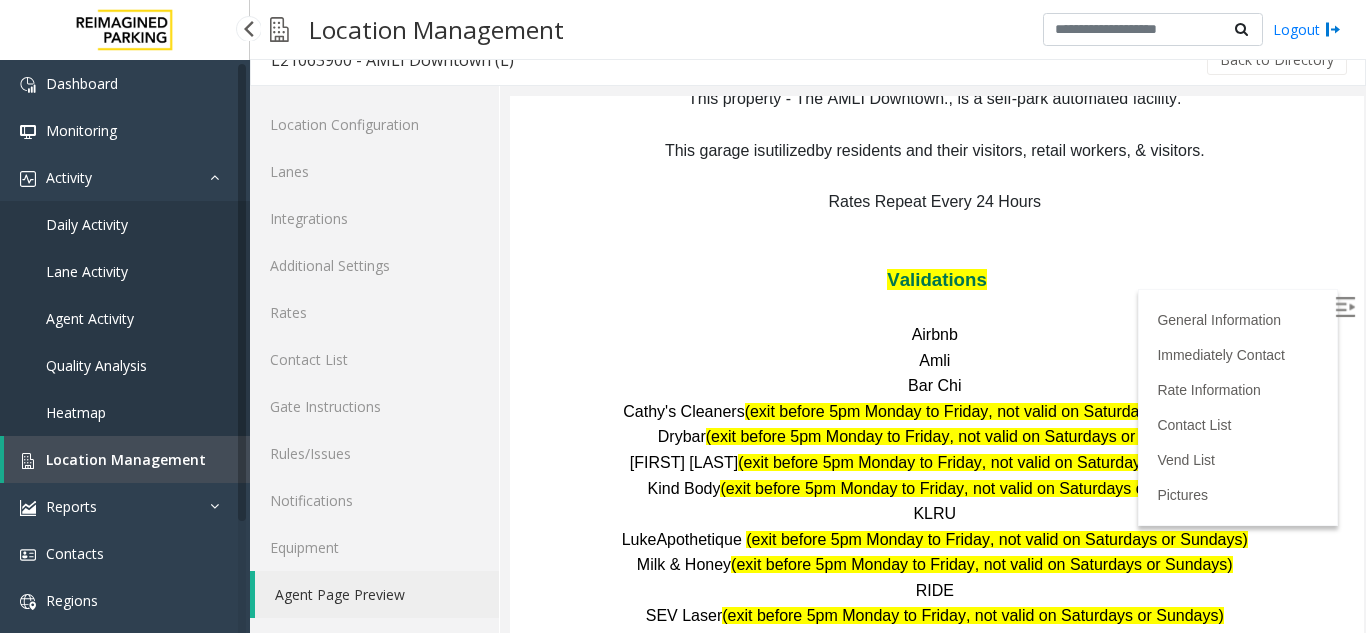 click on "Location Management" at bounding box center [127, 459] 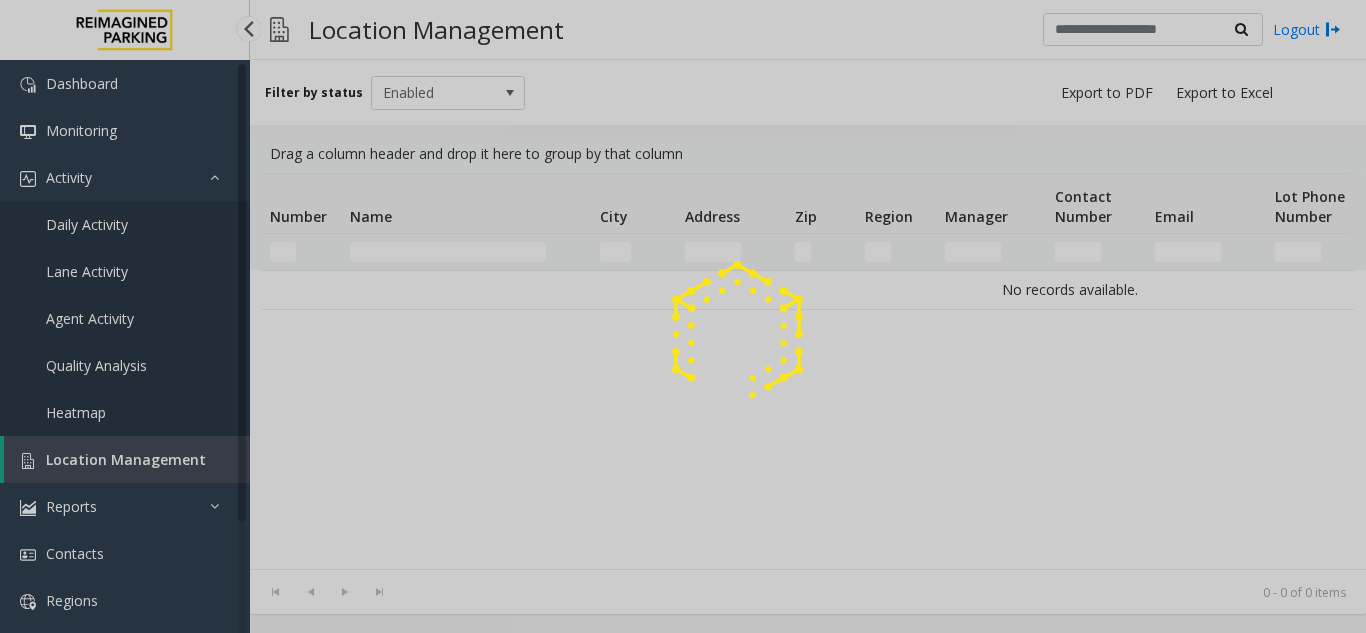scroll, scrollTop: 0, scrollLeft: 0, axis: both 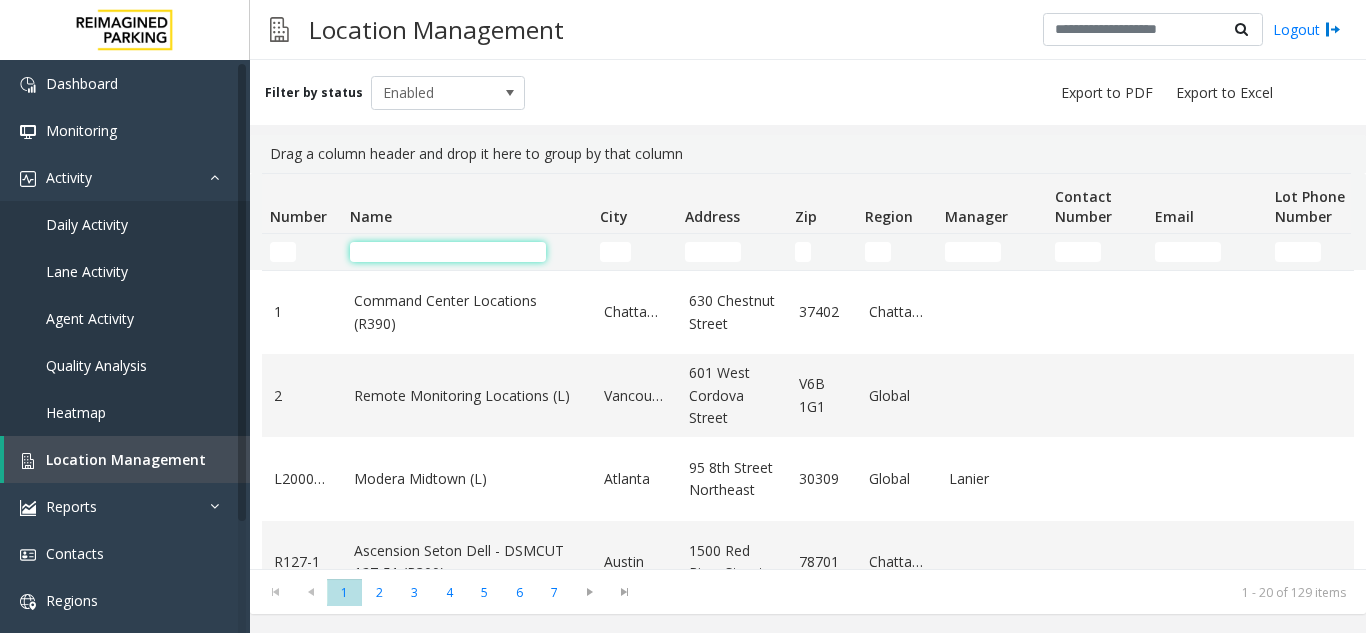 click 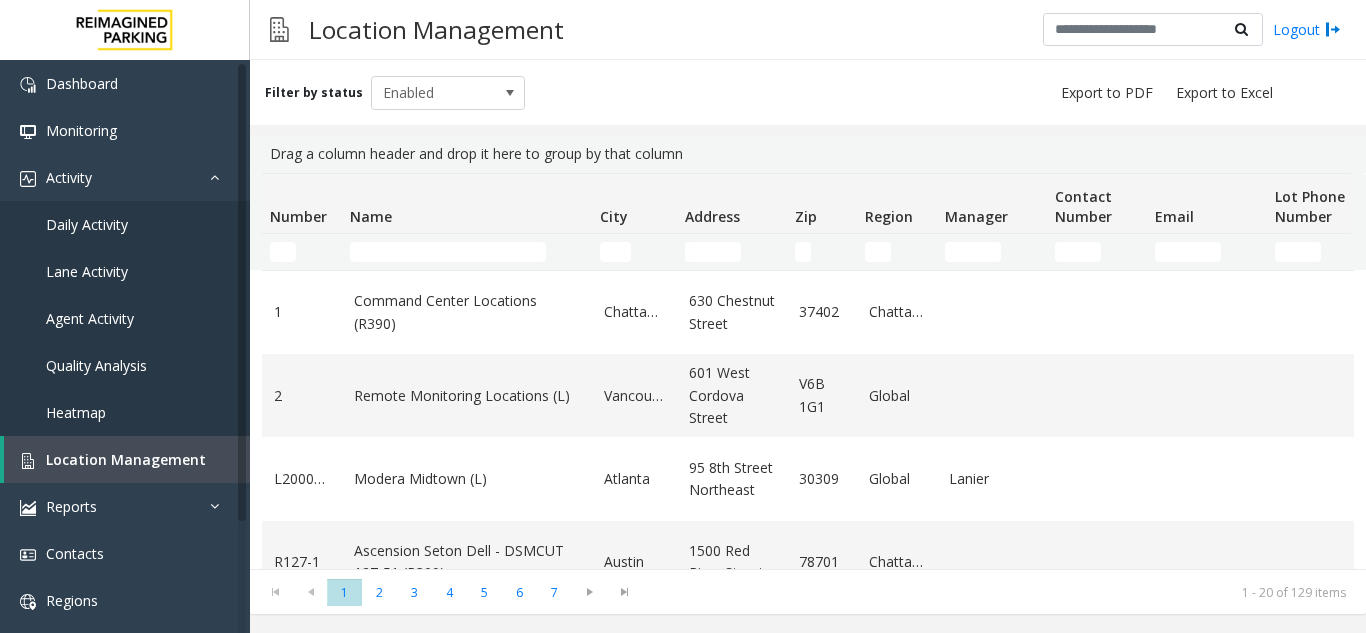 click 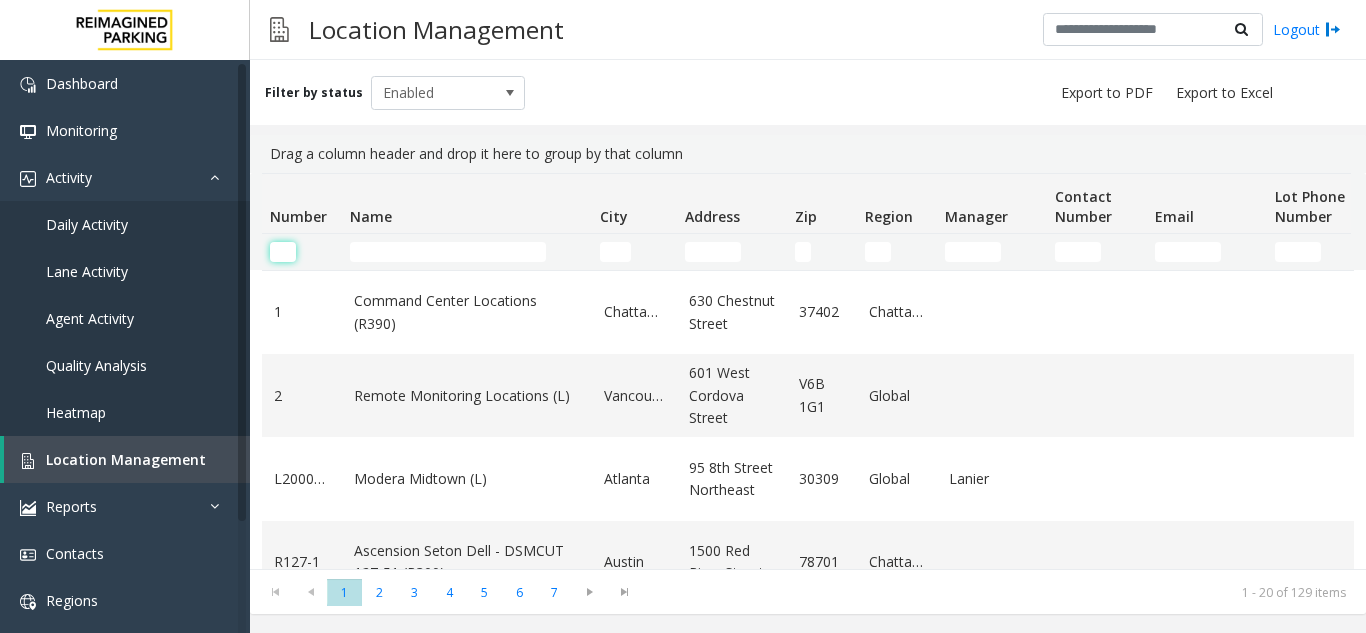 click 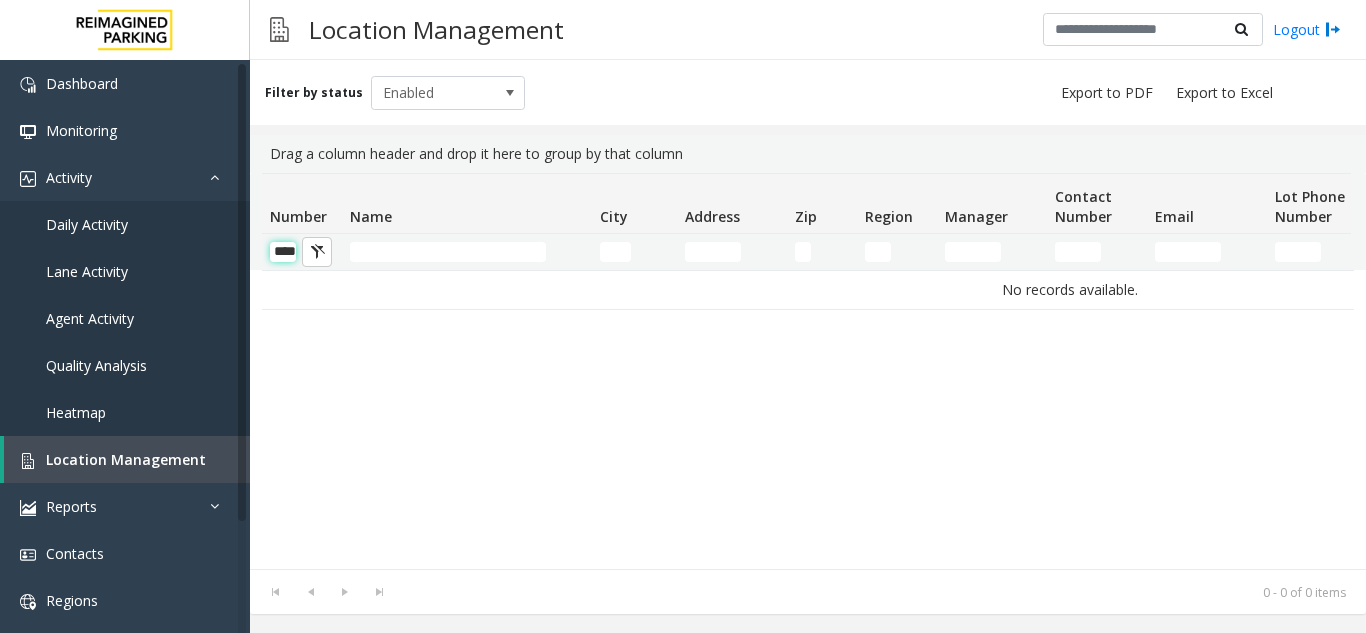 scroll, scrollTop: 0, scrollLeft: 17, axis: horizontal 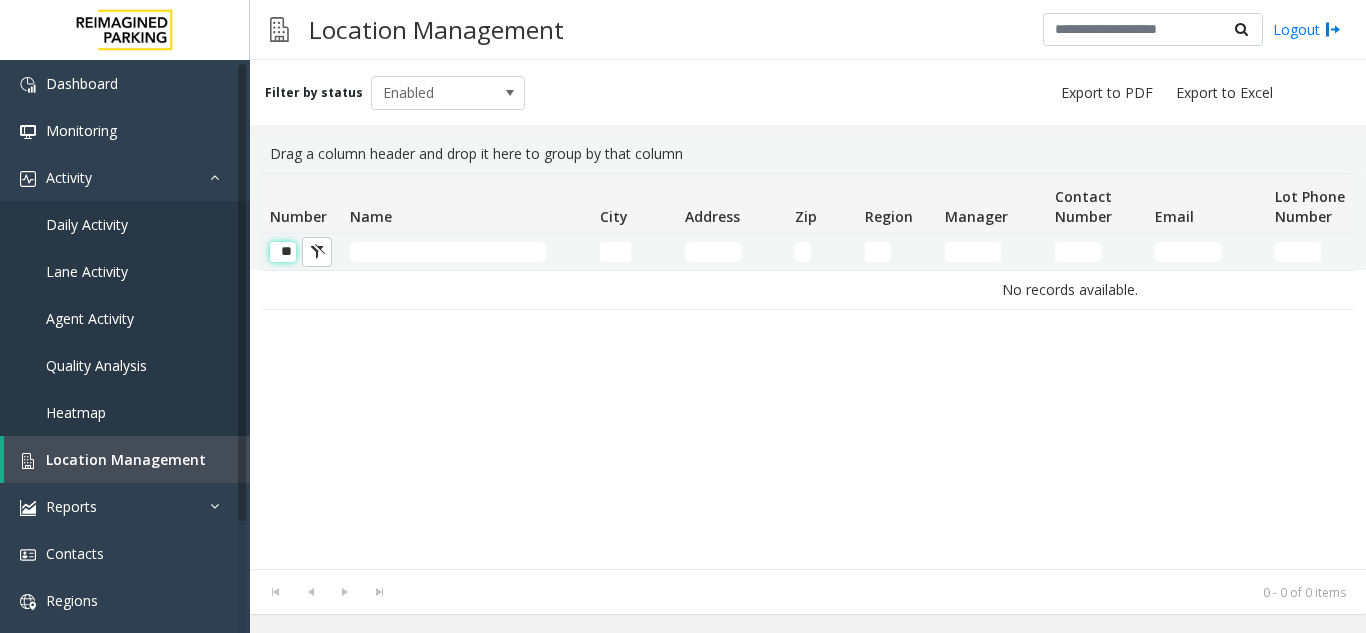 type on "*" 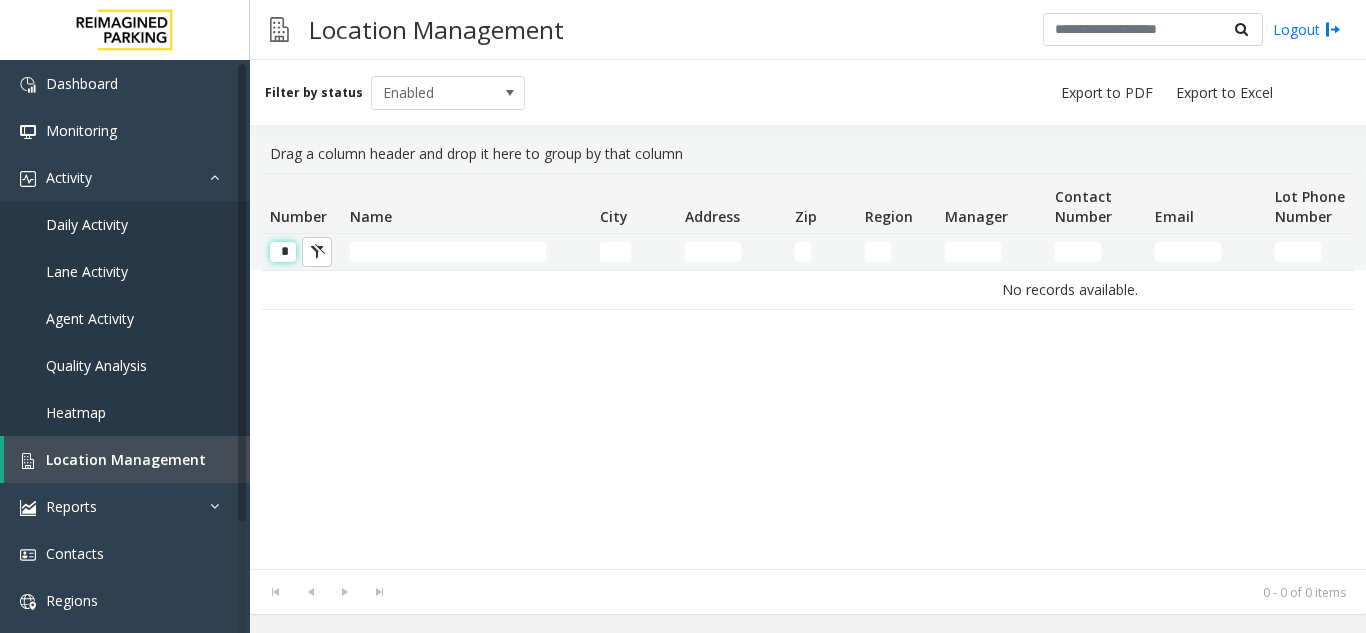 type 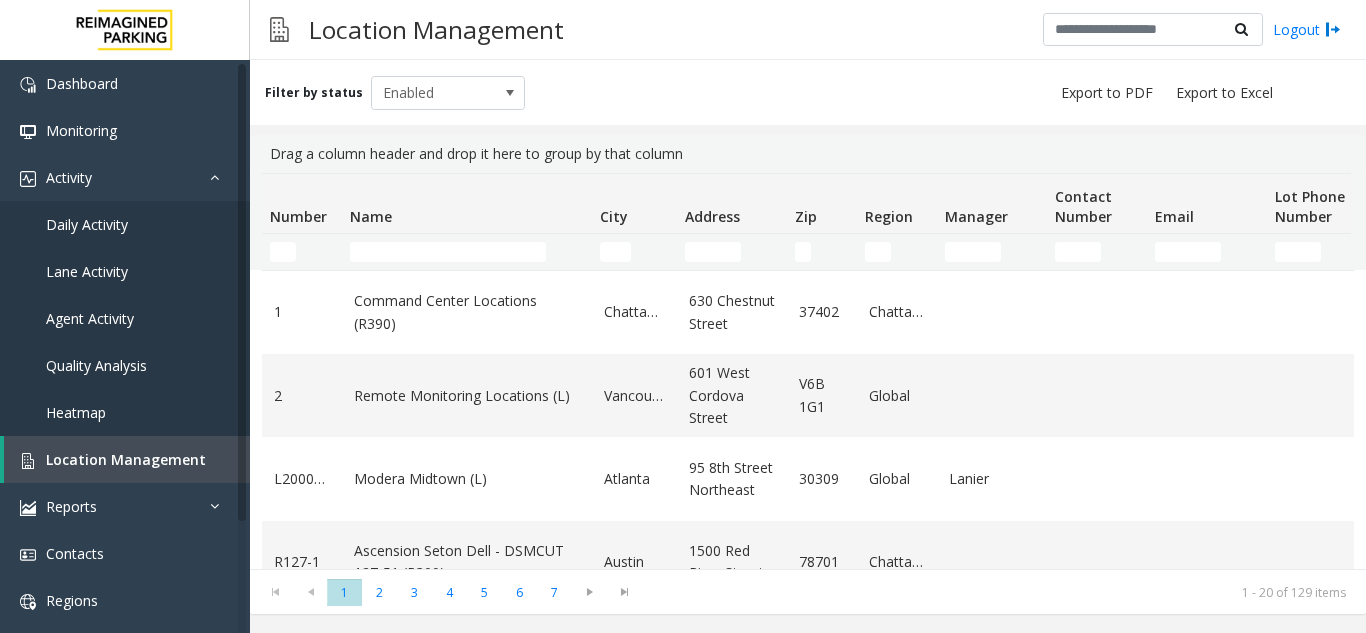 click 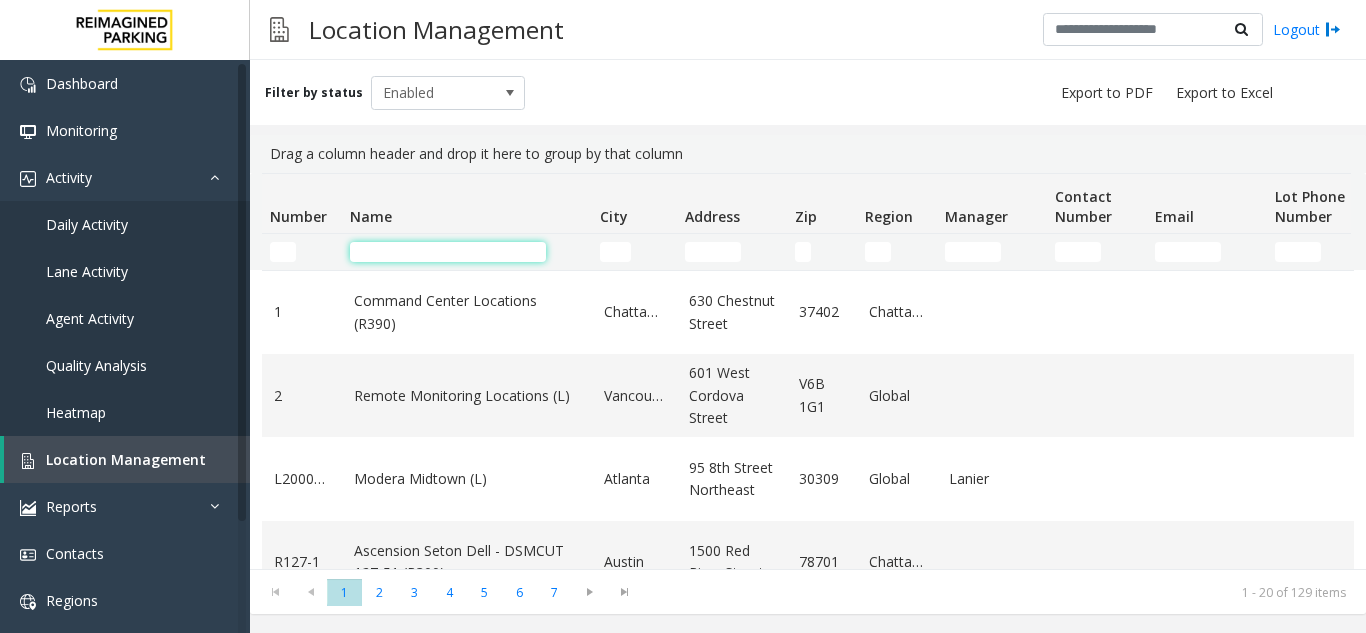 click 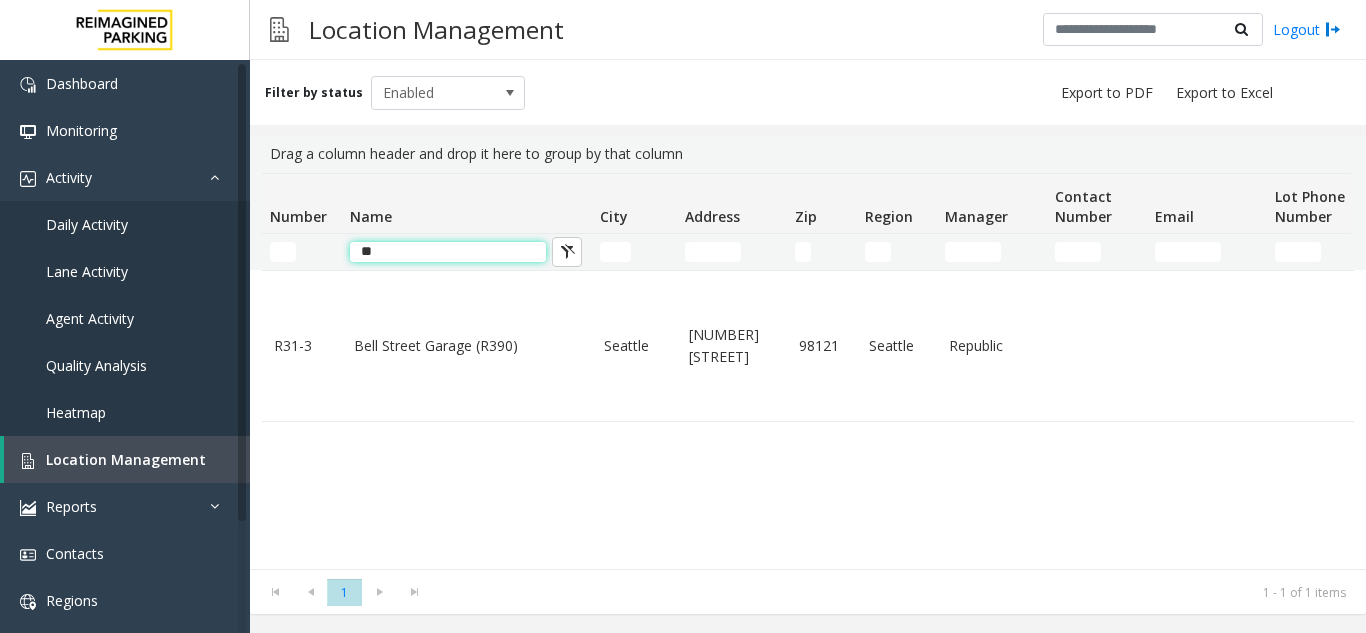 type on "*" 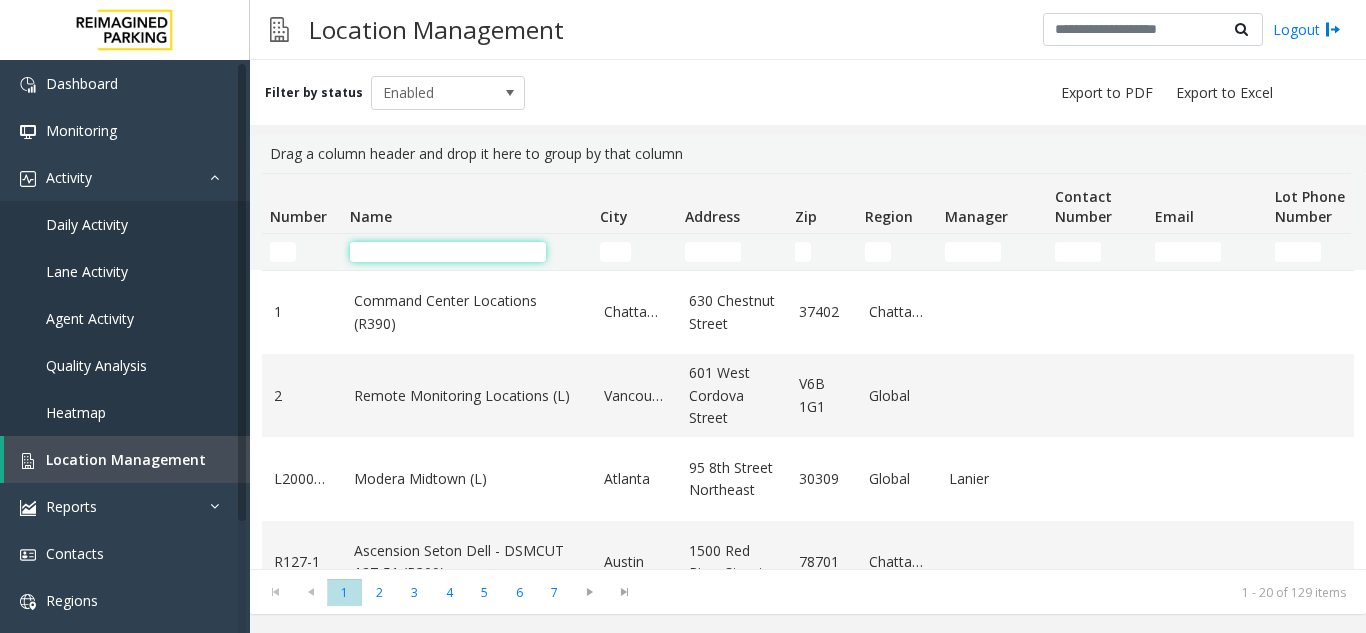 click 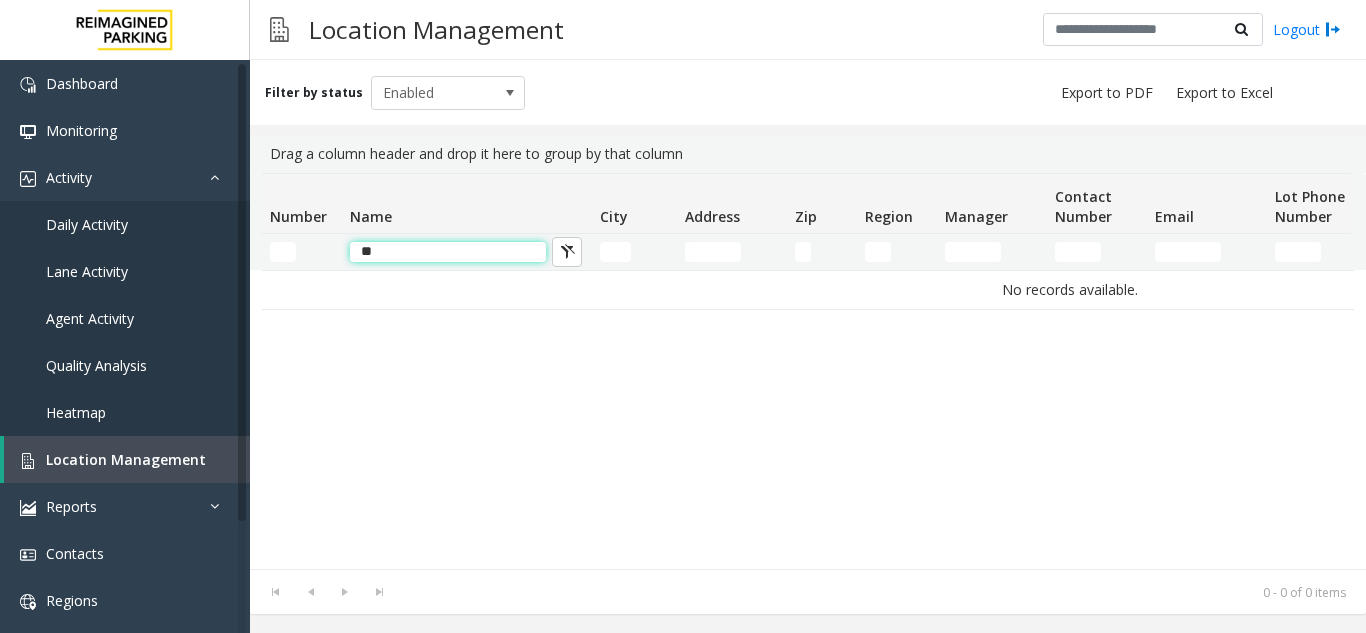 type on "*" 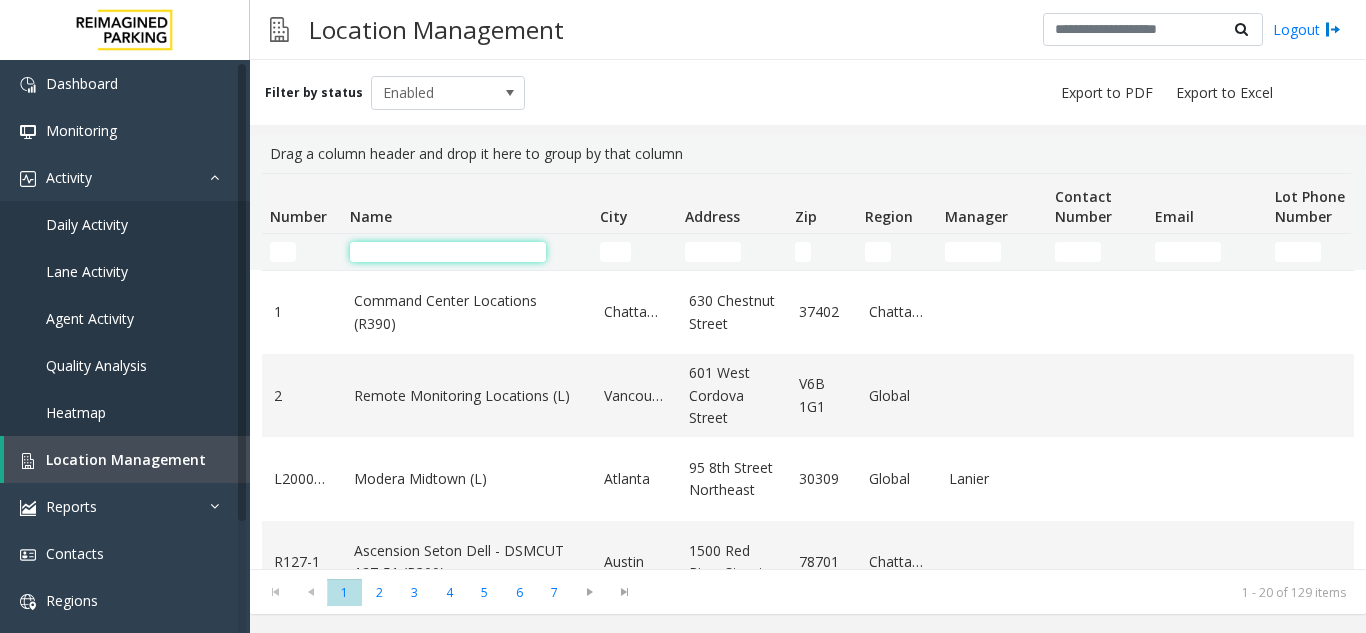 click 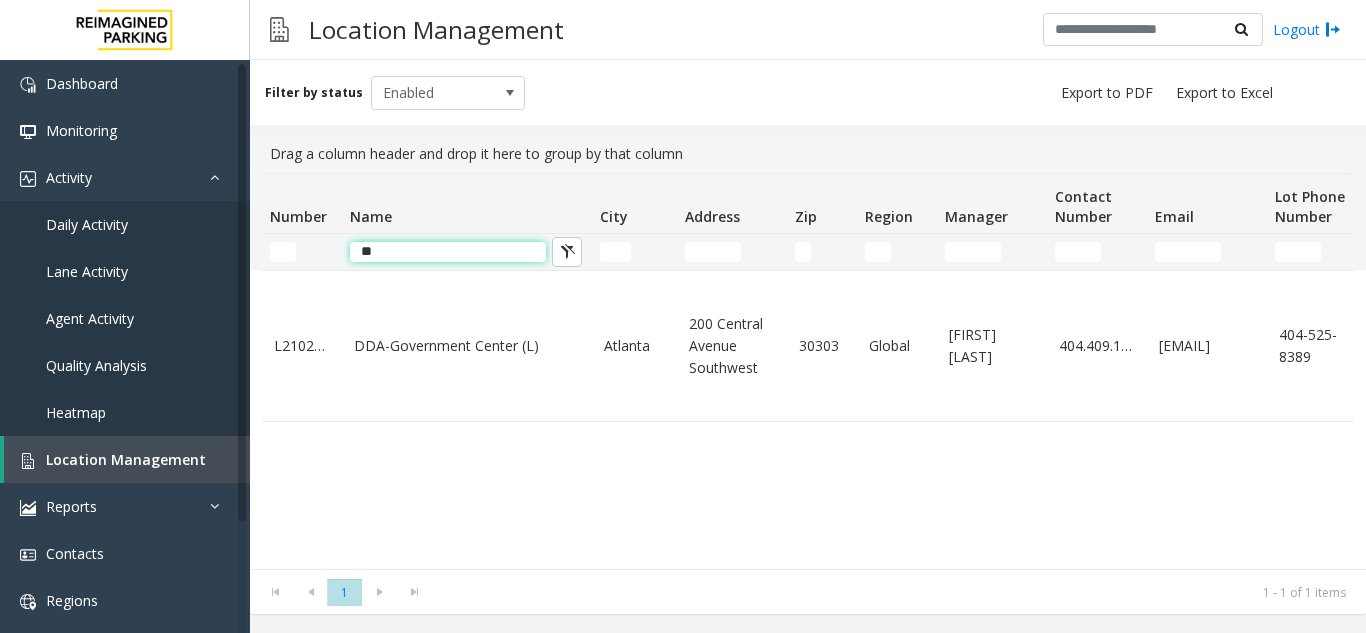 type on "*" 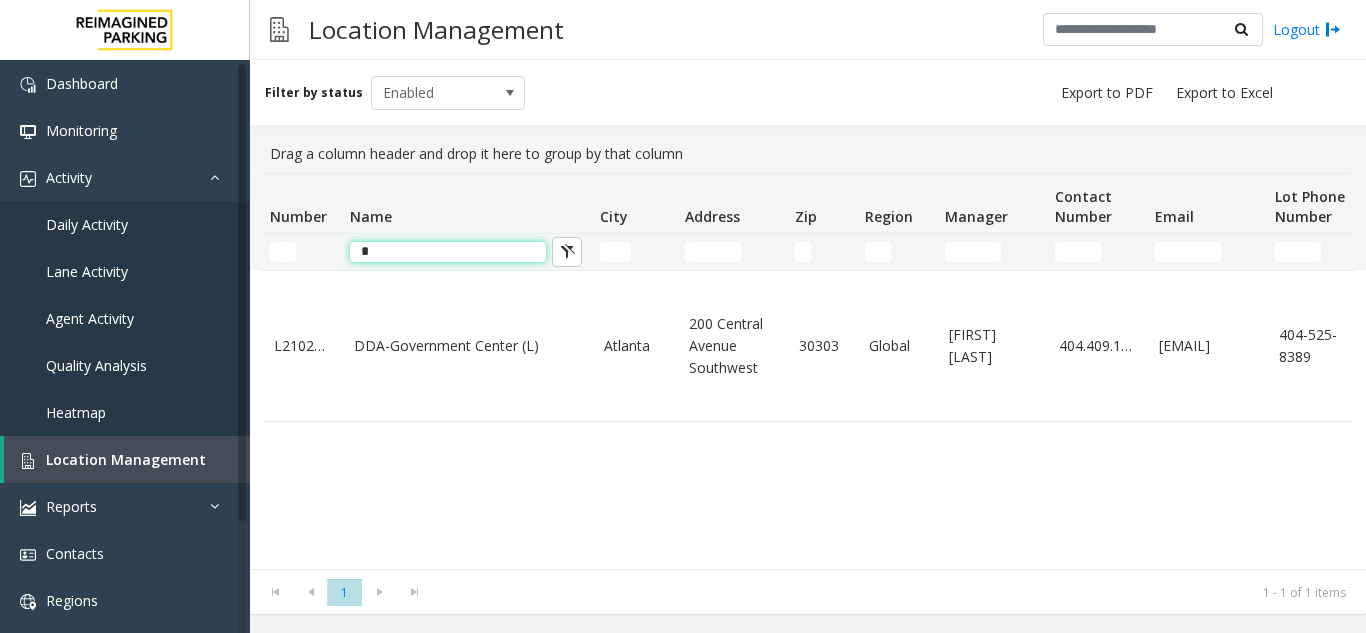 type 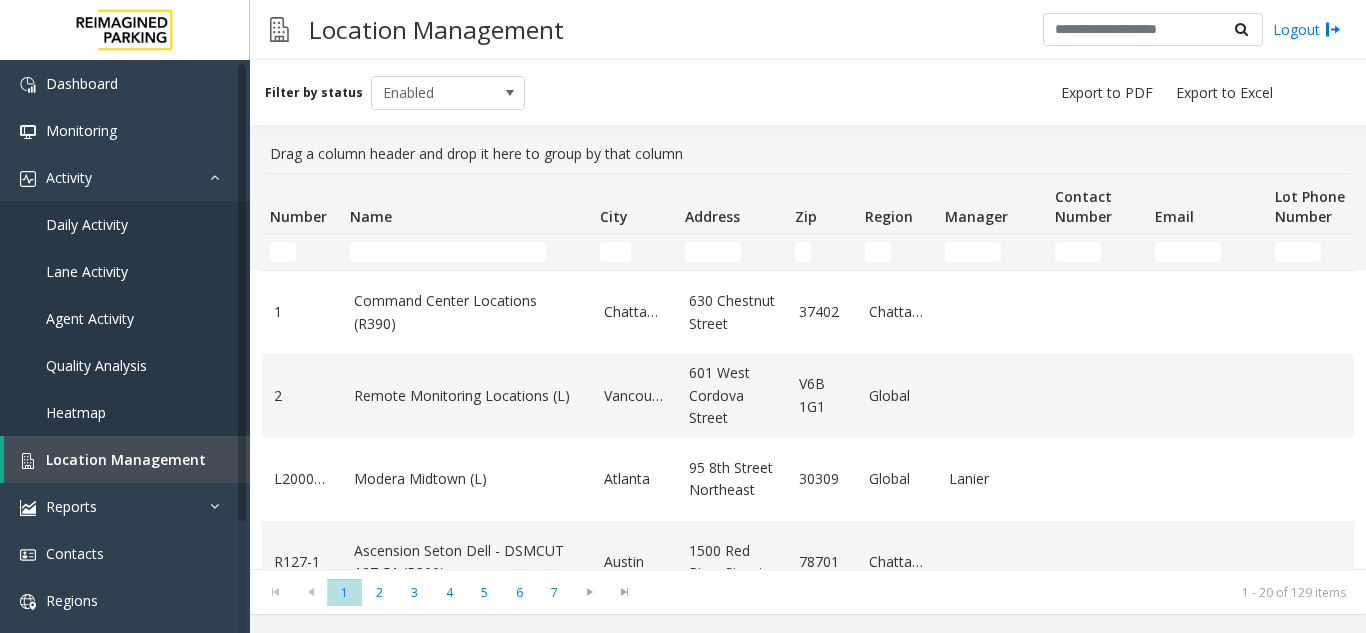 click 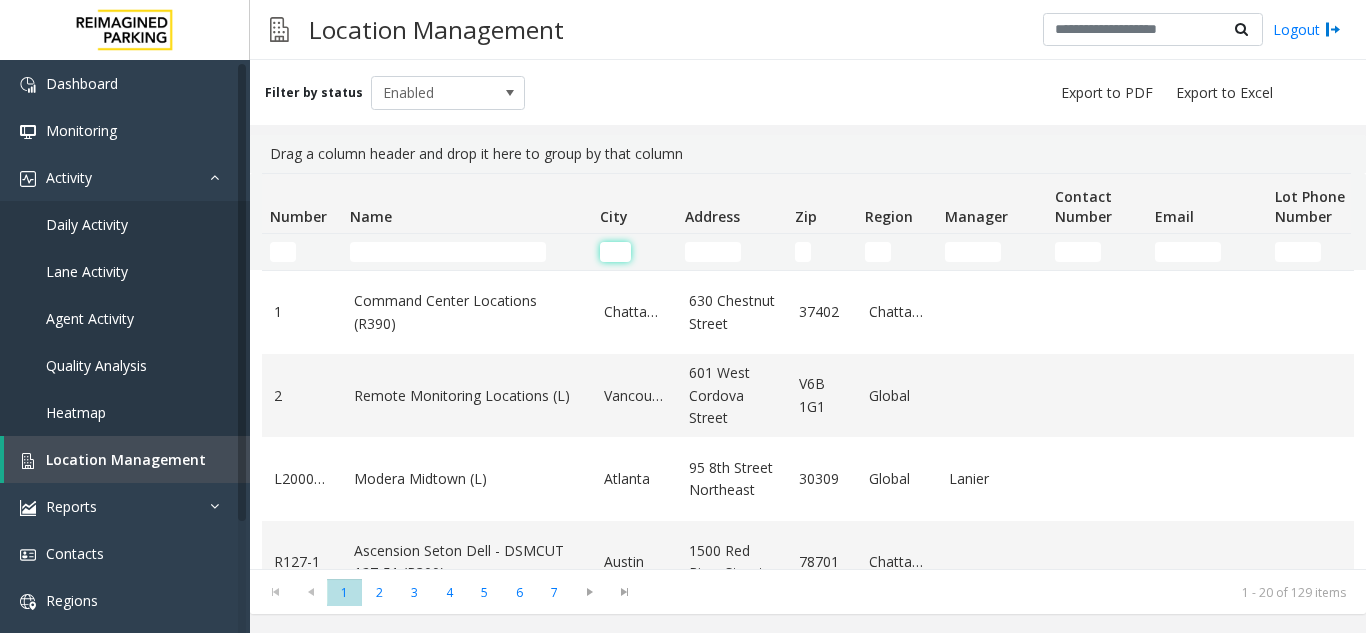 click 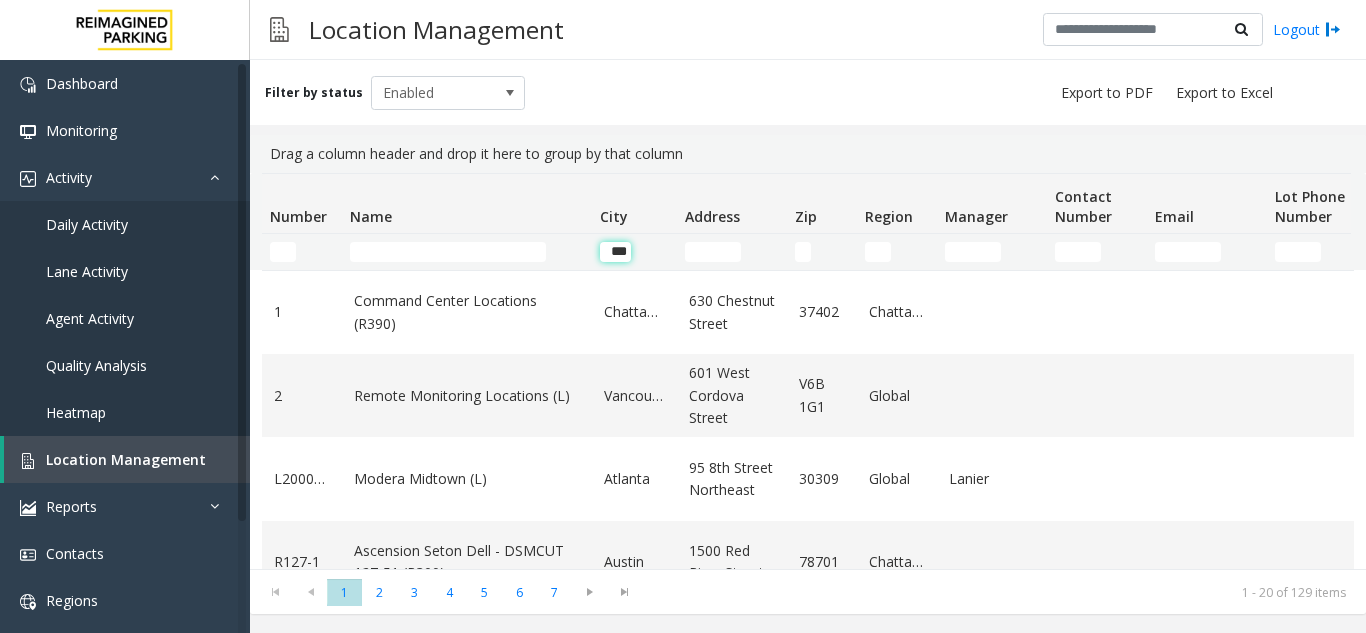 scroll, scrollTop: 0, scrollLeft: 2, axis: horizontal 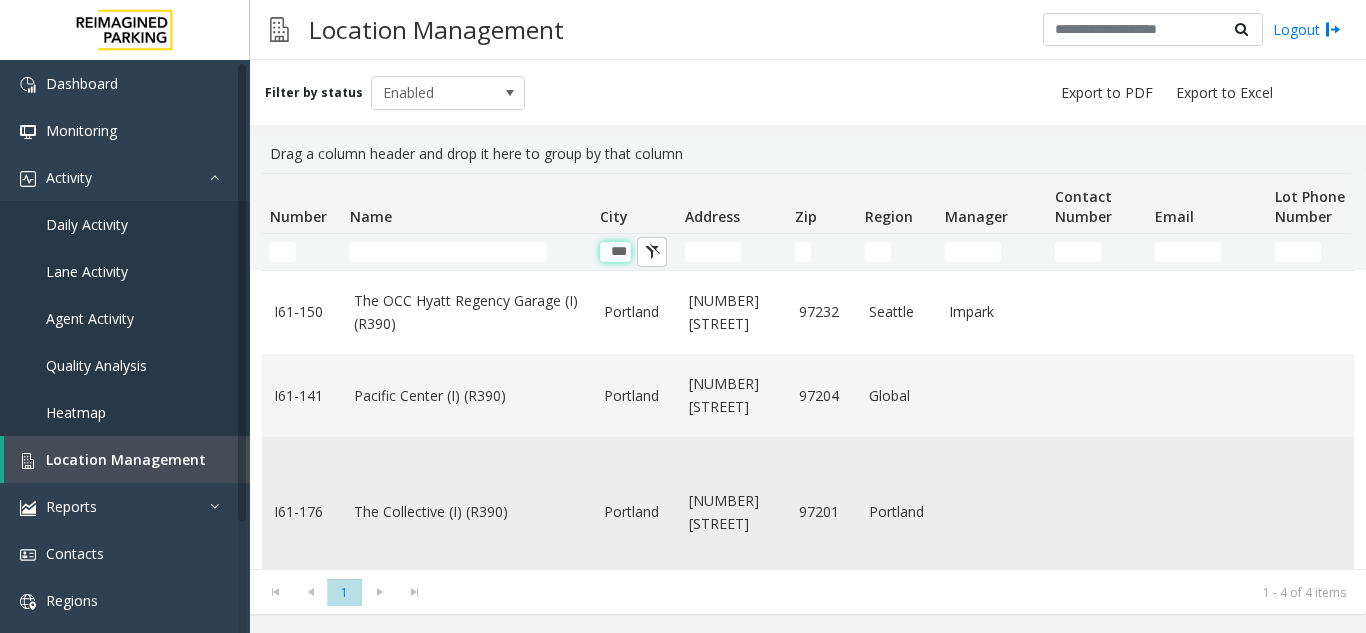 type on "***" 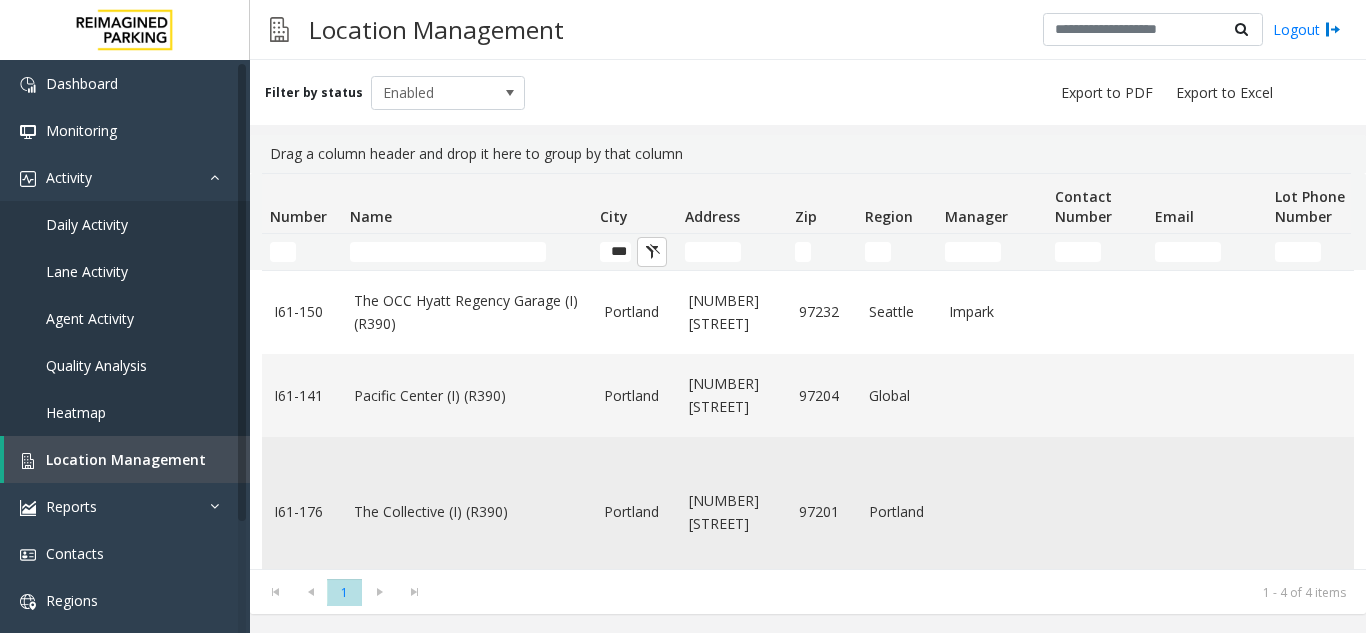 click on "The Collective (I) (R390)" 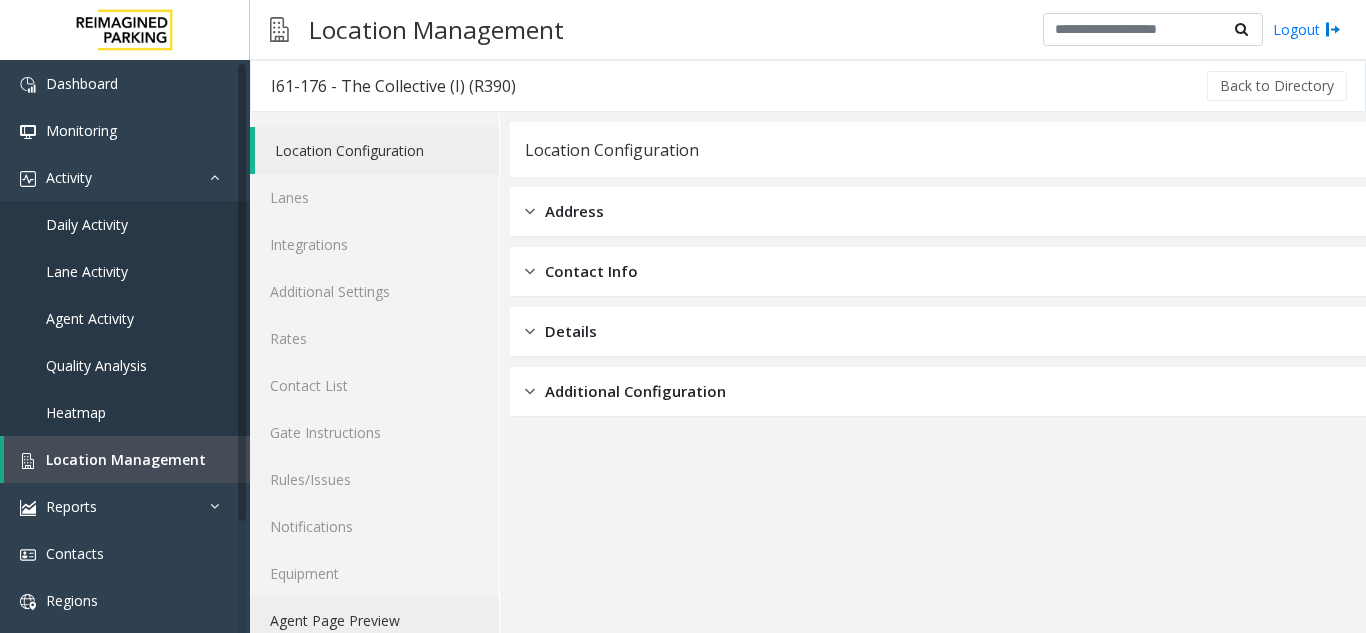 click on "Agent Page Preview" 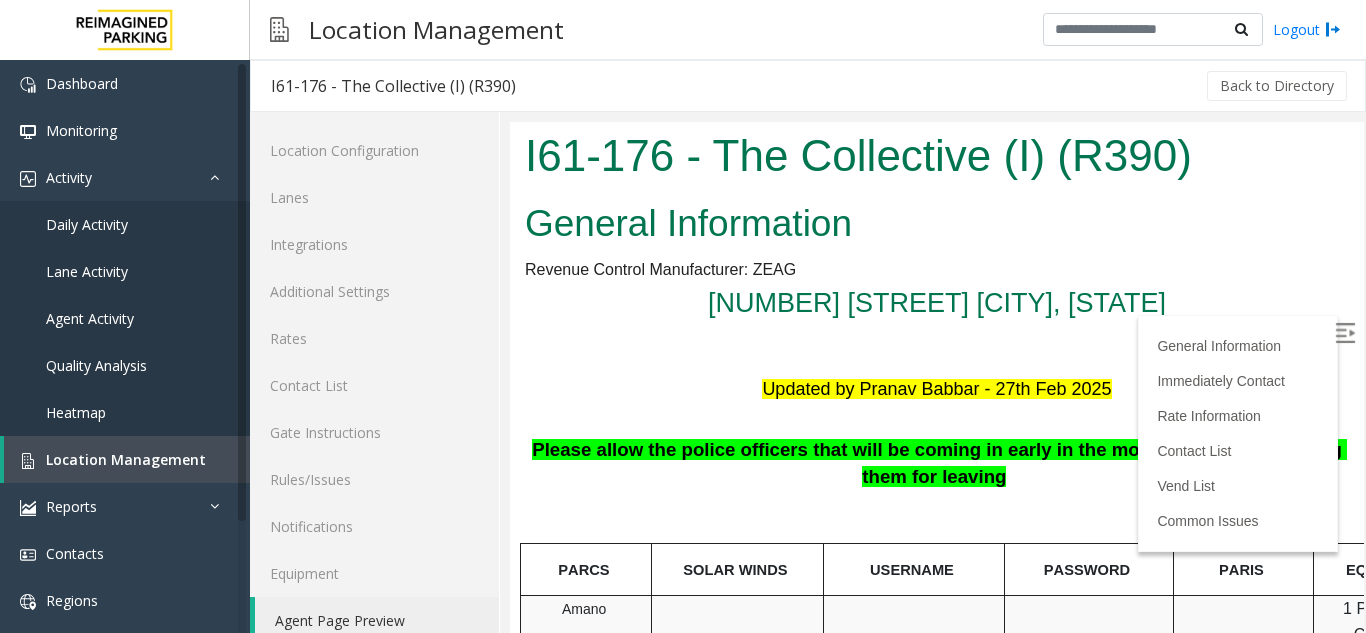 scroll, scrollTop: 0, scrollLeft: 0, axis: both 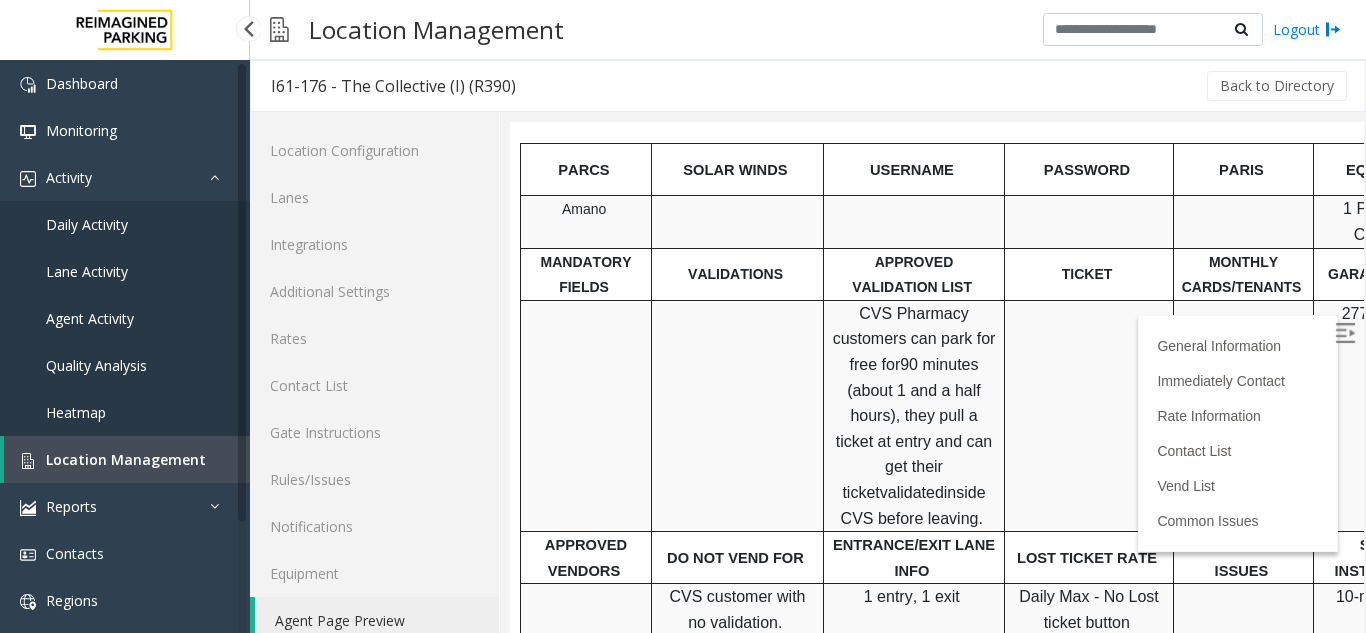 click on "Location Management" at bounding box center [127, 459] 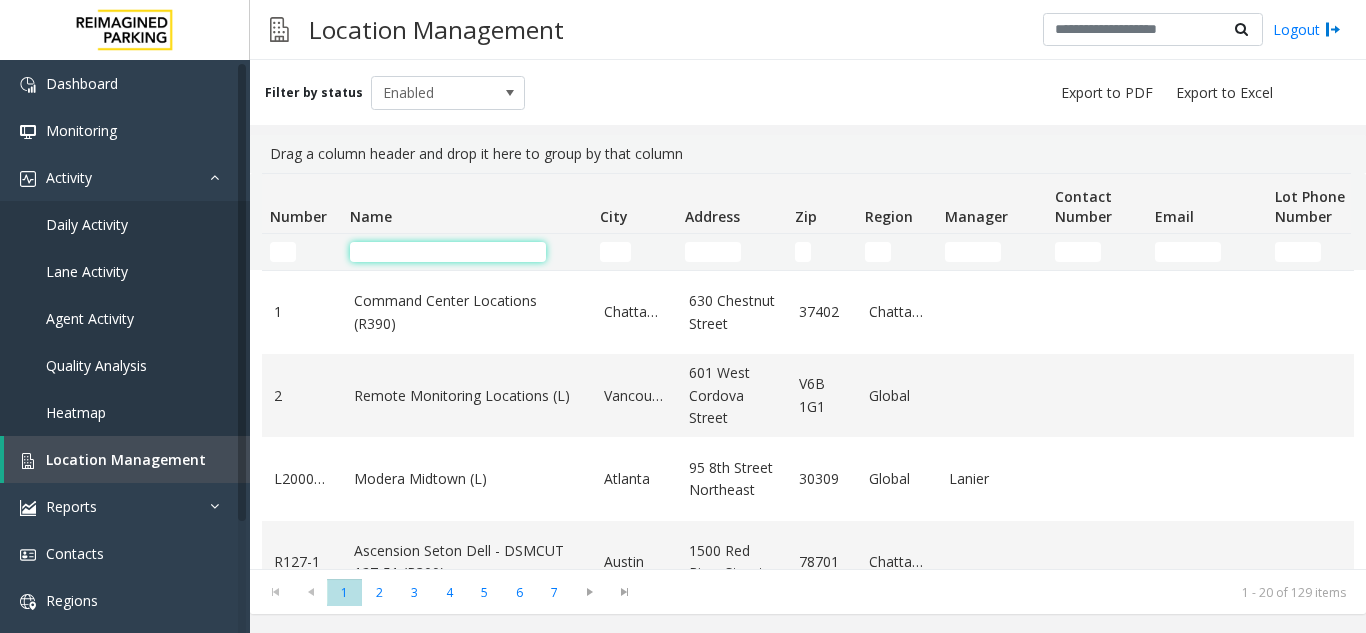 click 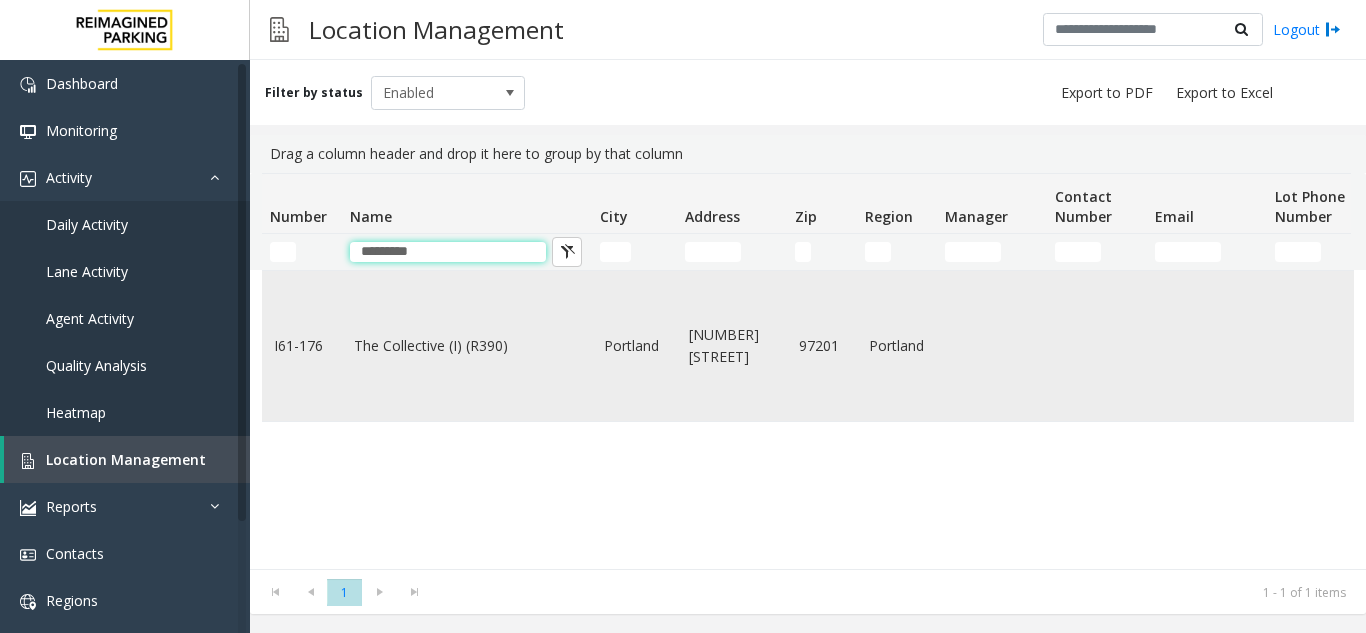 type on "*********" 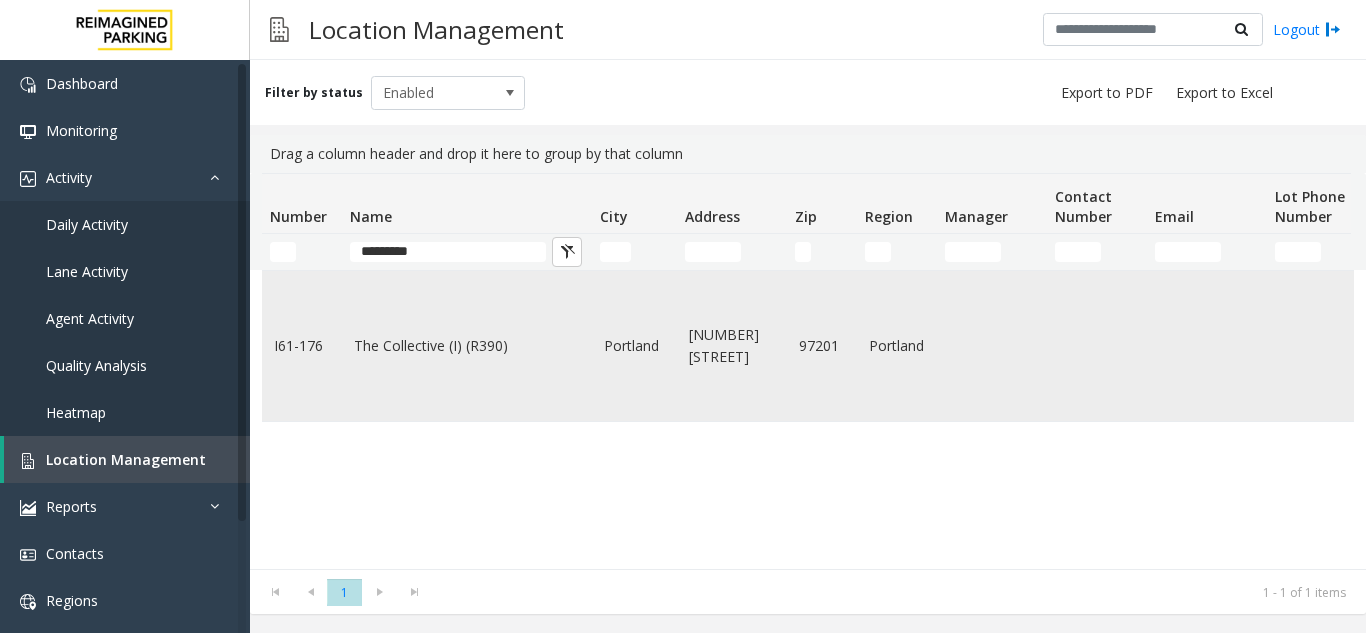 click on "The Collective (I) (R390)" 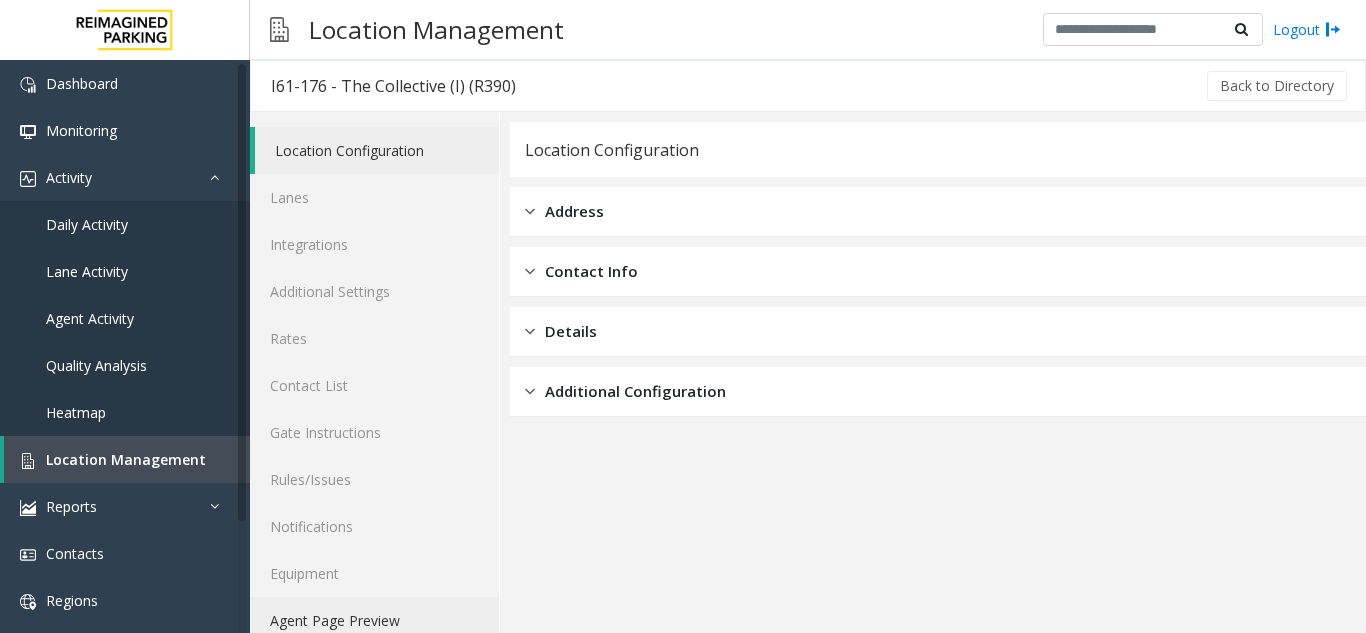 click on "Agent Page Preview" 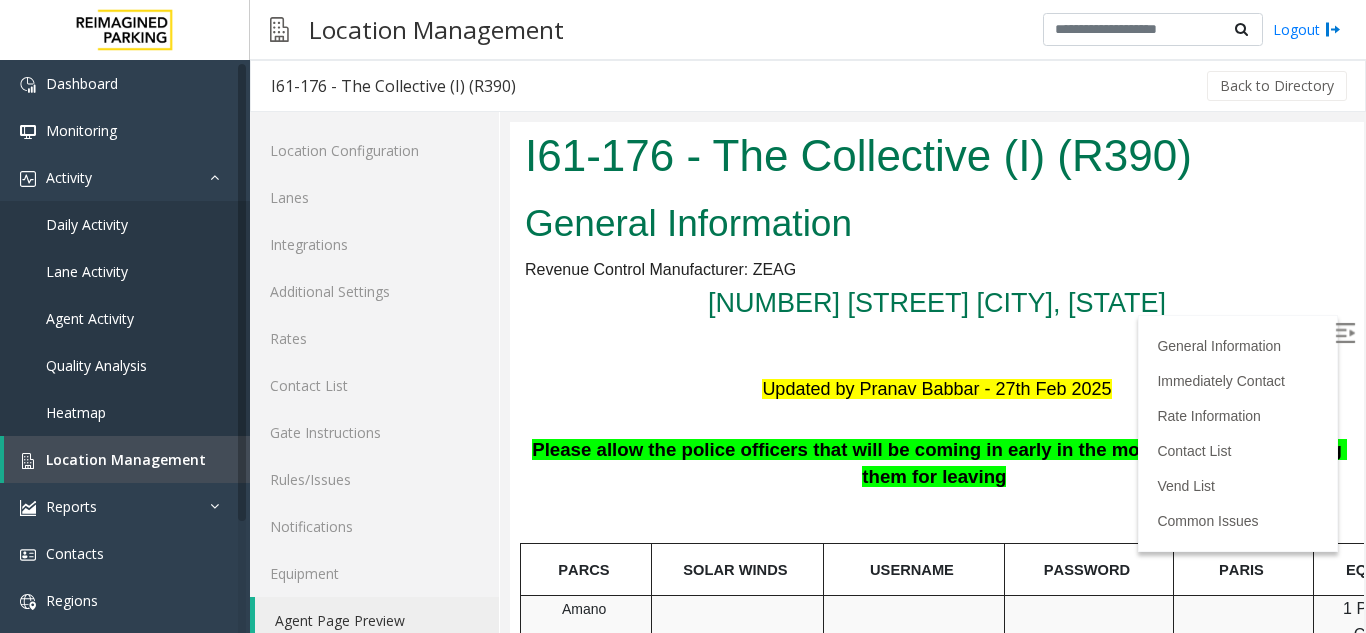 scroll, scrollTop: 0, scrollLeft: 0, axis: both 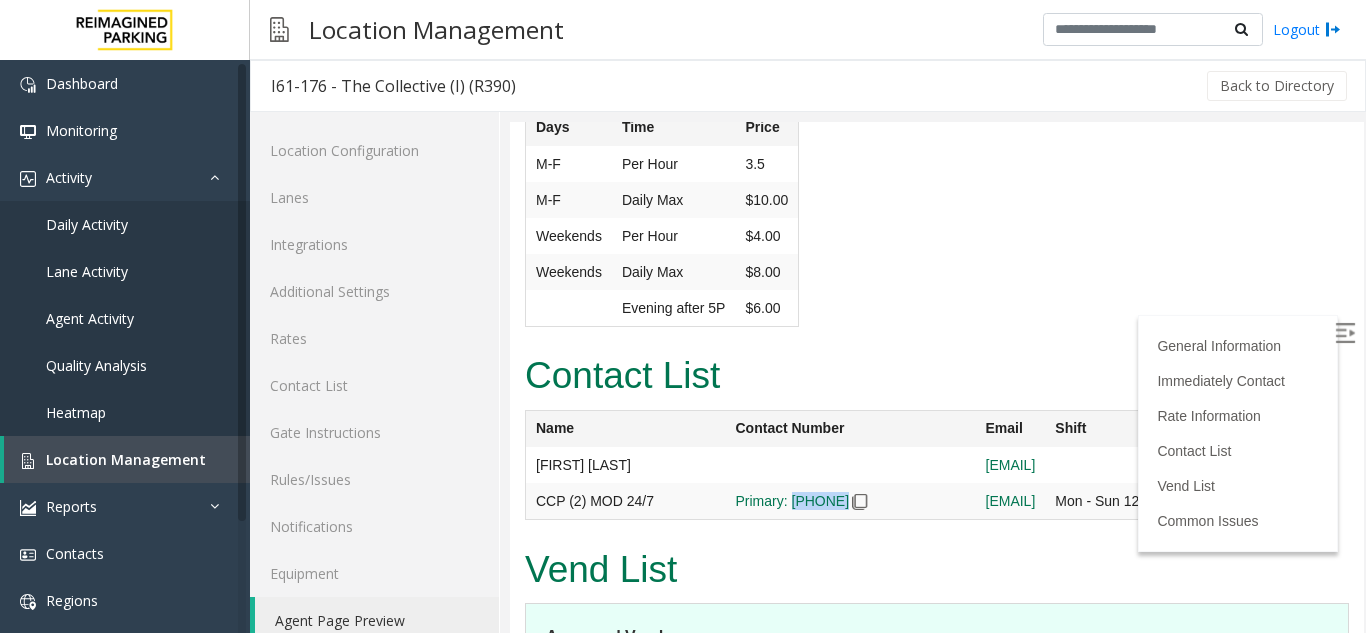 drag, startPoint x: 844, startPoint y: 464, endPoint x: 756, endPoint y: 461, distance: 88.051125 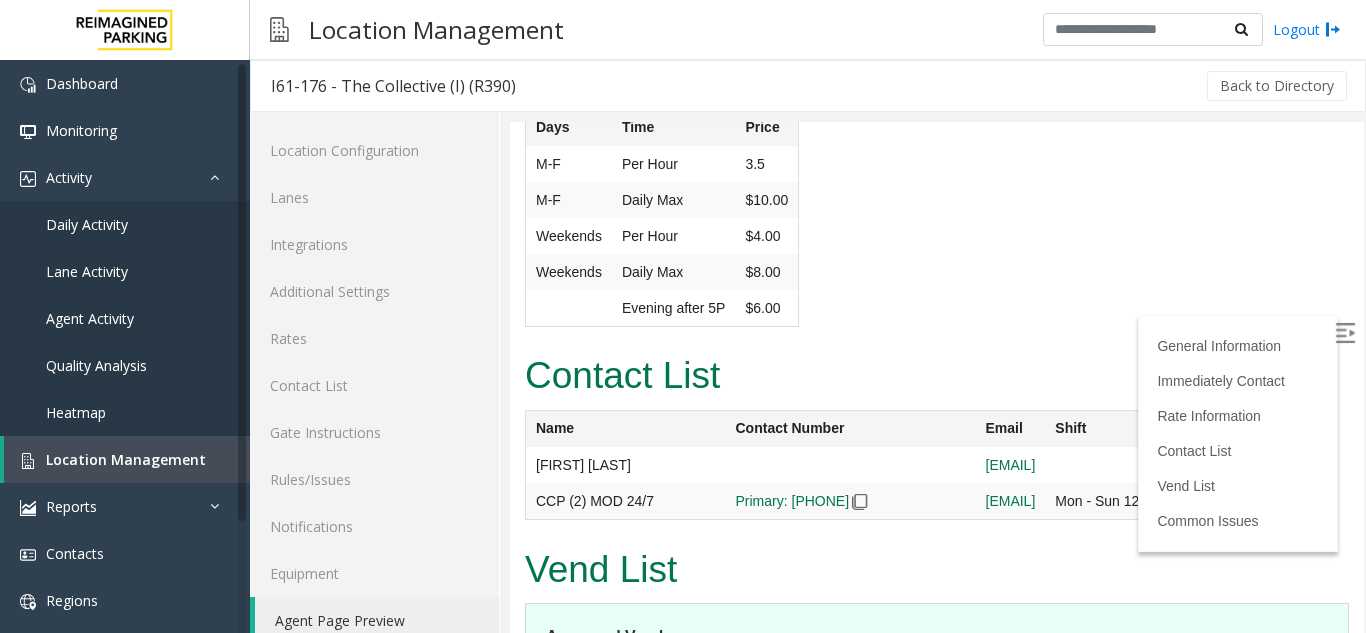 click at bounding box center (851, 465) 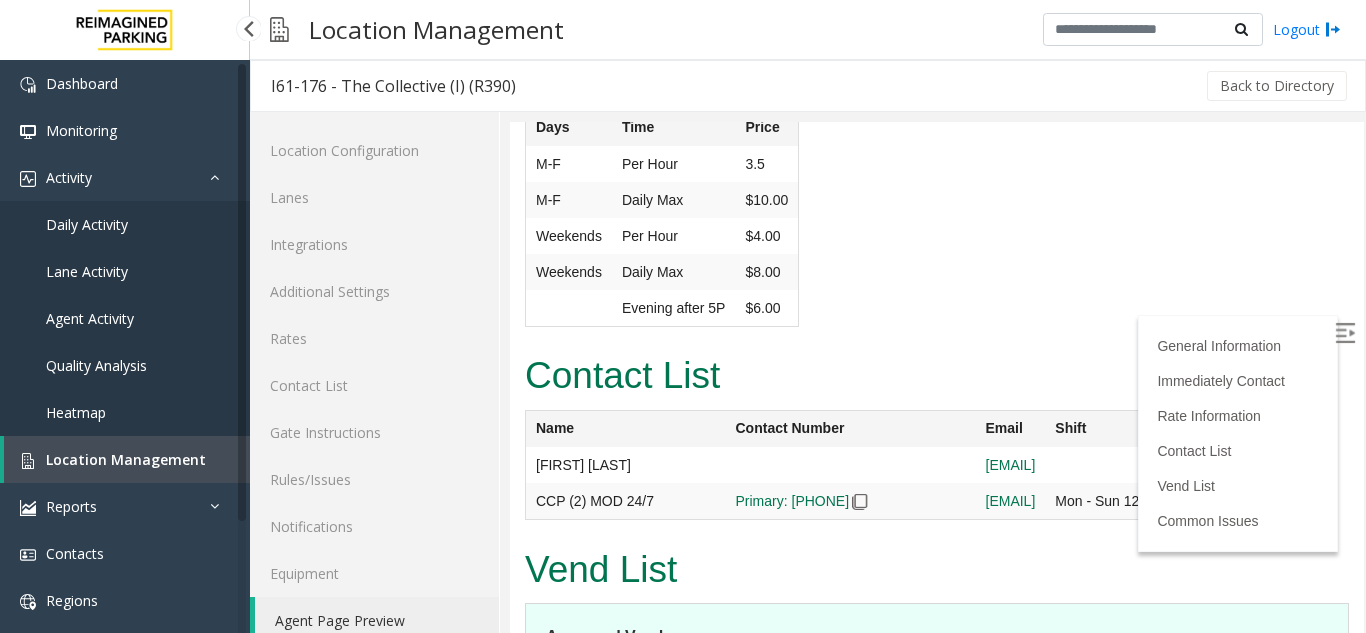 click on "Location Management" at bounding box center [126, 459] 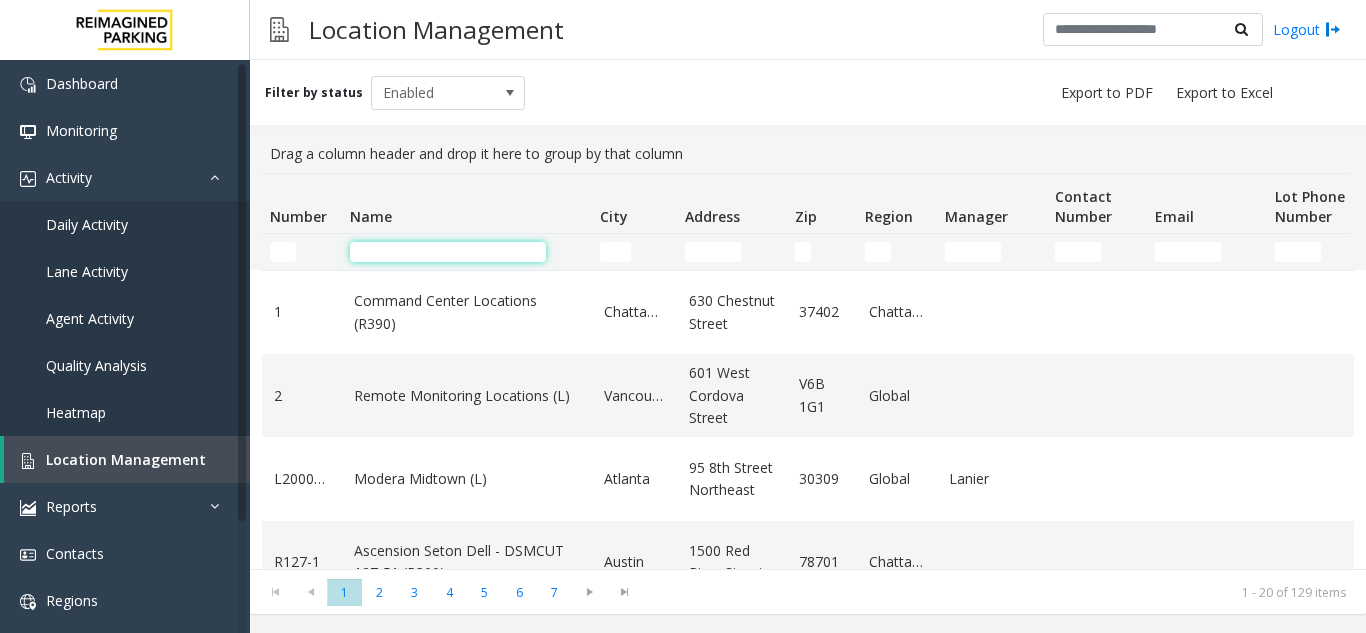 click 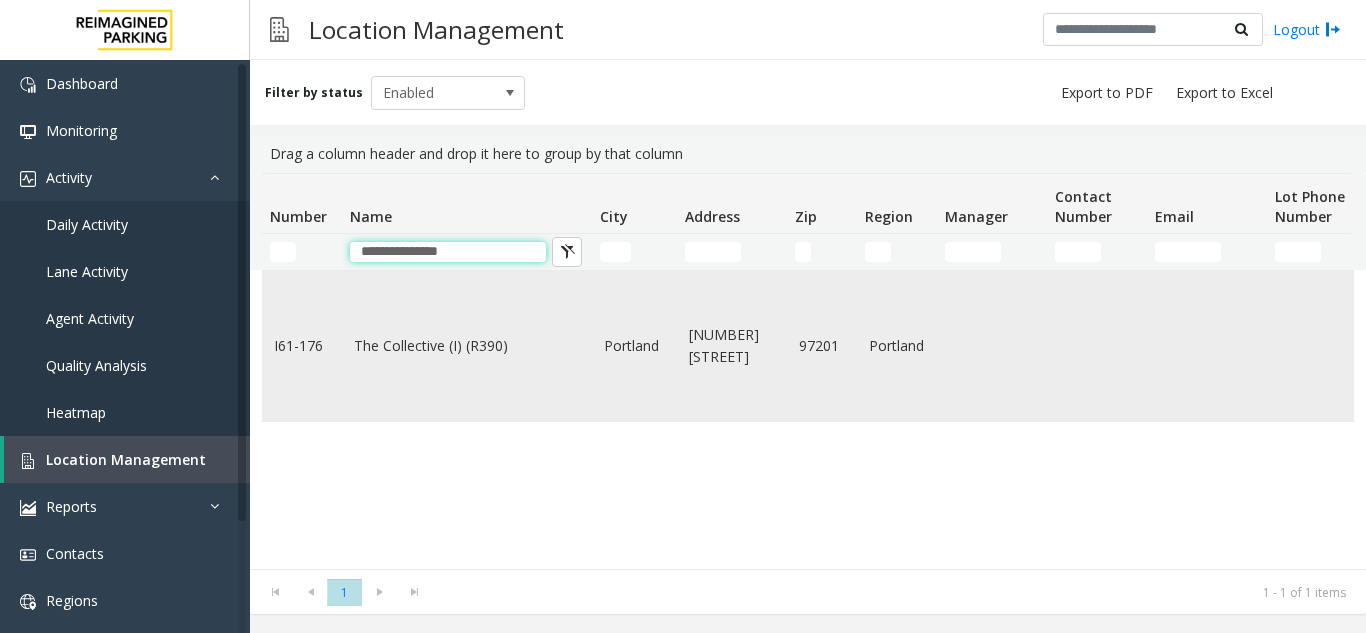 type on "**********" 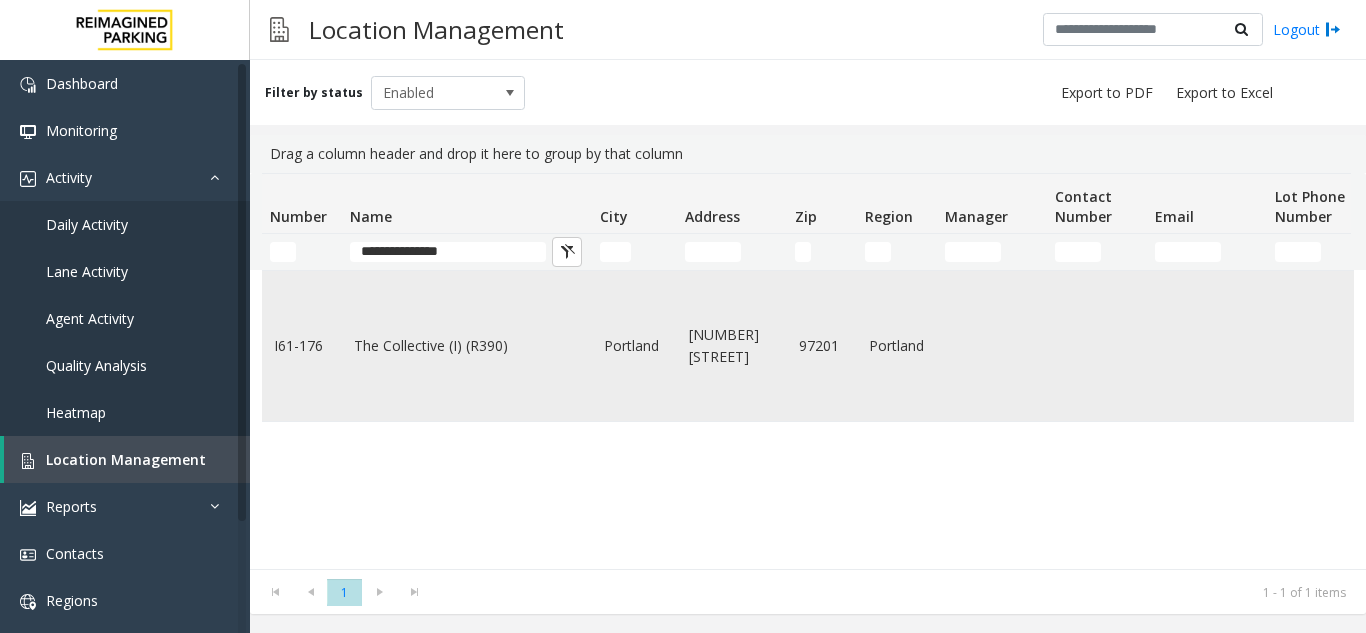 click on "The Collective (I) (R390)" 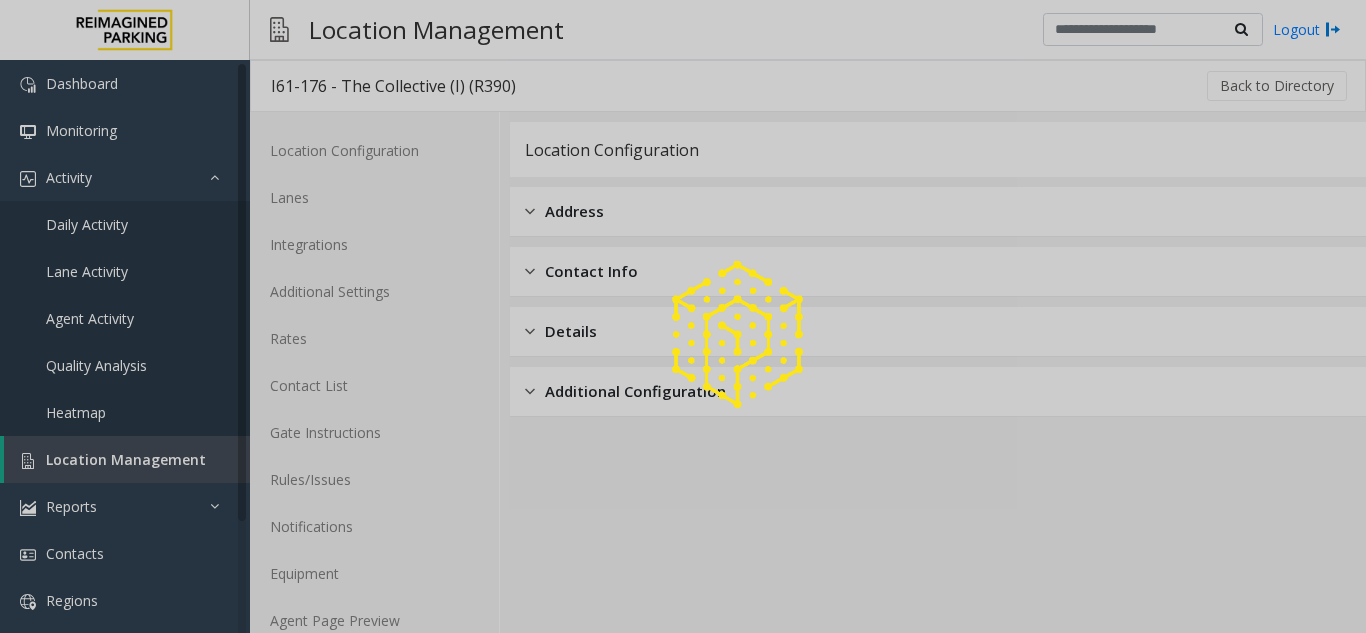 click 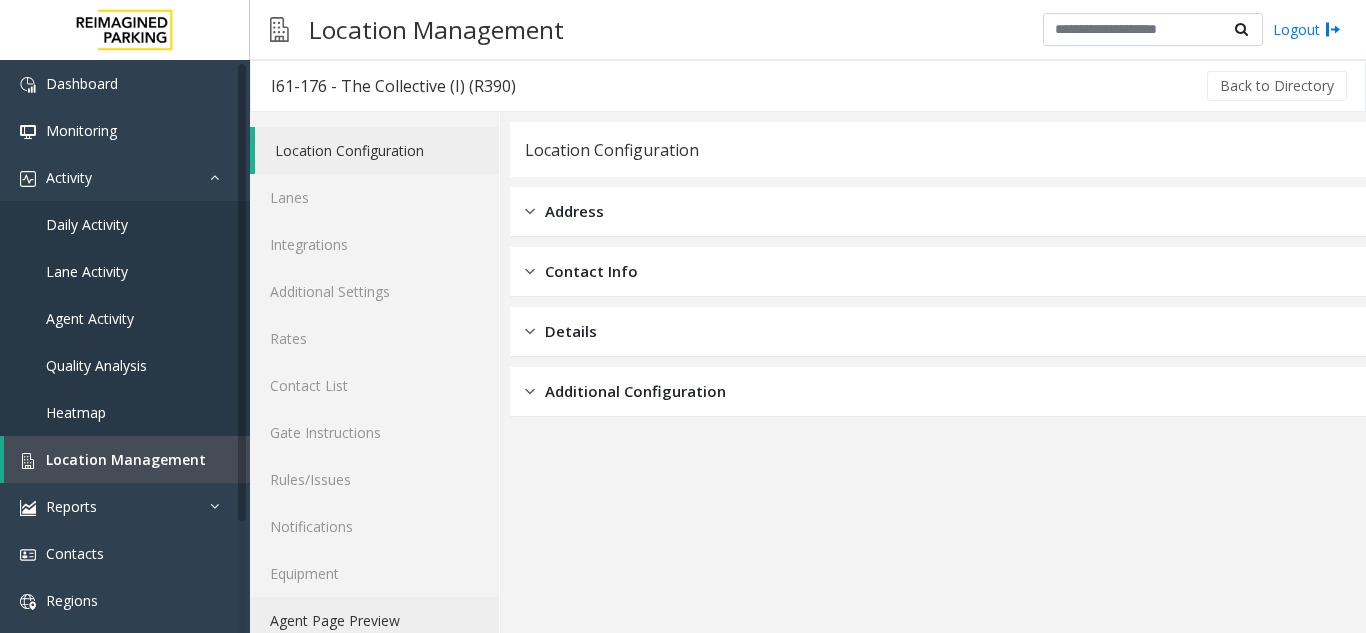 click on "Agent Page Preview" 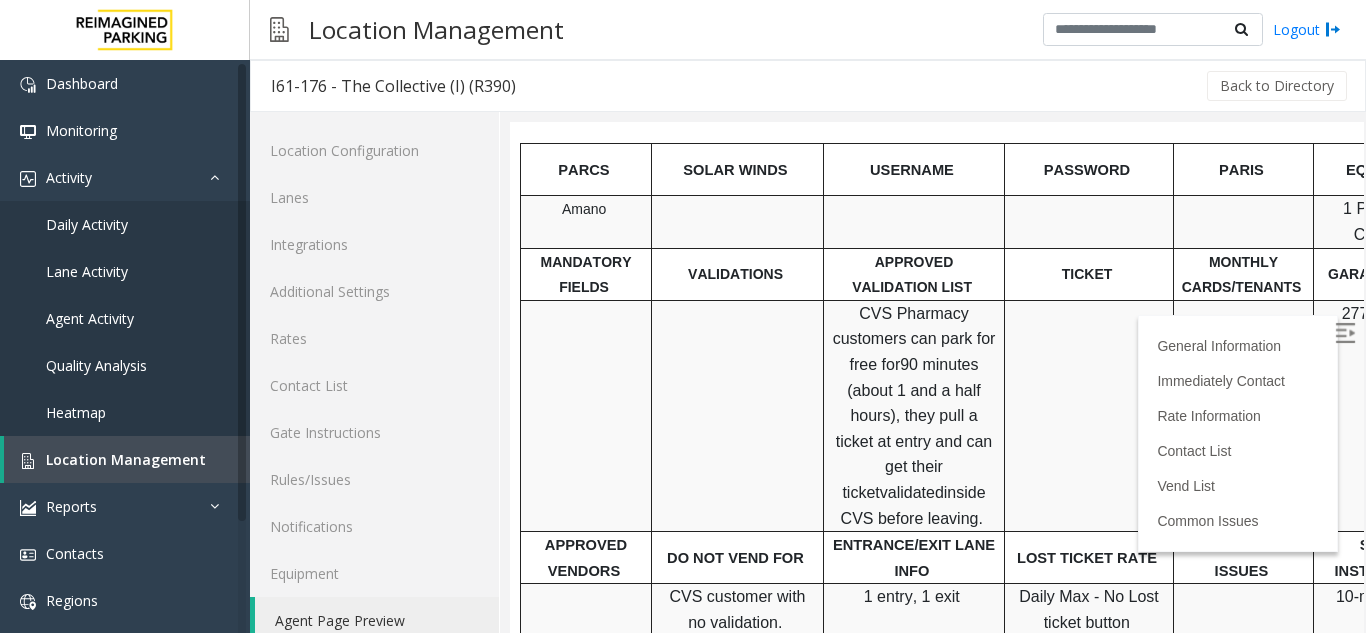 click at bounding box center (1345, 333) 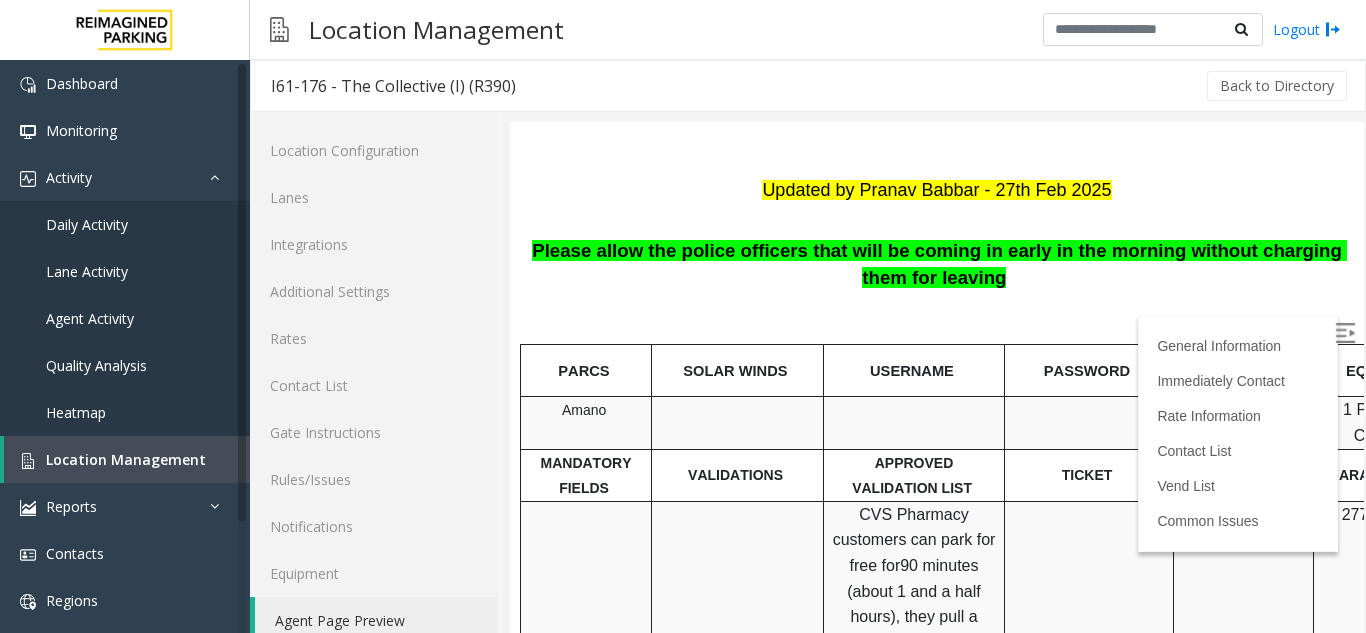 scroll, scrollTop: 0, scrollLeft: 0, axis: both 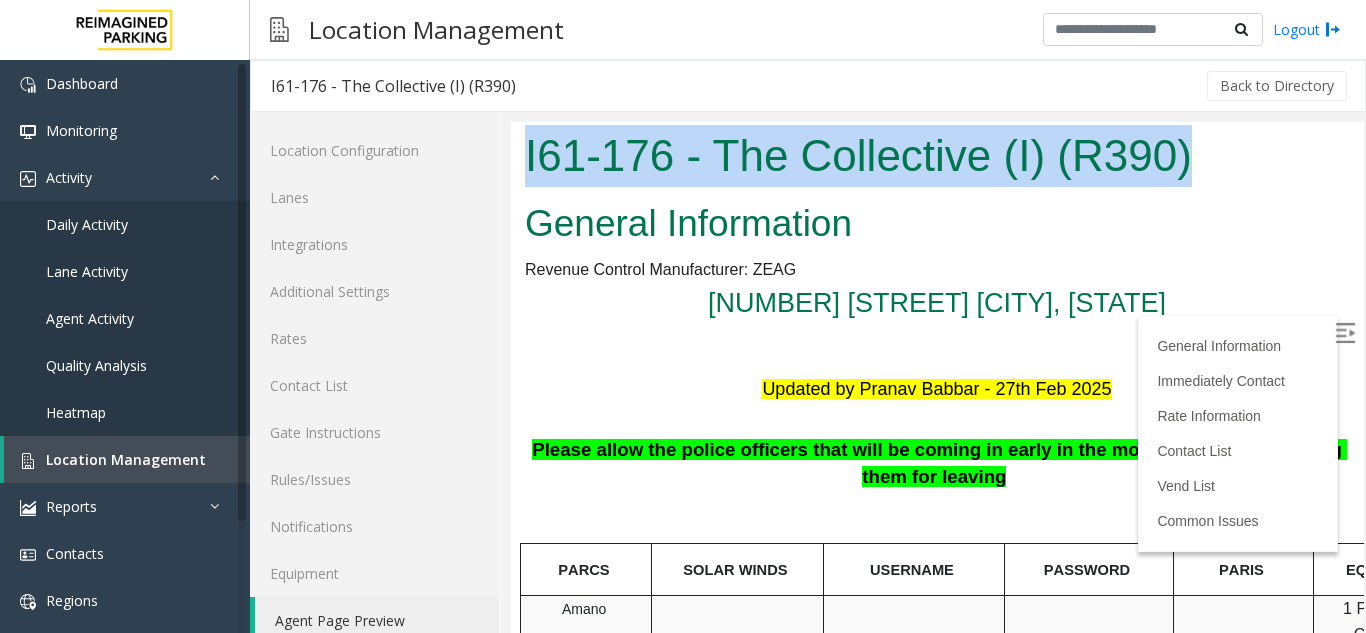 drag, startPoint x: 521, startPoint y: 156, endPoint x: 1203, endPoint y: 166, distance: 682.0733 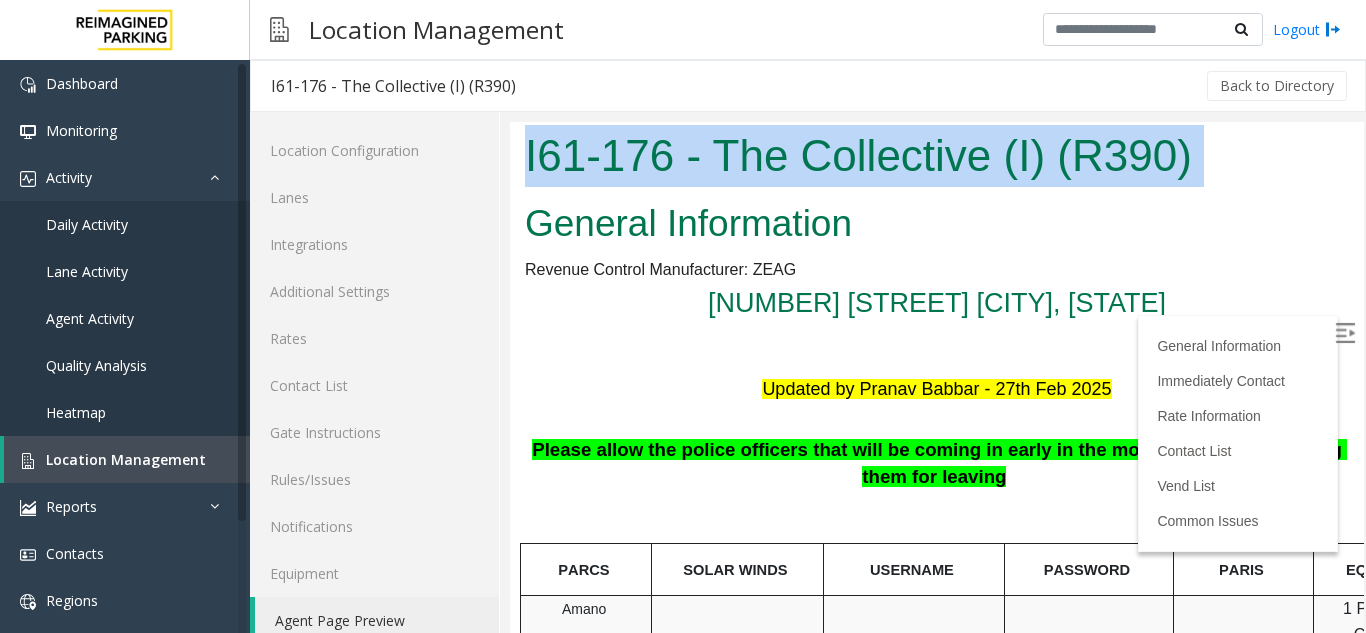 drag, startPoint x: 517, startPoint y: 164, endPoint x: 1205, endPoint y: 178, distance: 688.14246 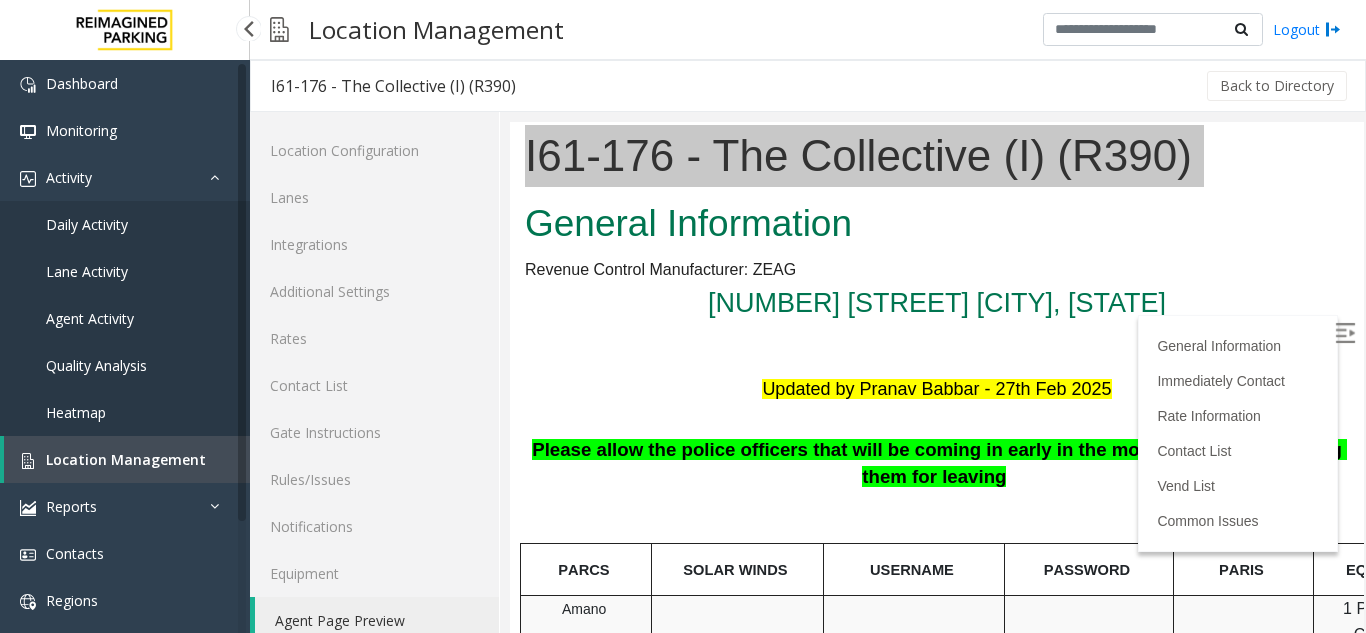 click on "Location Management" at bounding box center (127, 459) 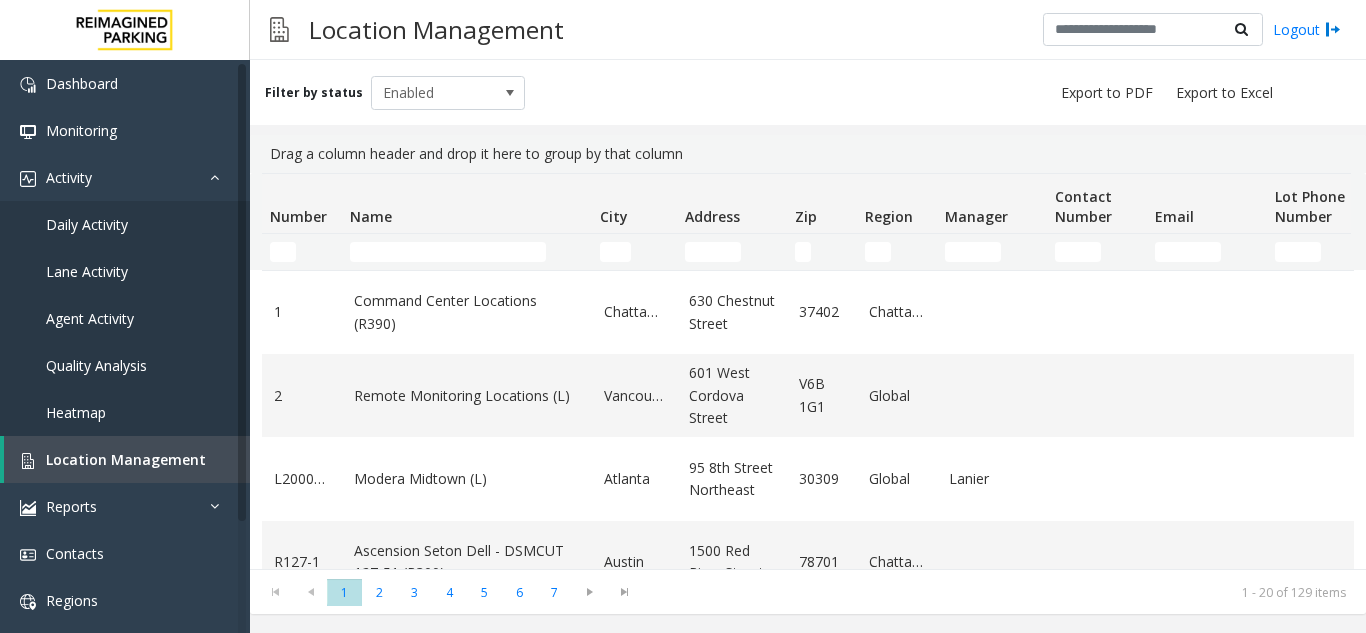 click 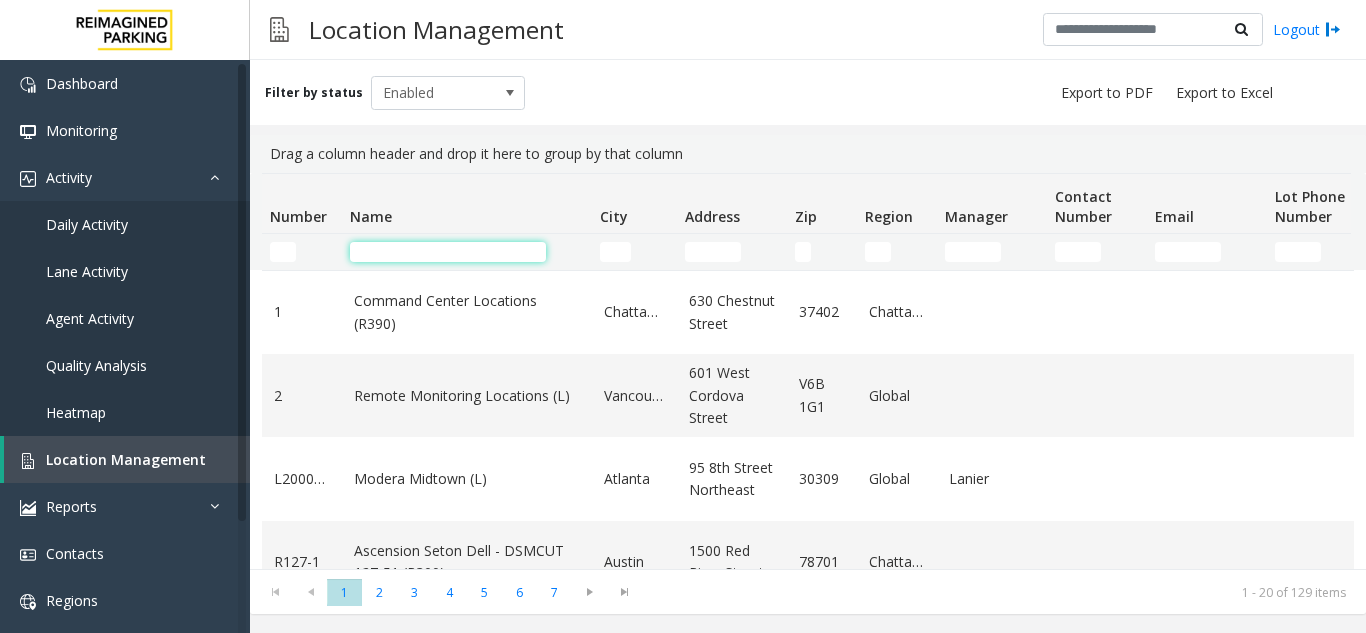 click 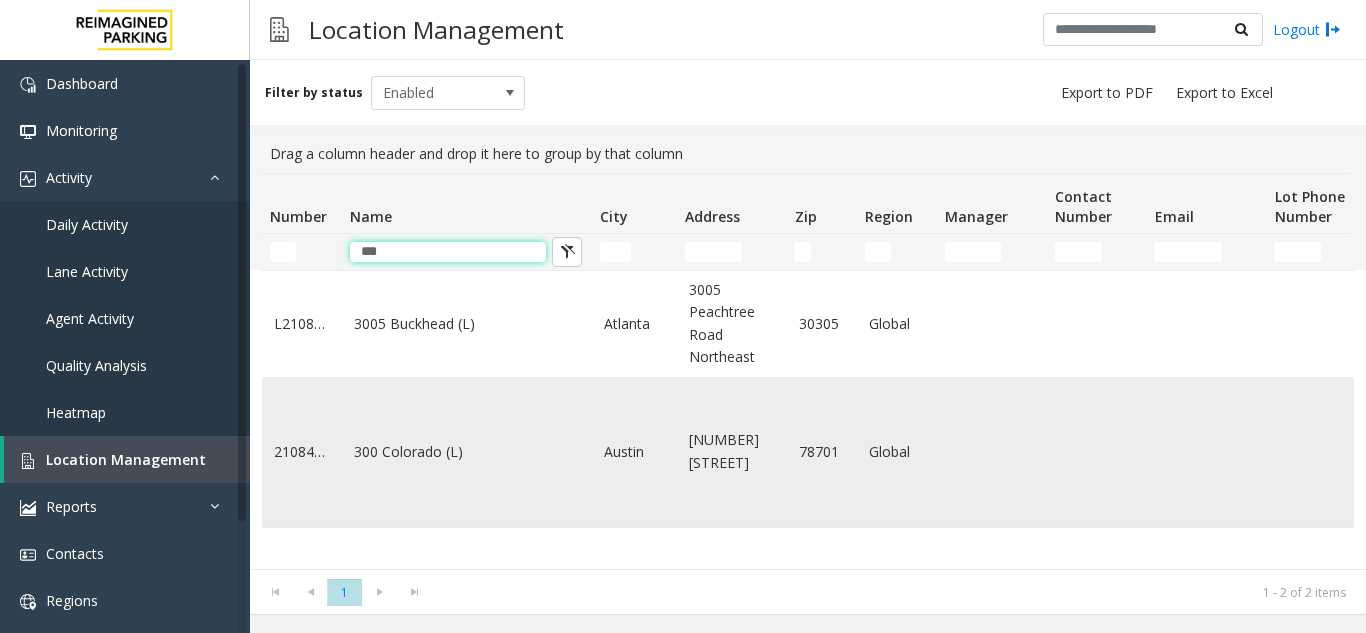 type on "***" 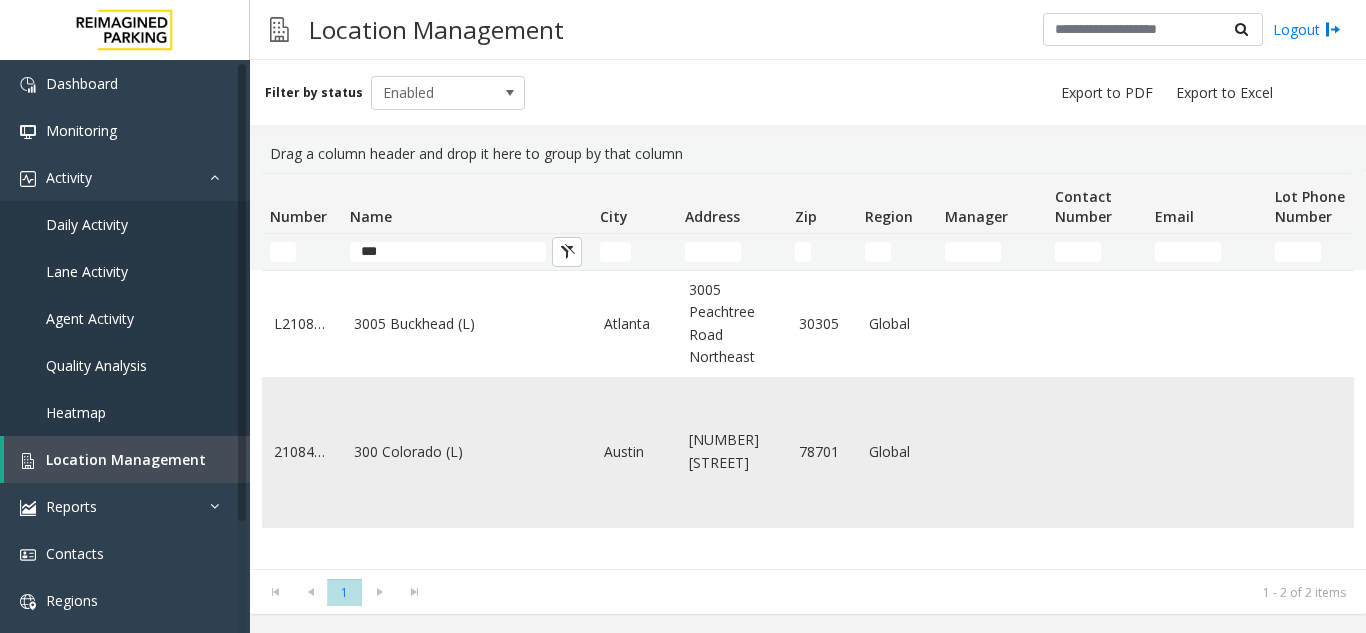 click on "300 Colorado (L)" 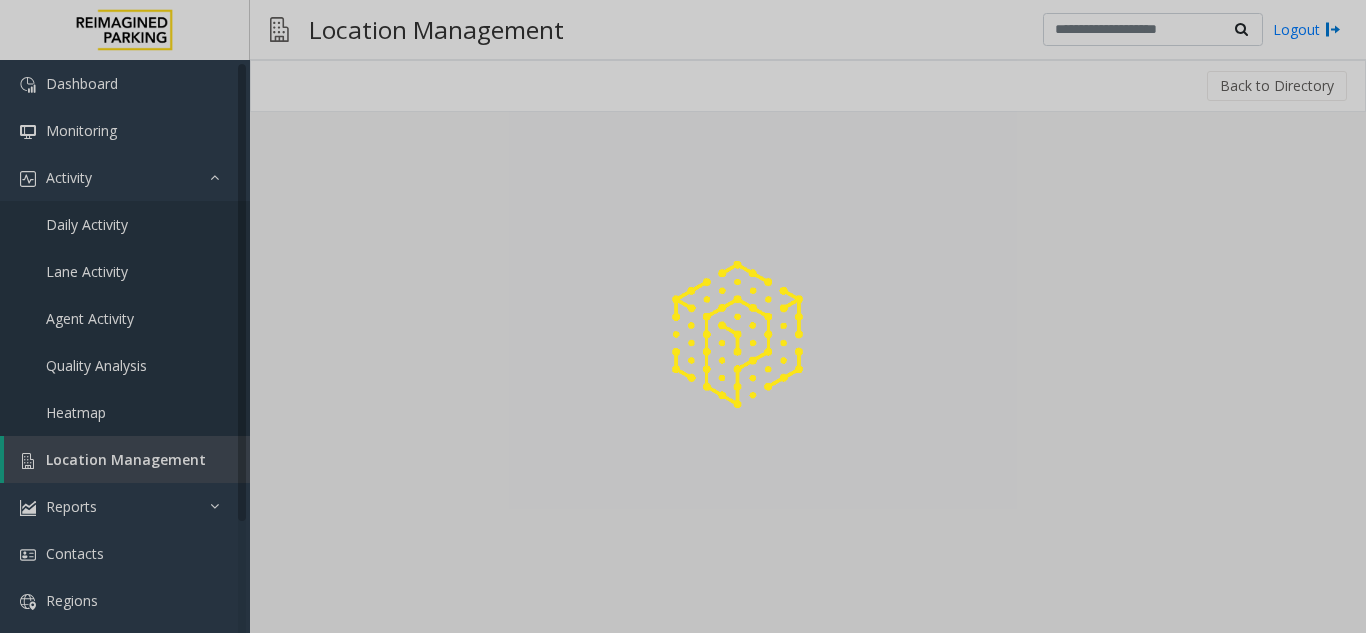 drag, startPoint x: 442, startPoint y: 579, endPoint x: 430, endPoint y: 630, distance: 52.392746 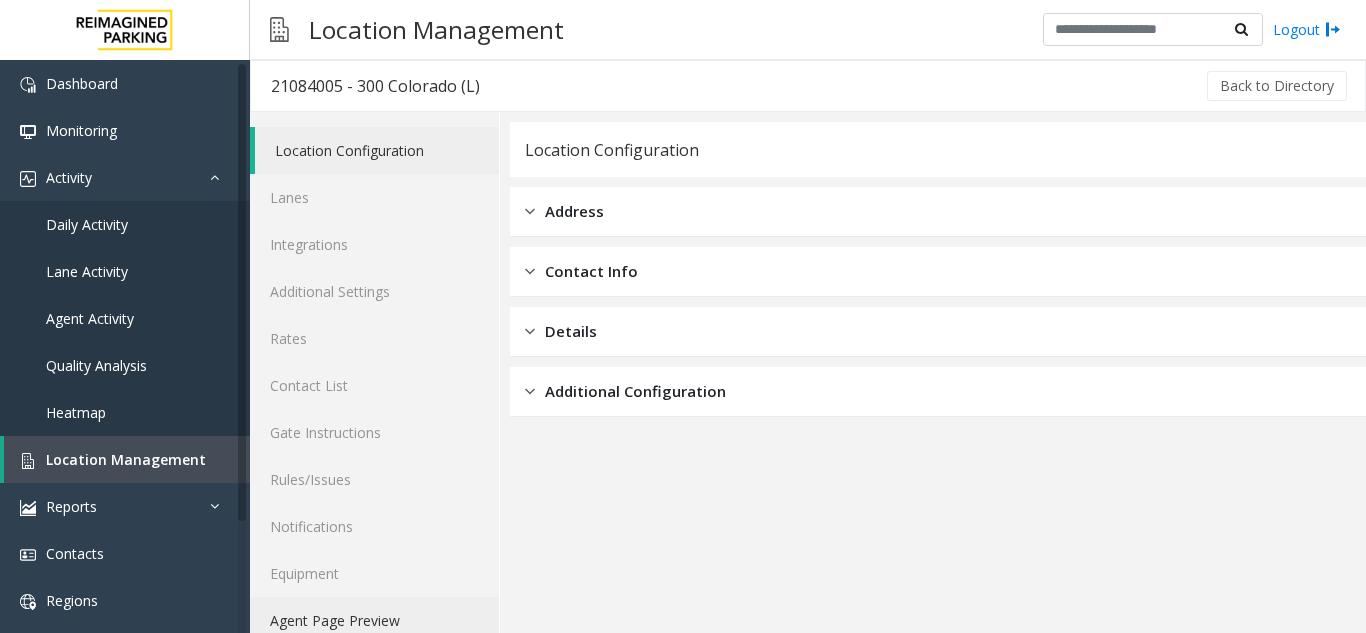 click on "Agent Page Preview" 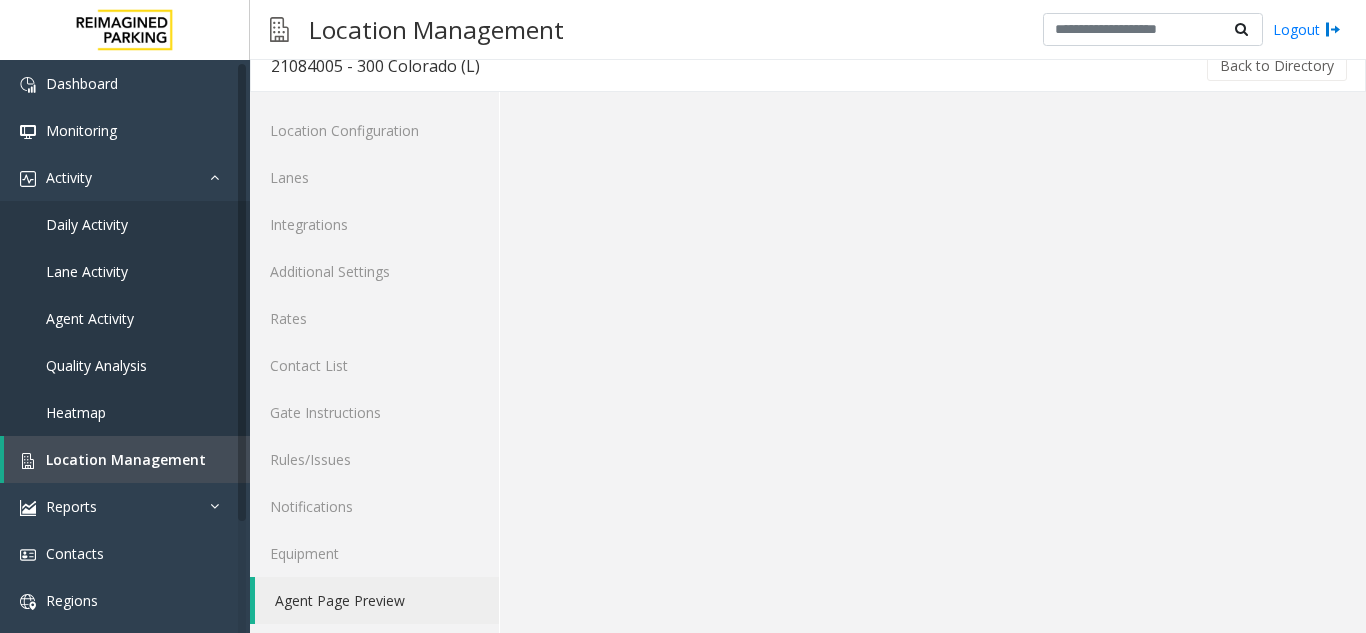 scroll, scrollTop: 26, scrollLeft: 0, axis: vertical 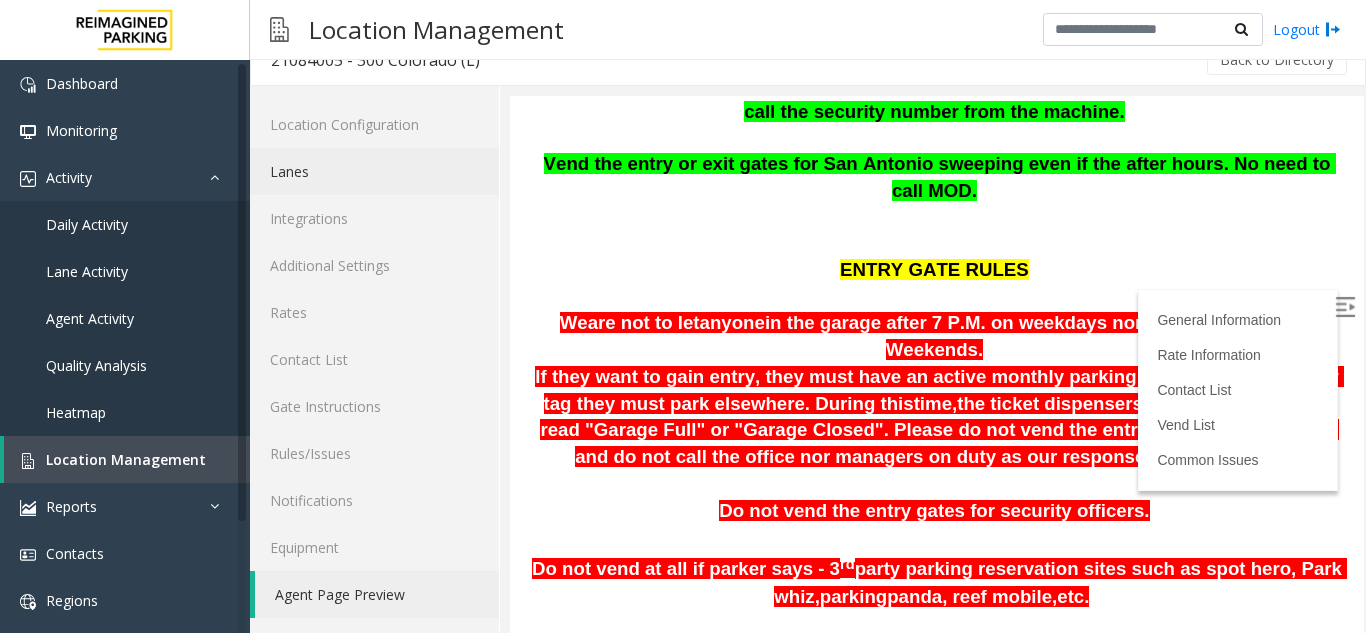 click on "Lanes" 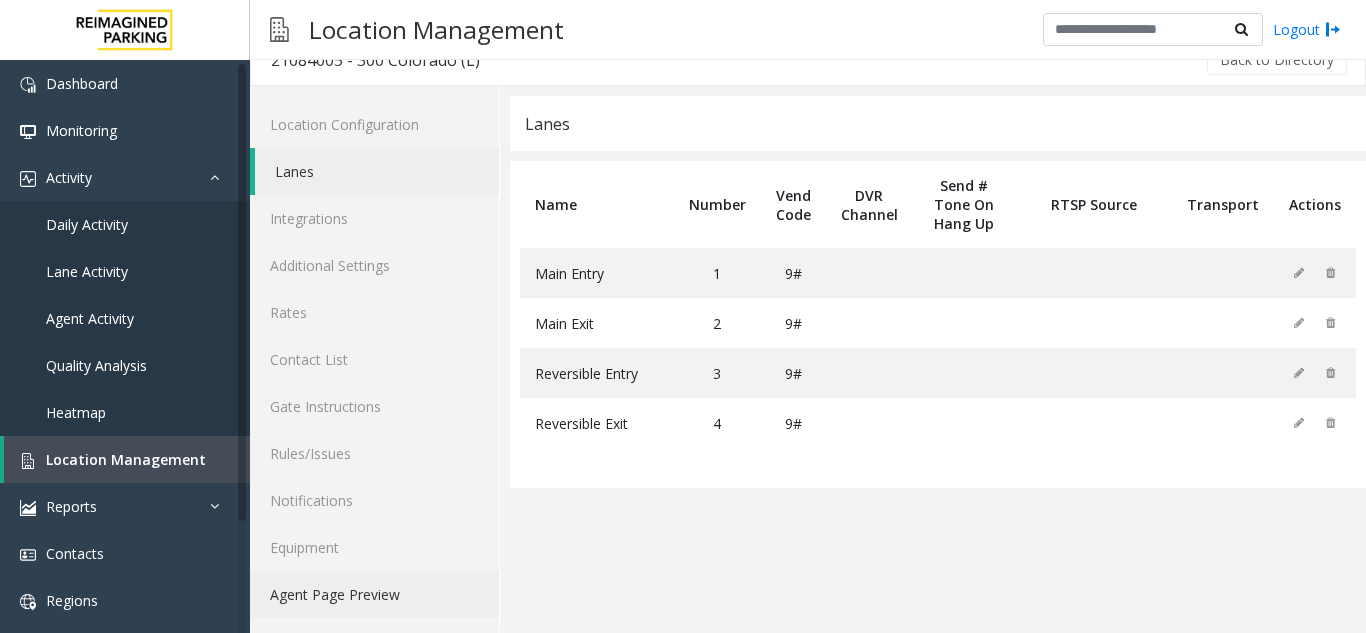 click on "Agent Page Preview" 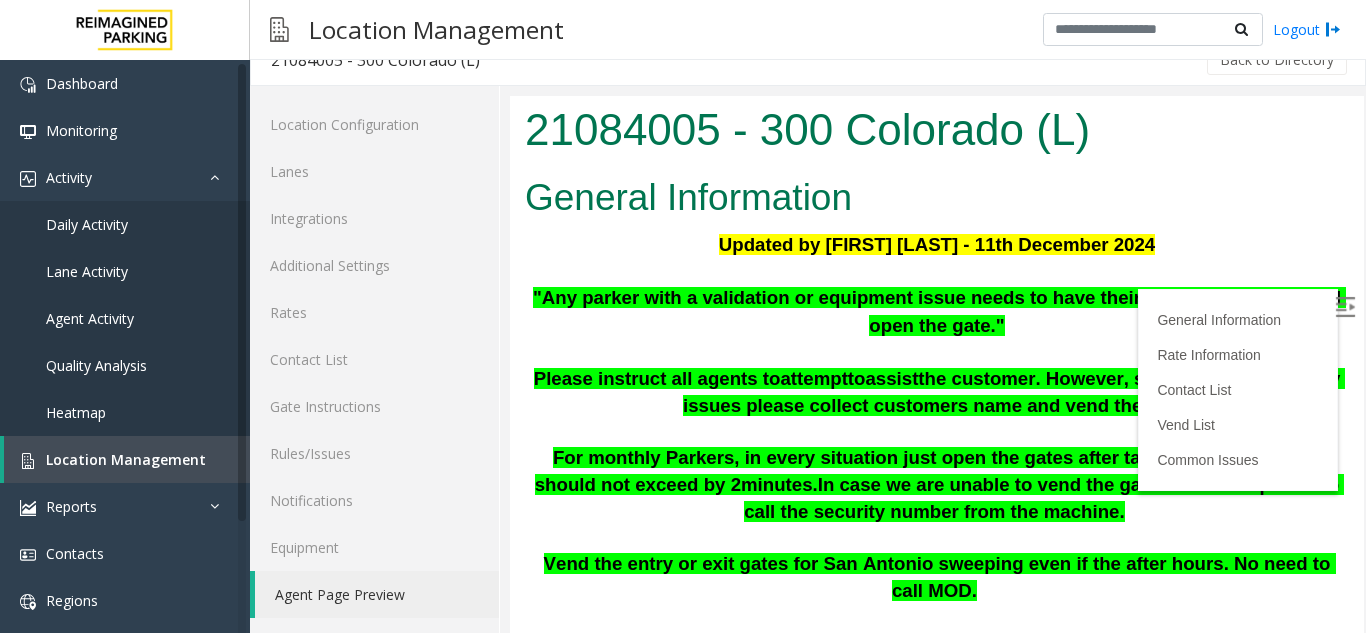 scroll, scrollTop: 0, scrollLeft: 0, axis: both 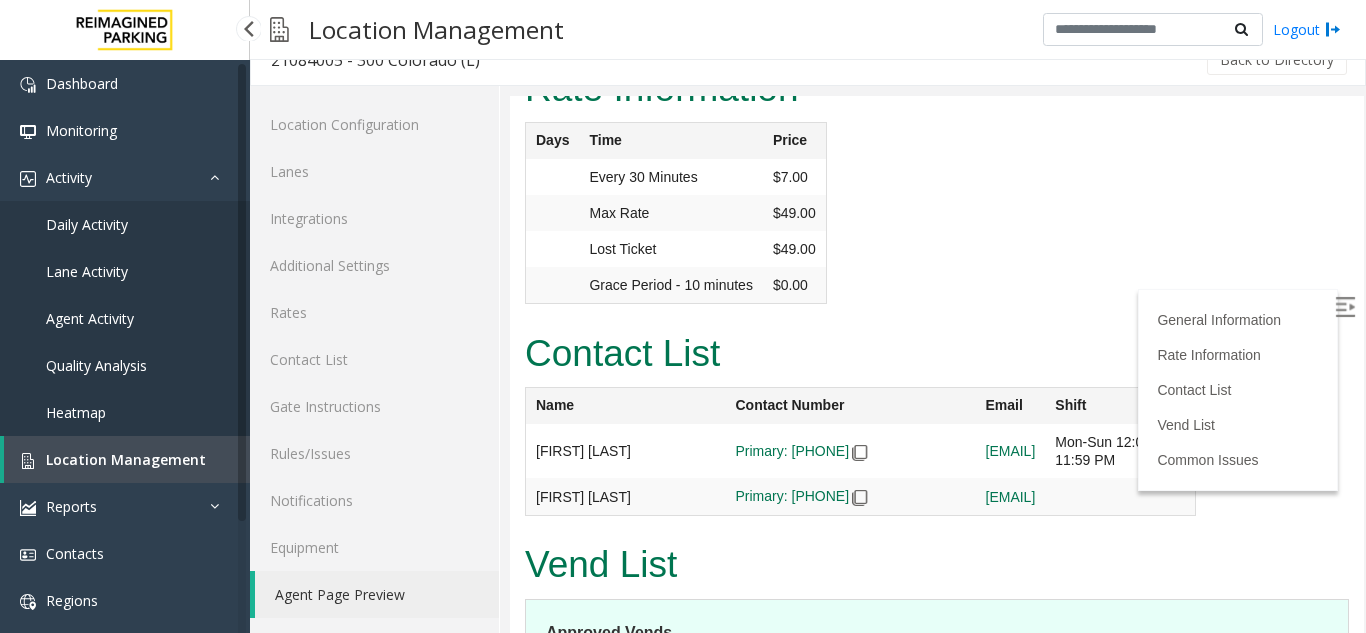 click on "Location Management" at bounding box center [127, 459] 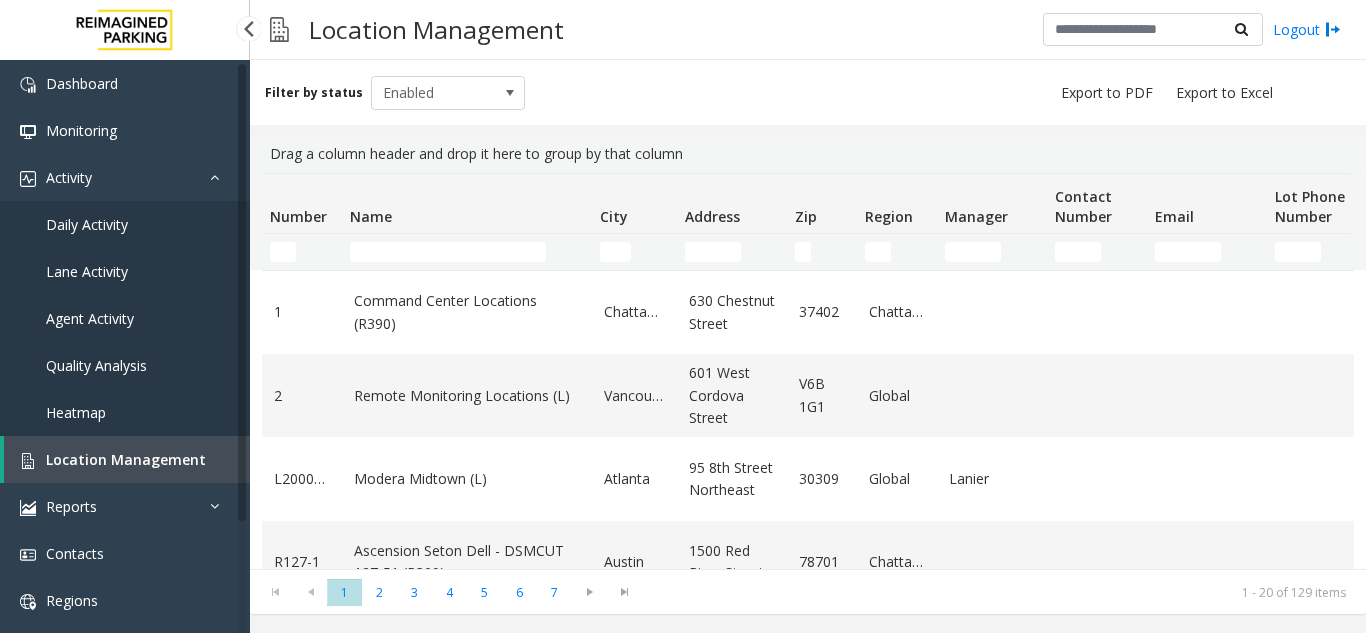 click on "Daily Activity" at bounding box center (125, 224) 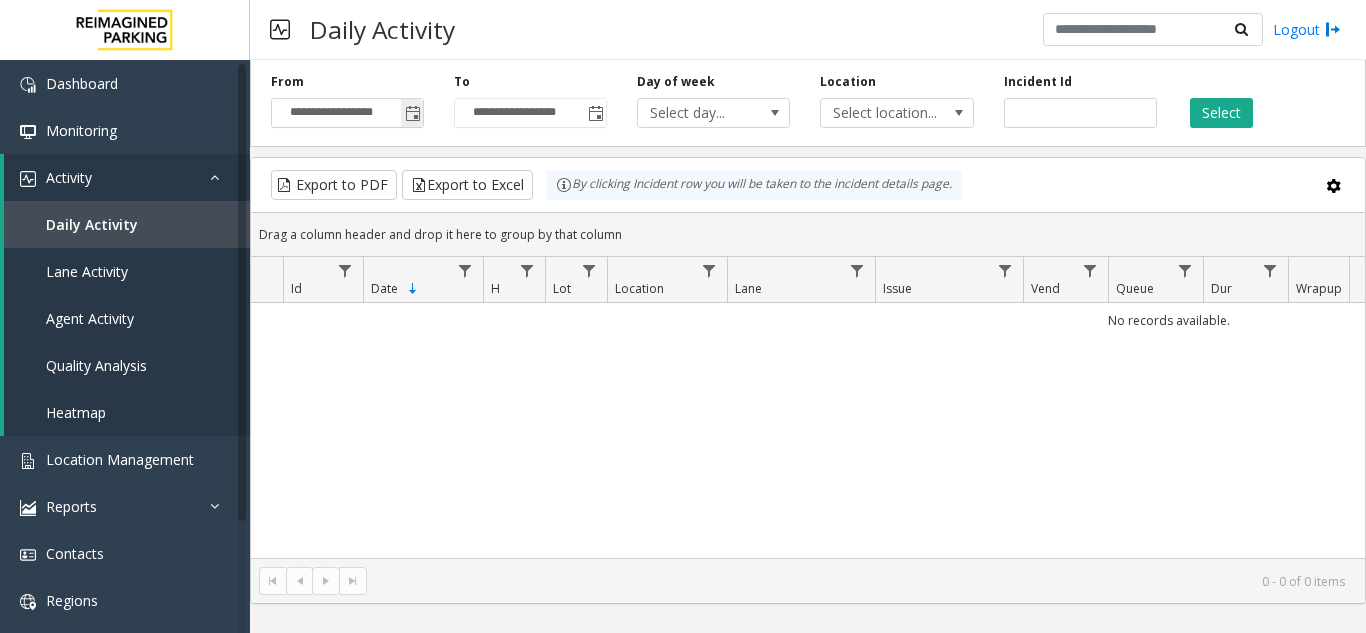click 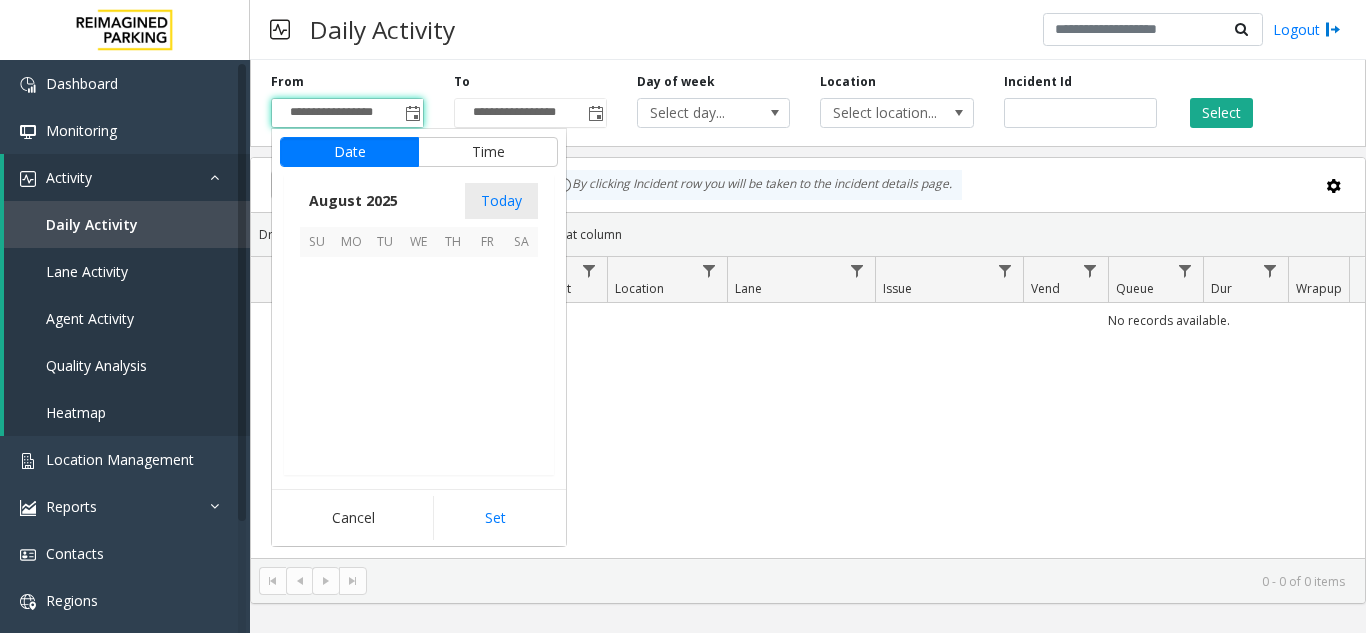 scroll, scrollTop: 358666, scrollLeft: 0, axis: vertical 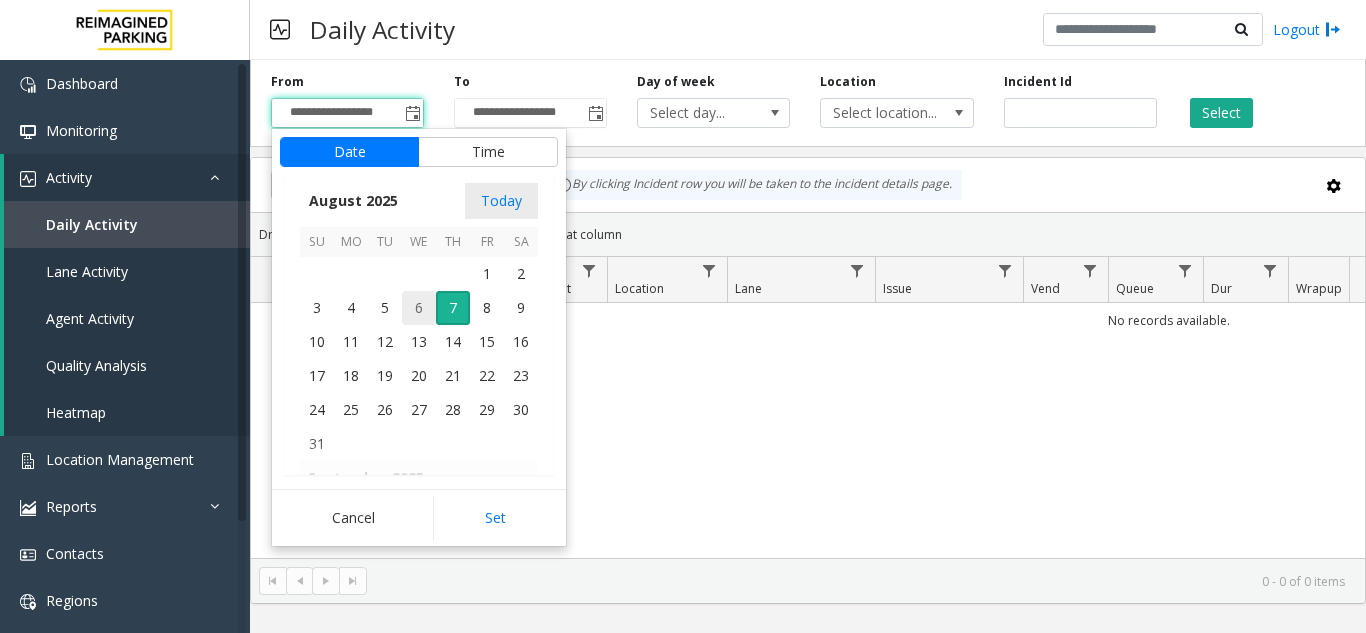 click on "6" at bounding box center [419, 308] 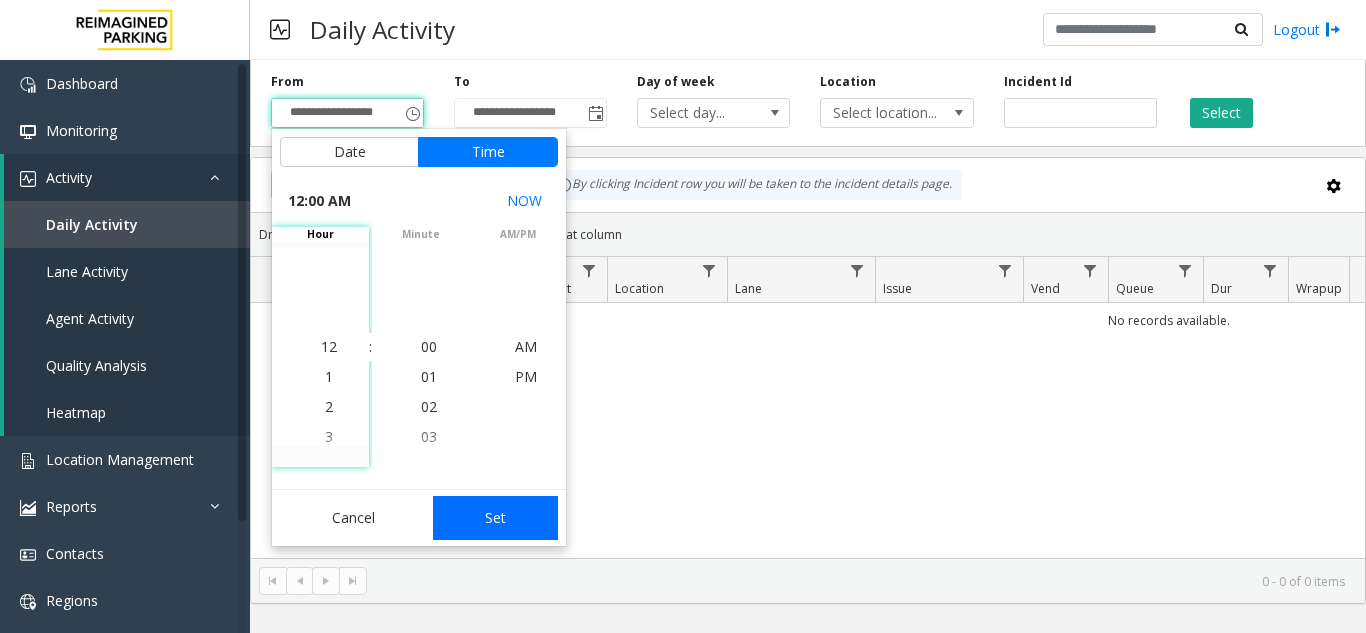 click on "Set" 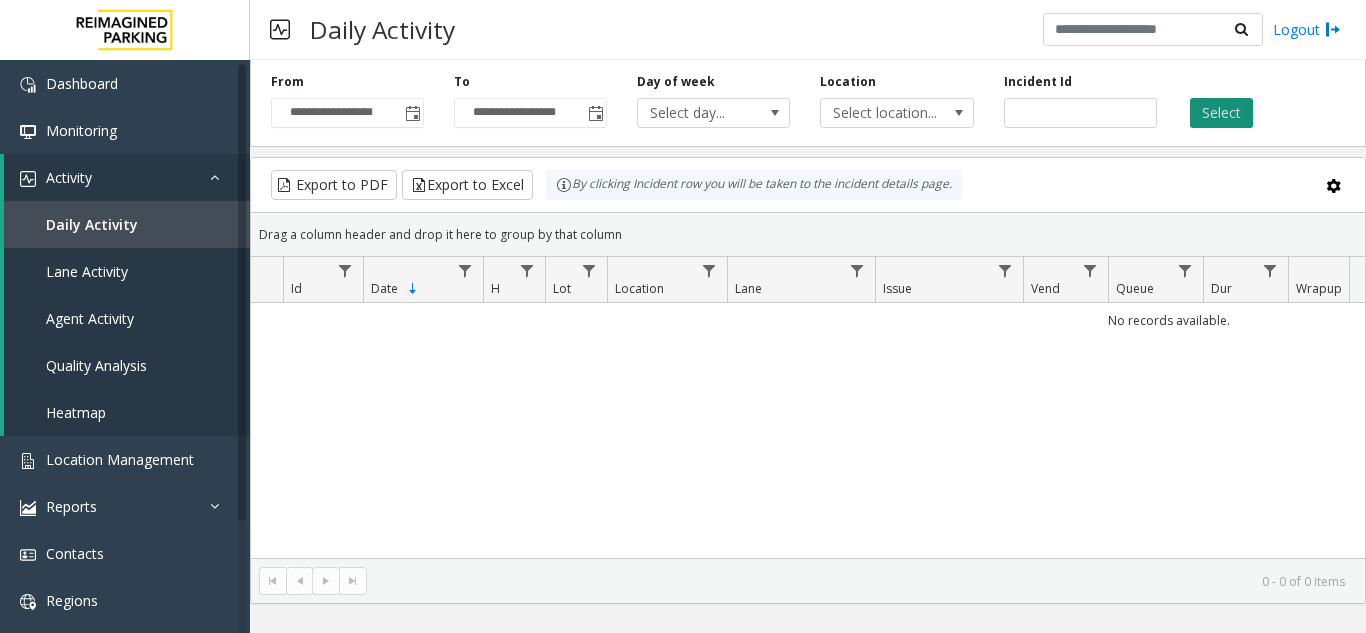 click on "Select" 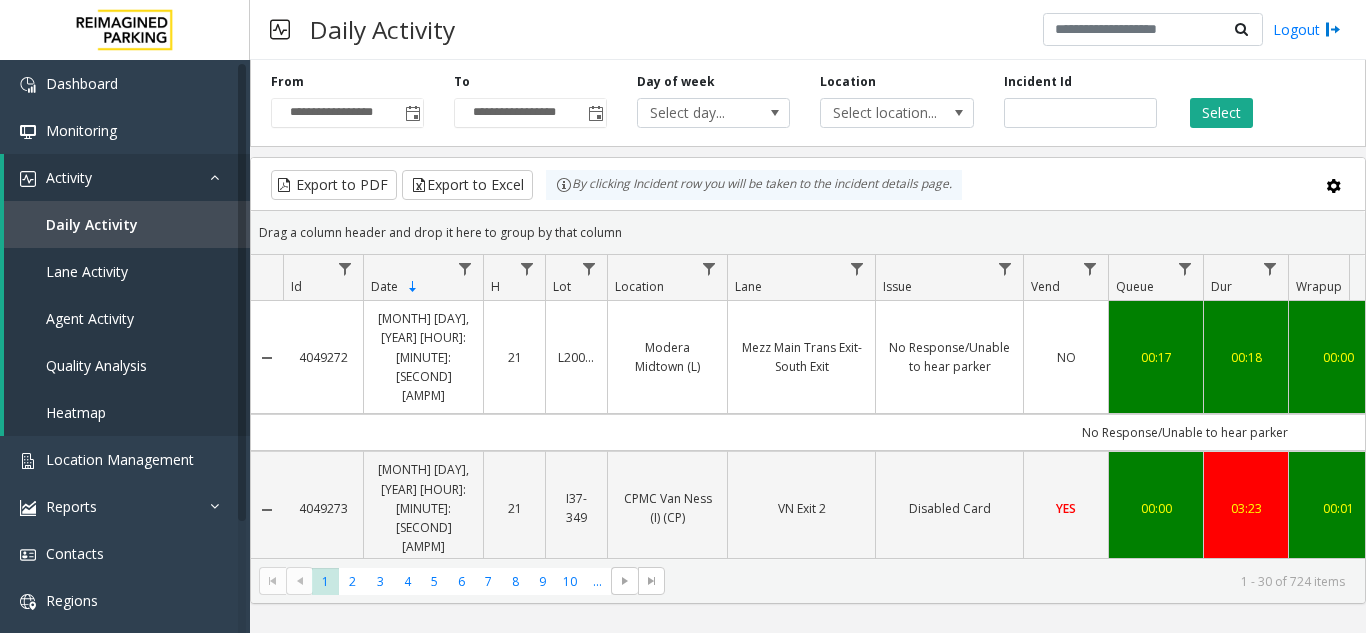 scroll, scrollTop: 0, scrollLeft: 55, axis: horizontal 